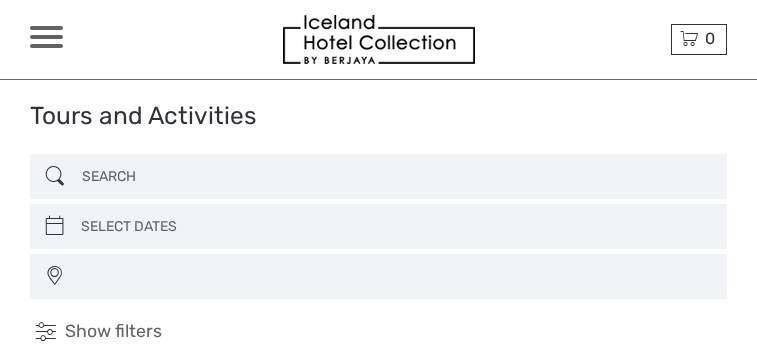 select 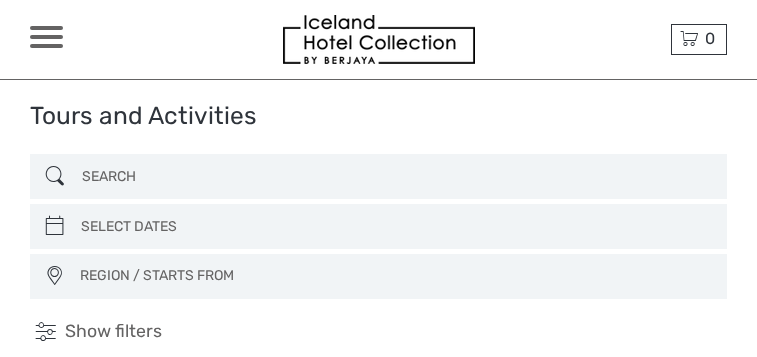 scroll, scrollTop: 112, scrollLeft: 0, axis: vertical 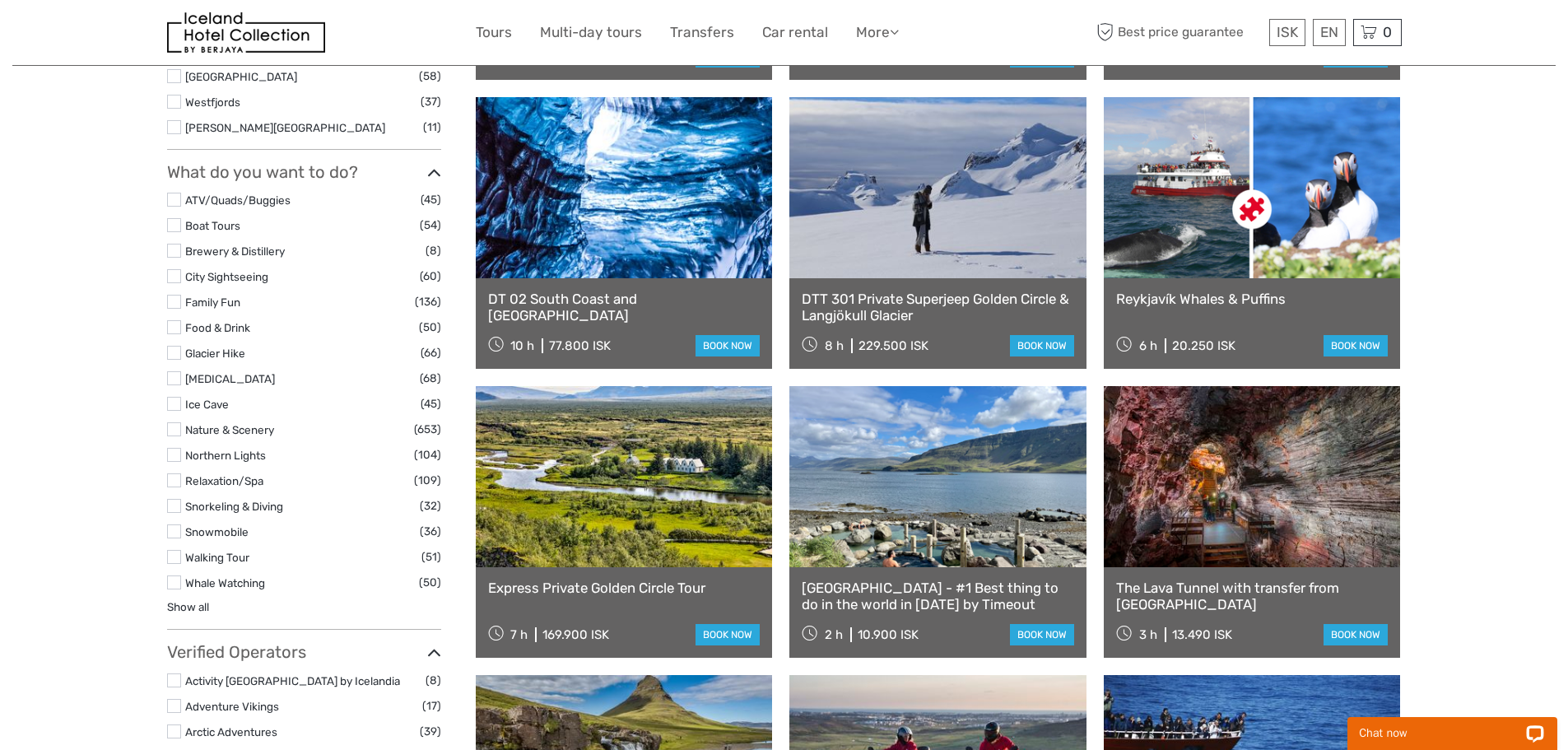 click on "Show all" at bounding box center (188, 607) 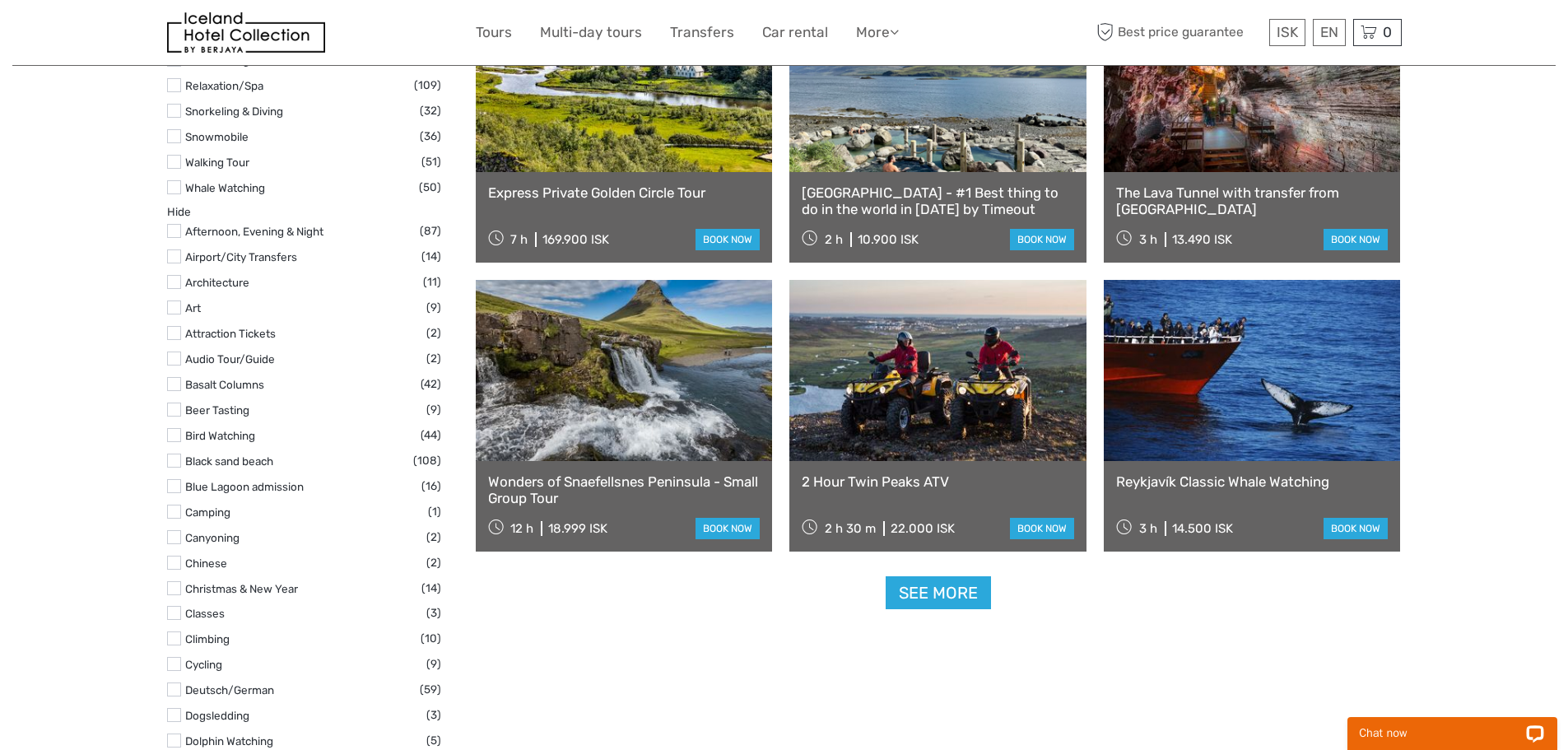 scroll, scrollTop: 1811, scrollLeft: 0, axis: vertical 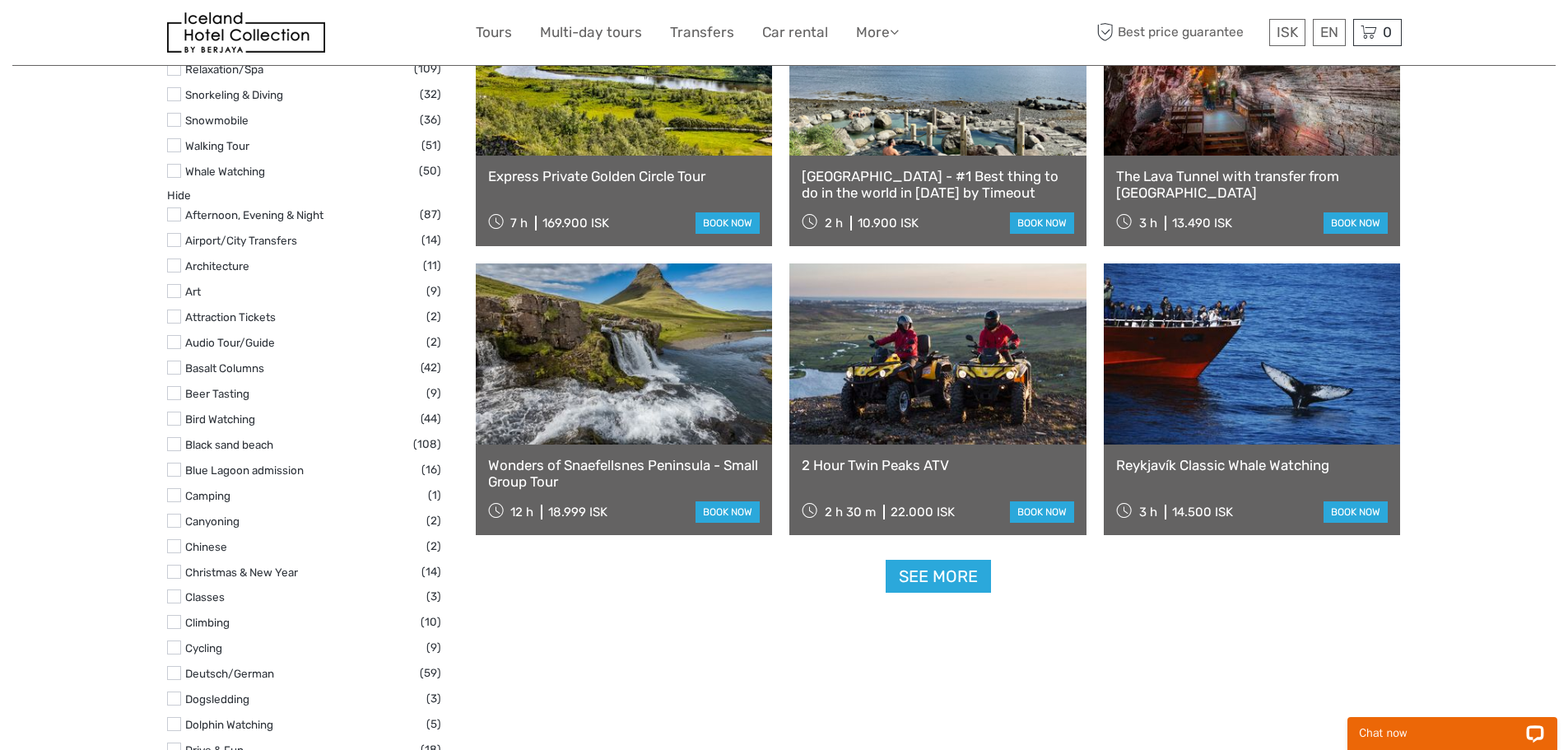click on "Airport/City Transfers" at bounding box center [241, 240] 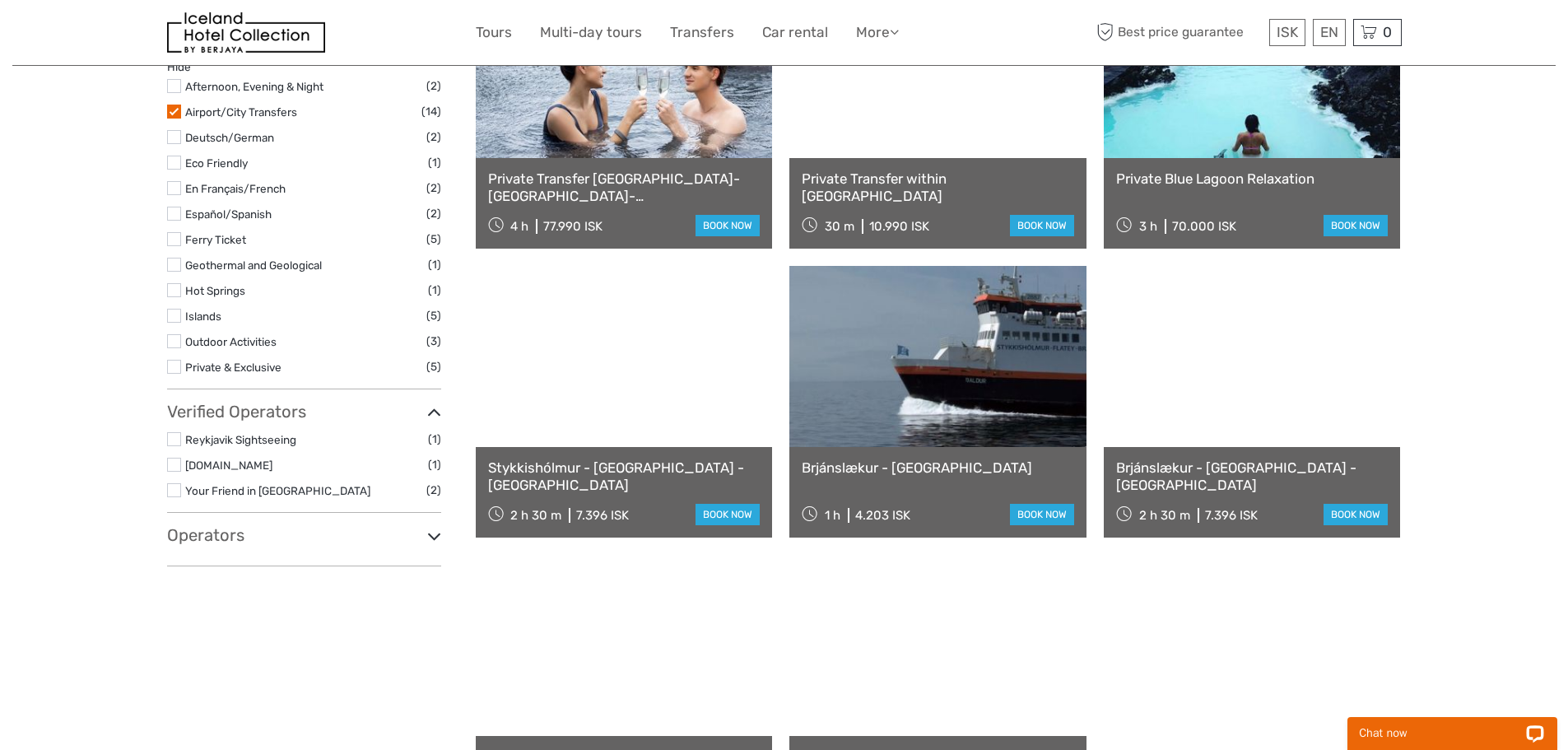scroll, scrollTop: 670, scrollLeft: 0, axis: vertical 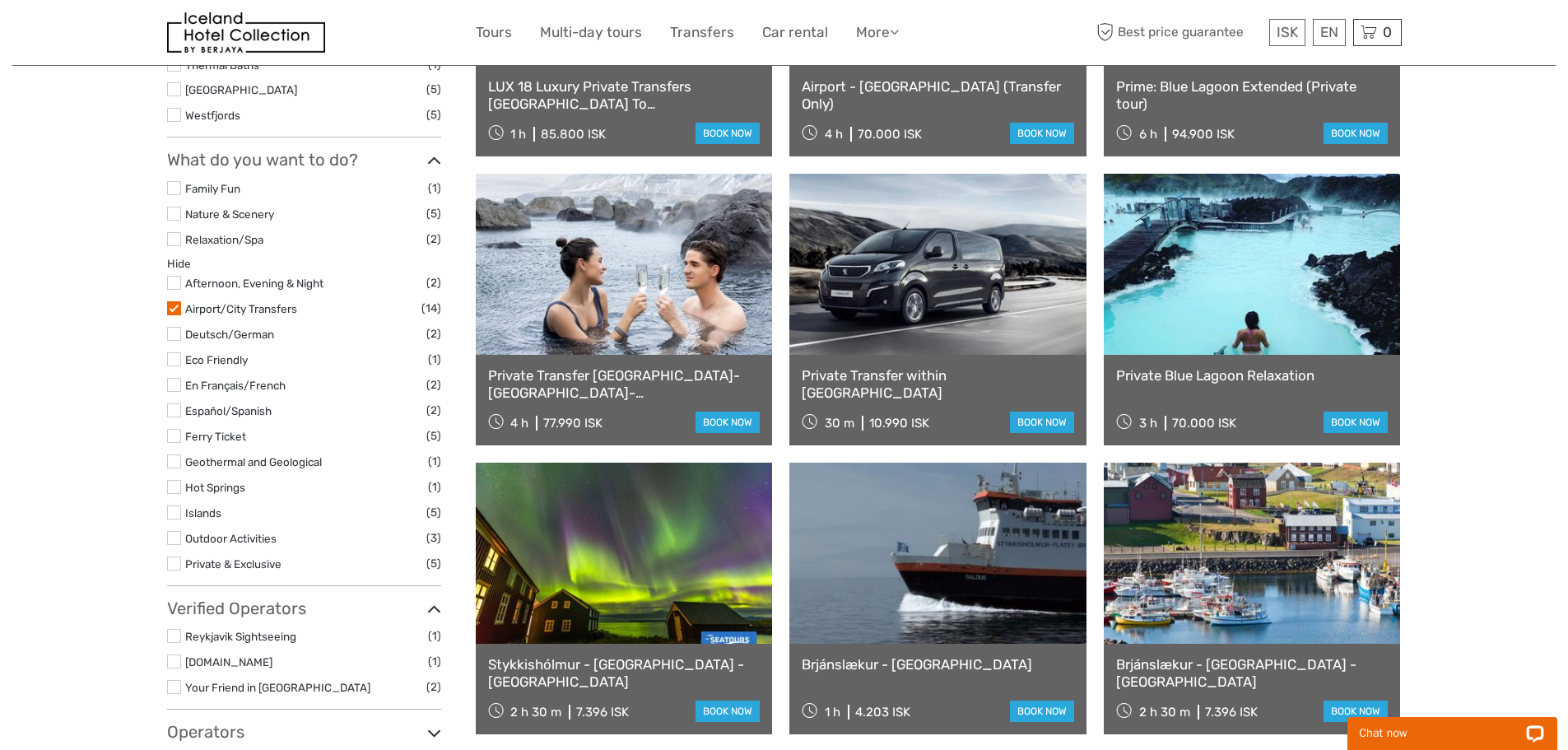 click at bounding box center [174, 308] 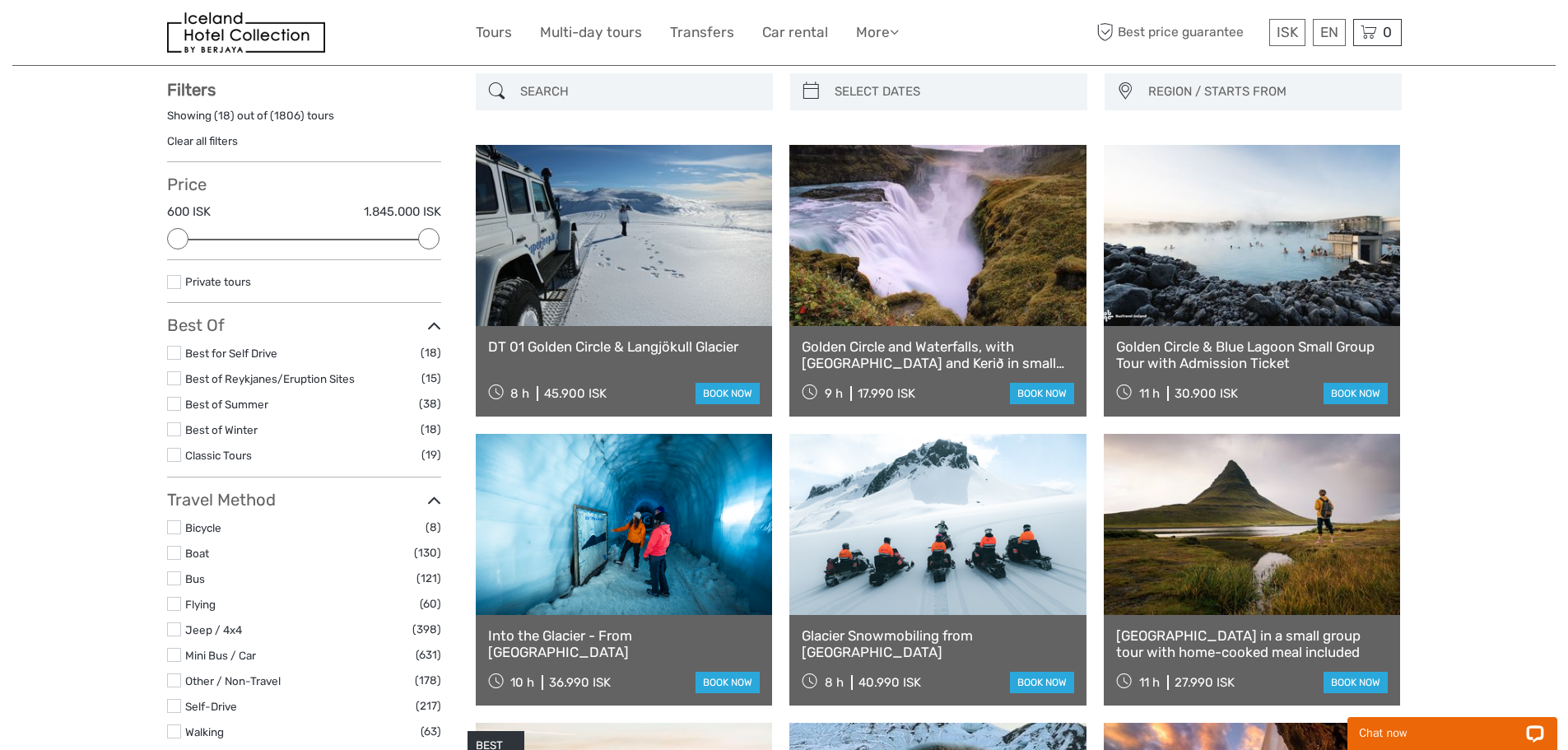 scroll, scrollTop: 0, scrollLeft: 0, axis: both 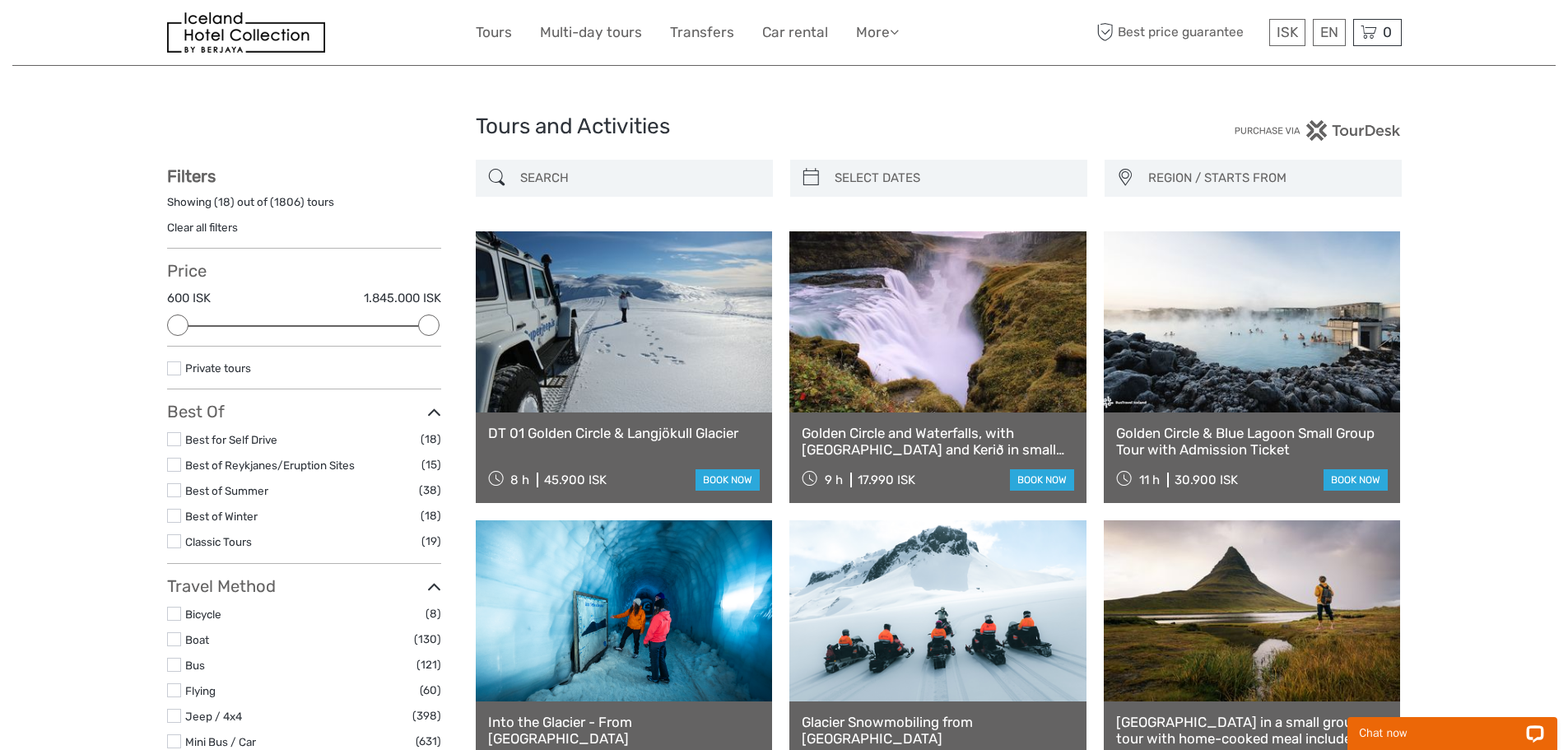 click at bounding box center [639, 178] 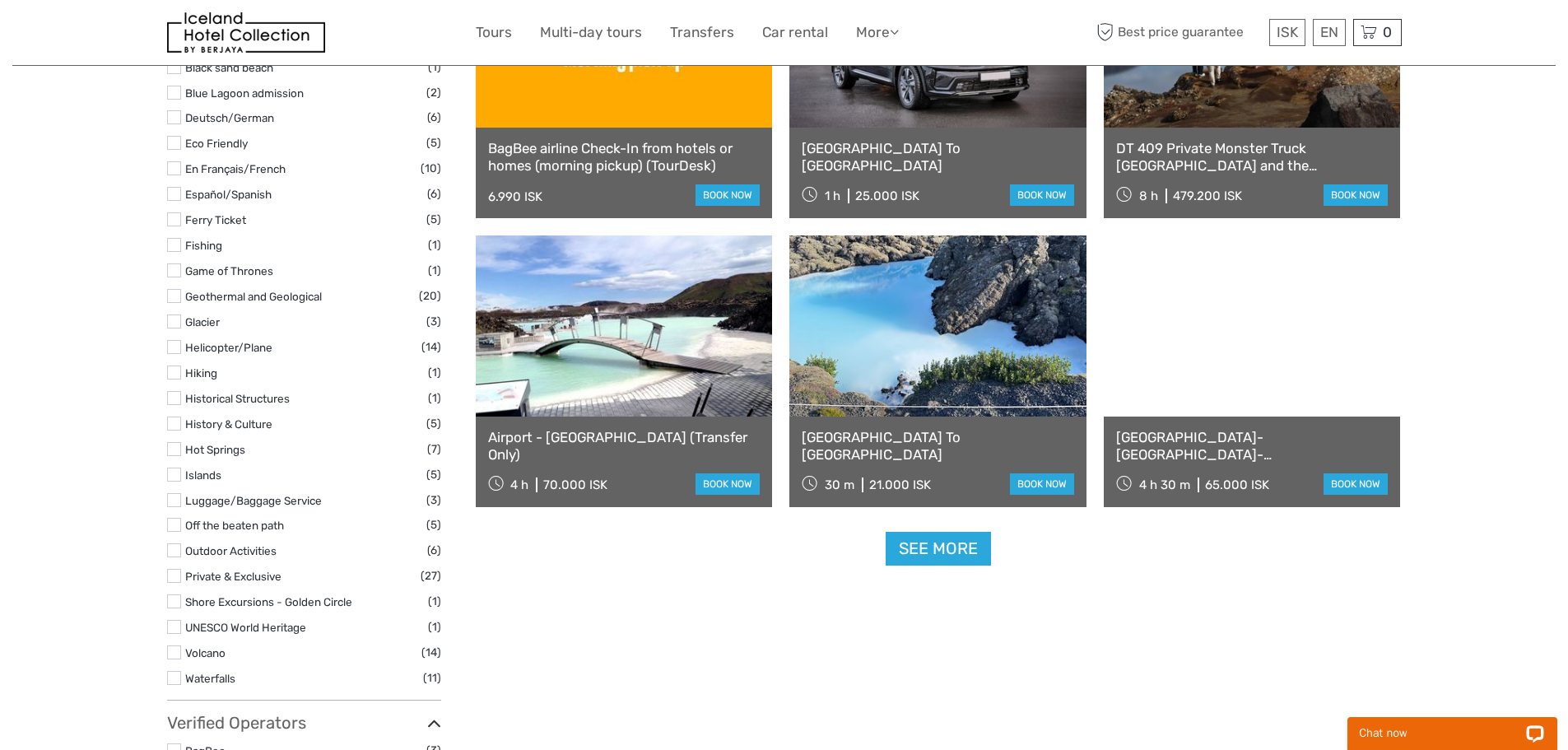 scroll, scrollTop: 1493, scrollLeft: 0, axis: vertical 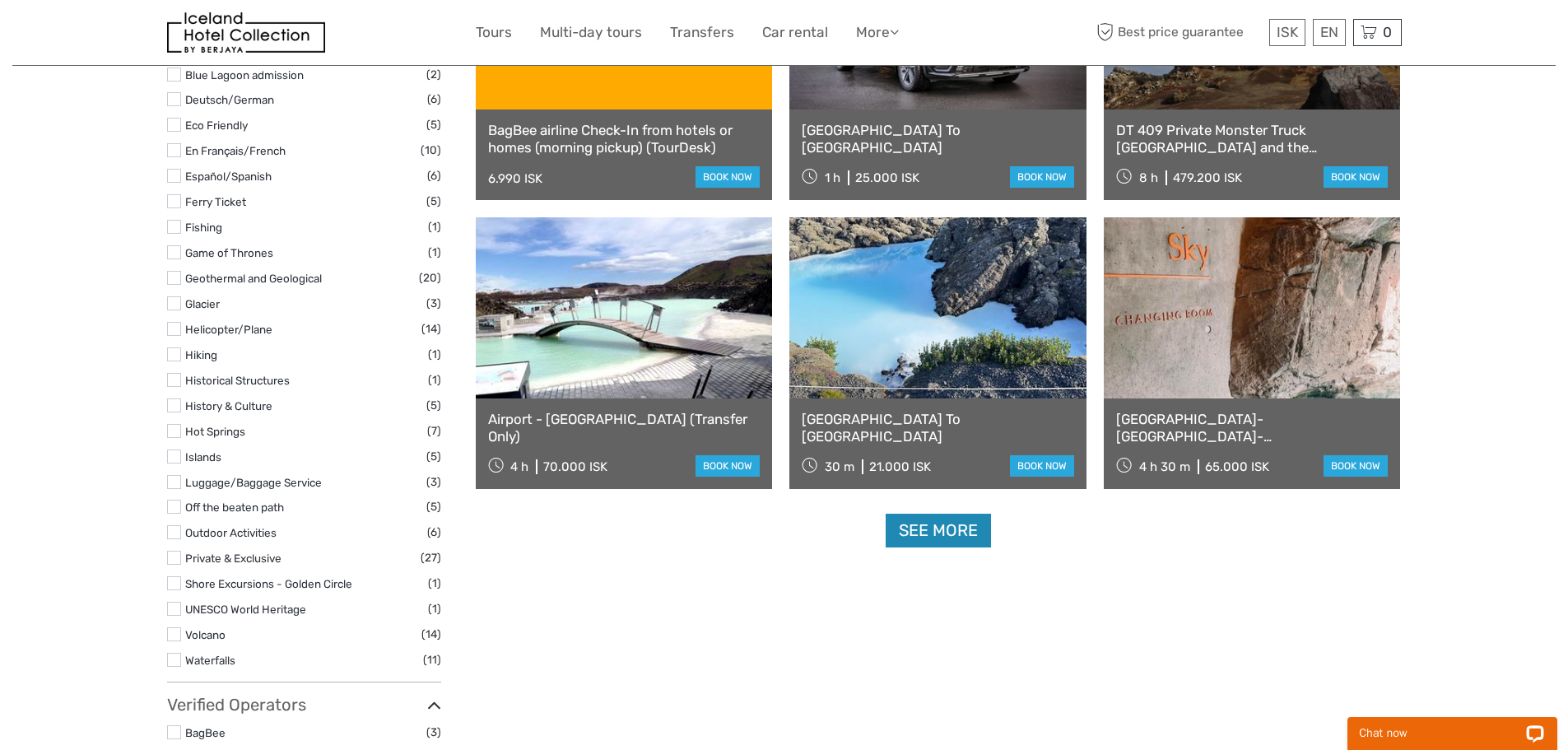 click on "See more" at bounding box center [938, 530] 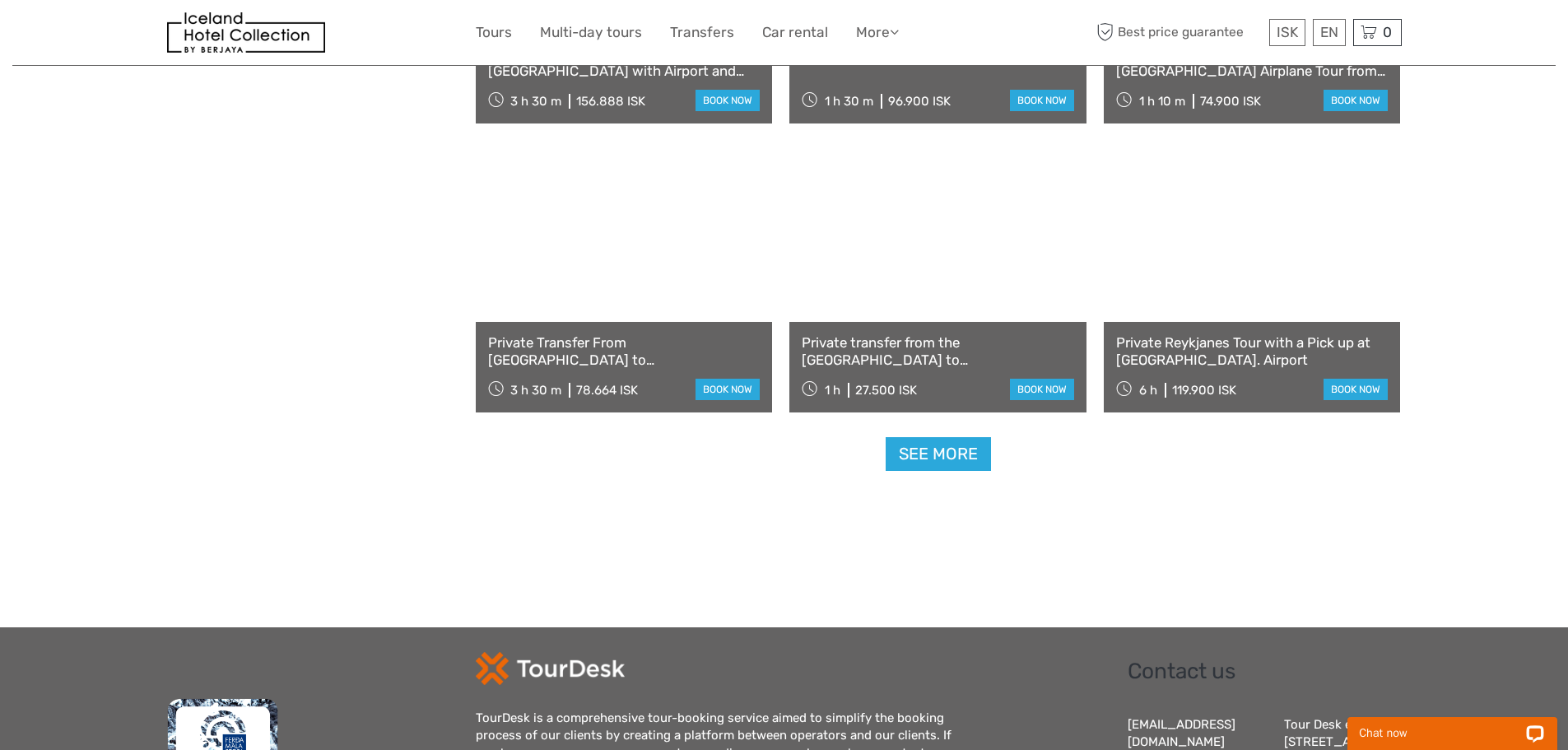 scroll, scrollTop: 3305, scrollLeft: 0, axis: vertical 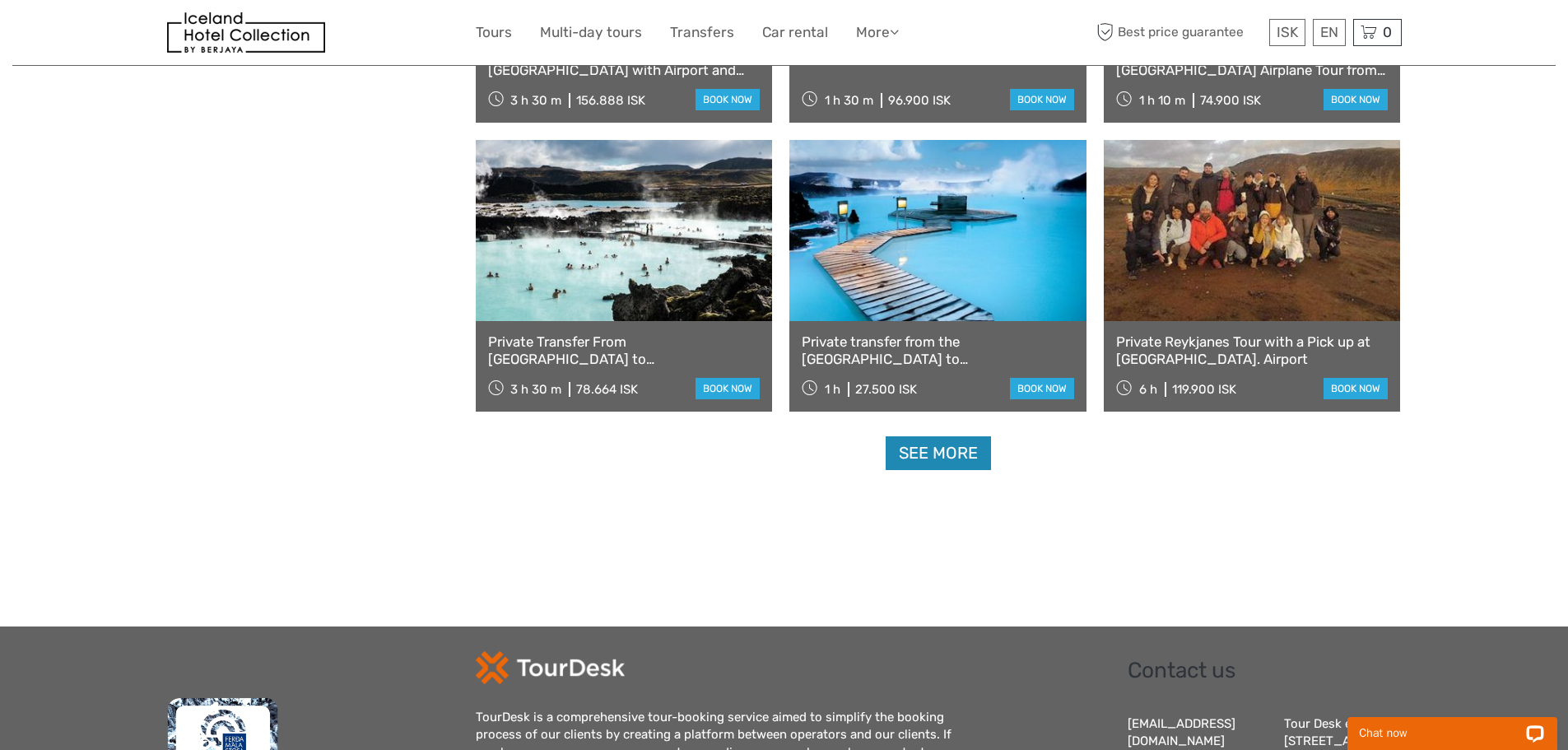 click on "See more" at bounding box center [938, 453] 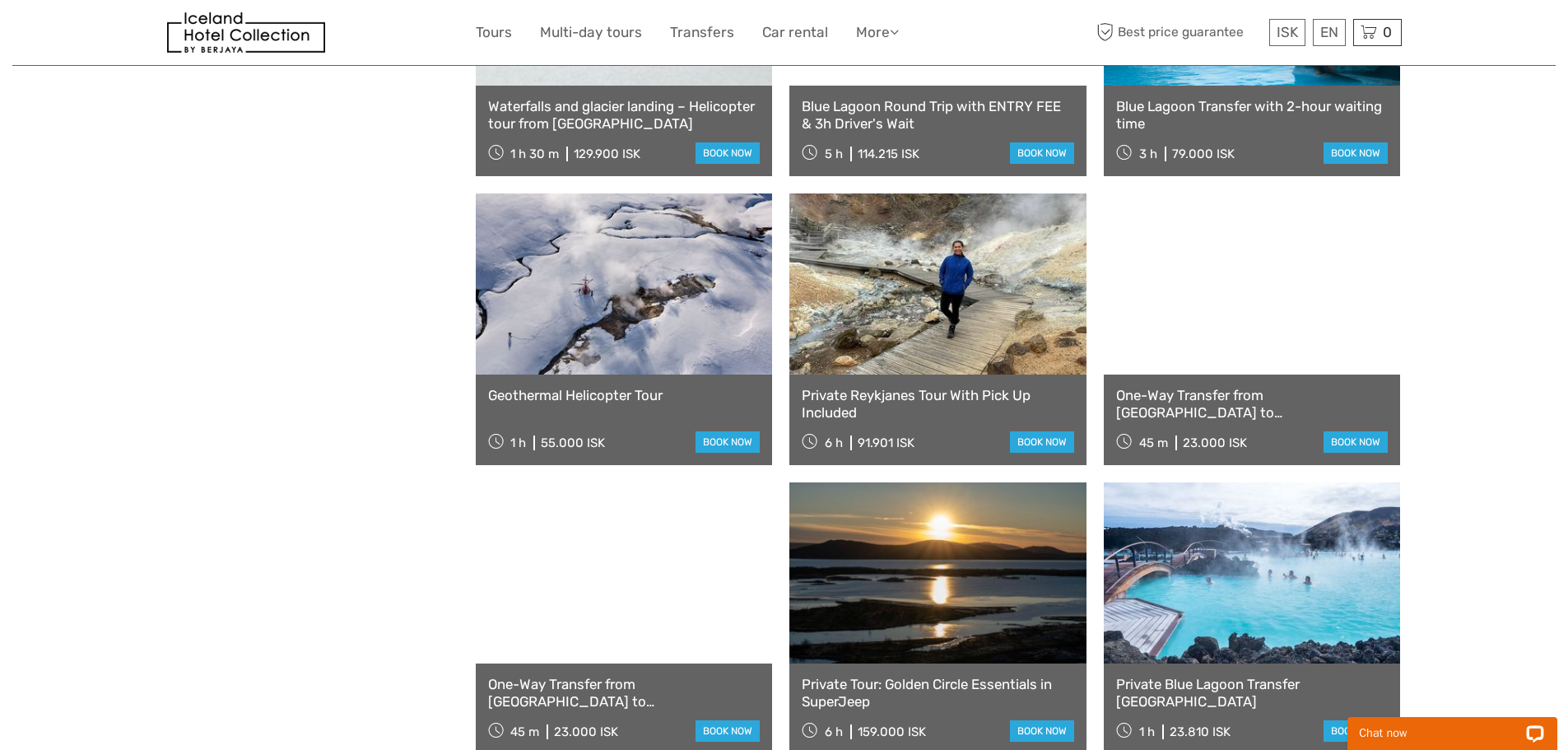 scroll, scrollTop: 4128, scrollLeft: 0, axis: vertical 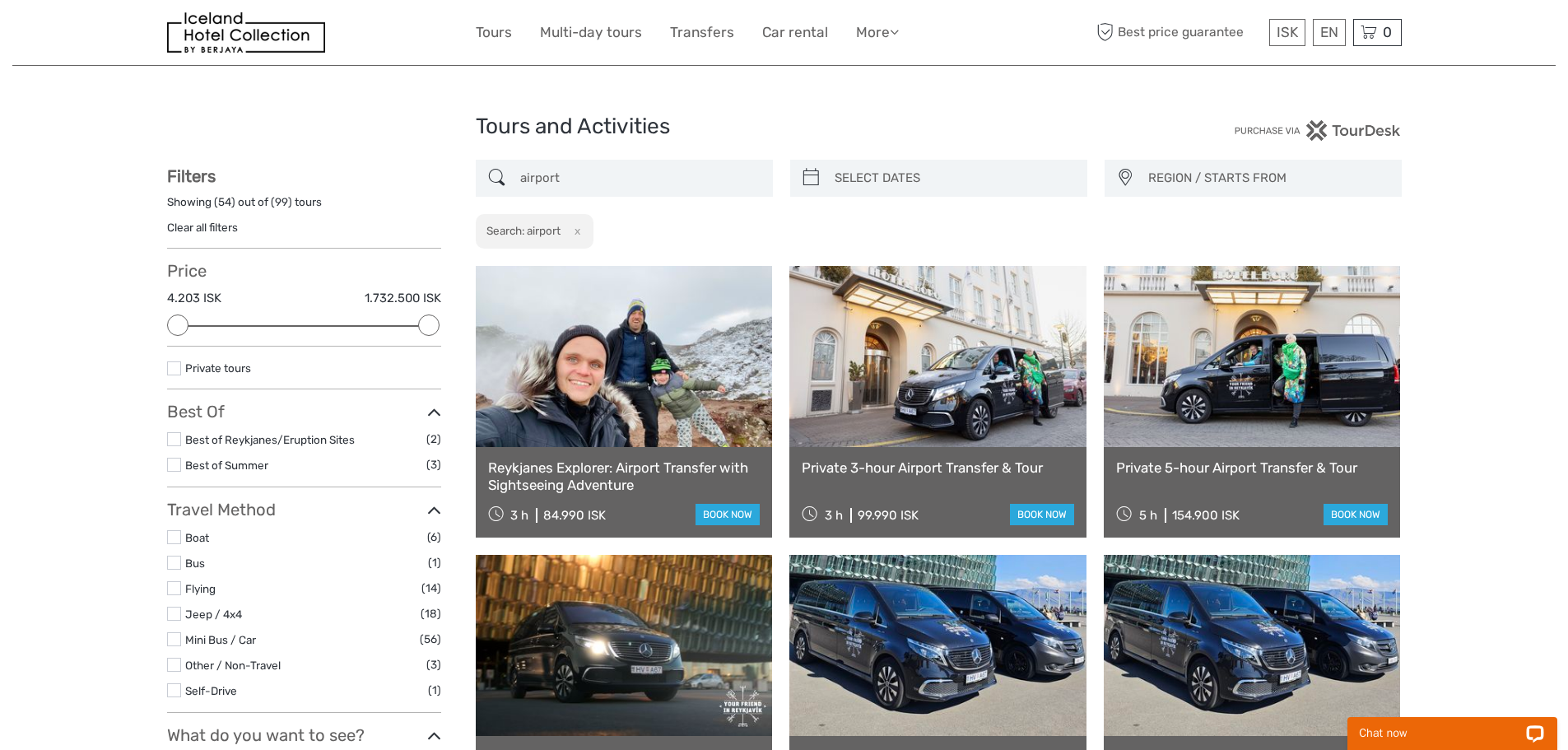 drag, startPoint x: 689, startPoint y: 173, endPoint x: 350, endPoint y: 170, distance: 339.0133 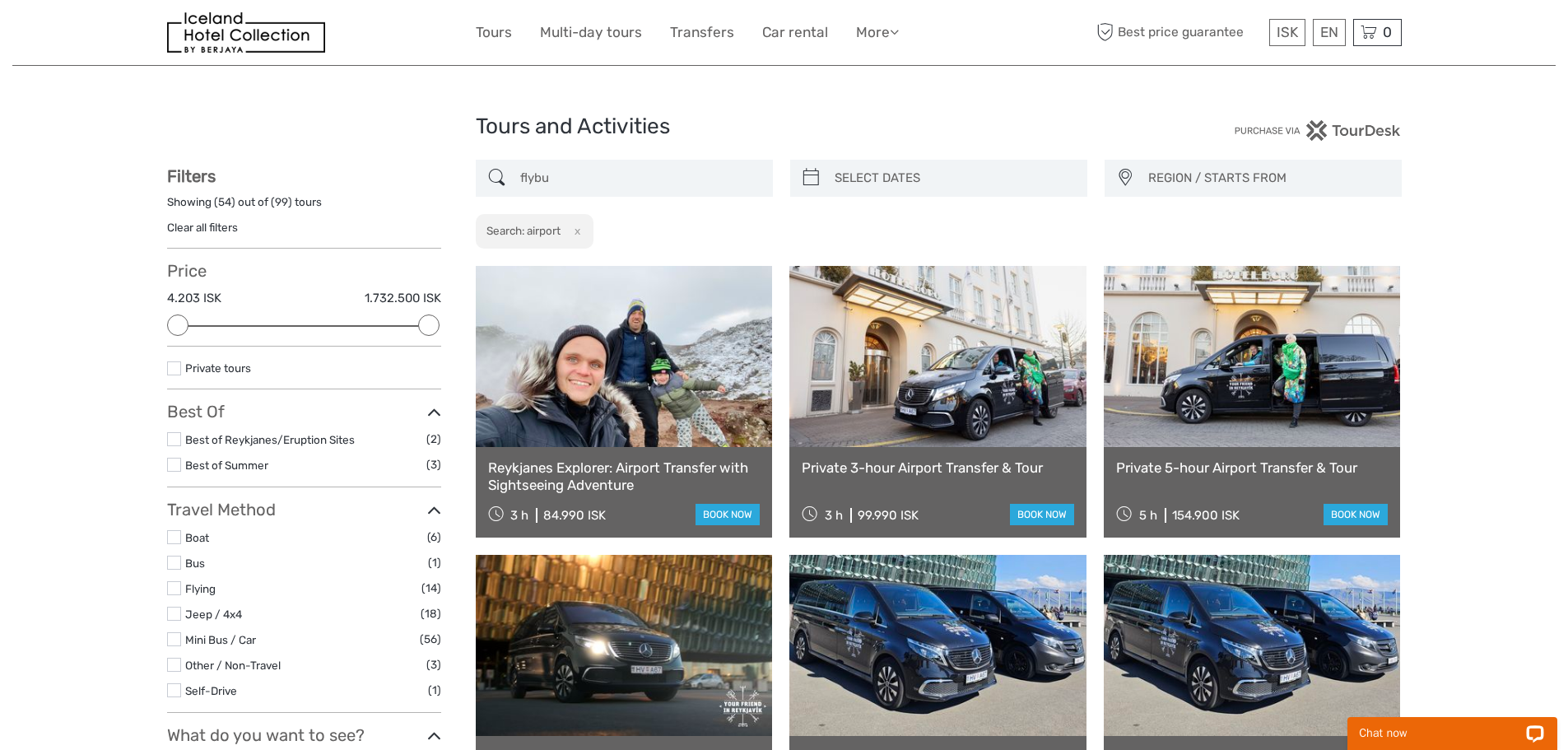 type on "flybus" 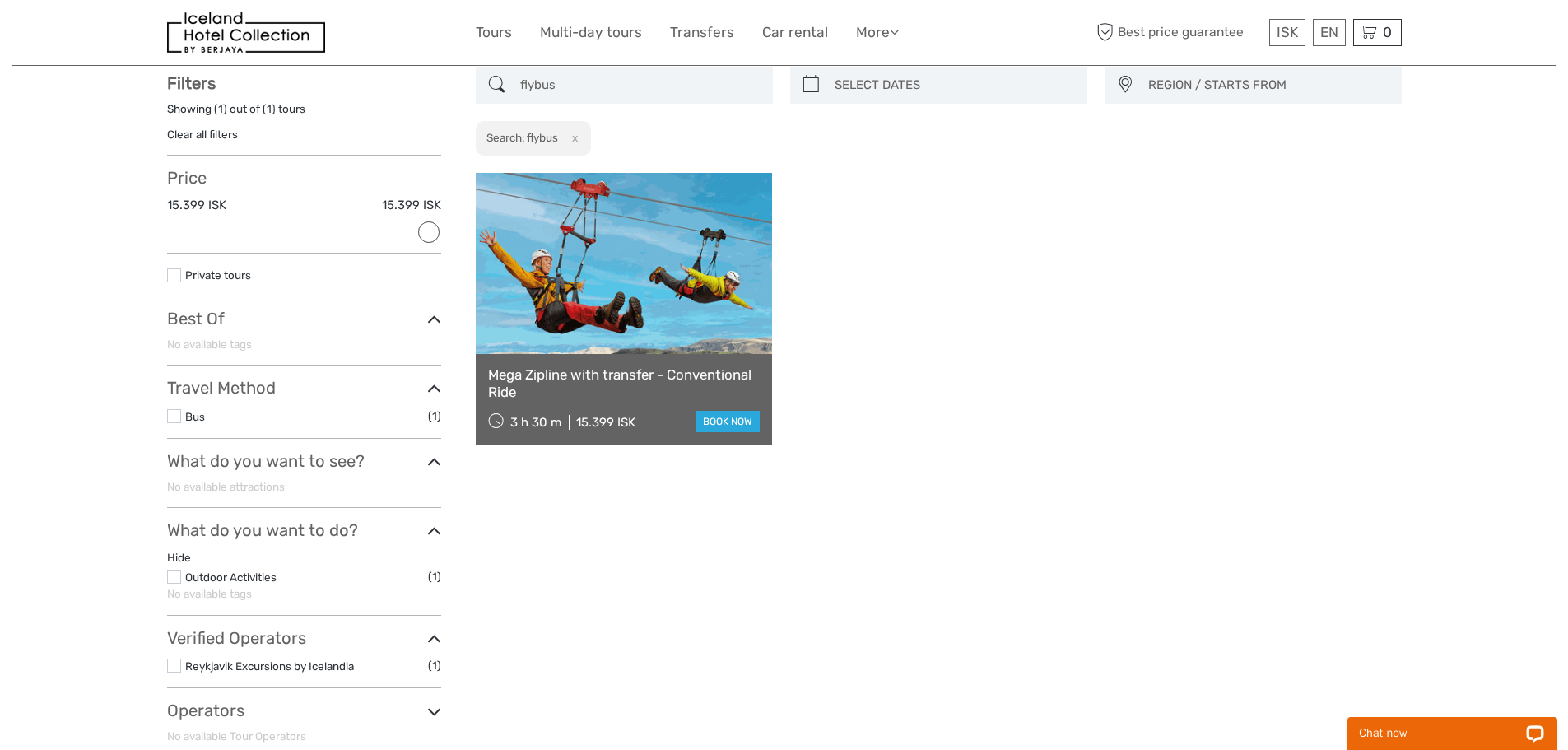 scroll, scrollTop: 94, scrollLeft: 0, axis: vertical 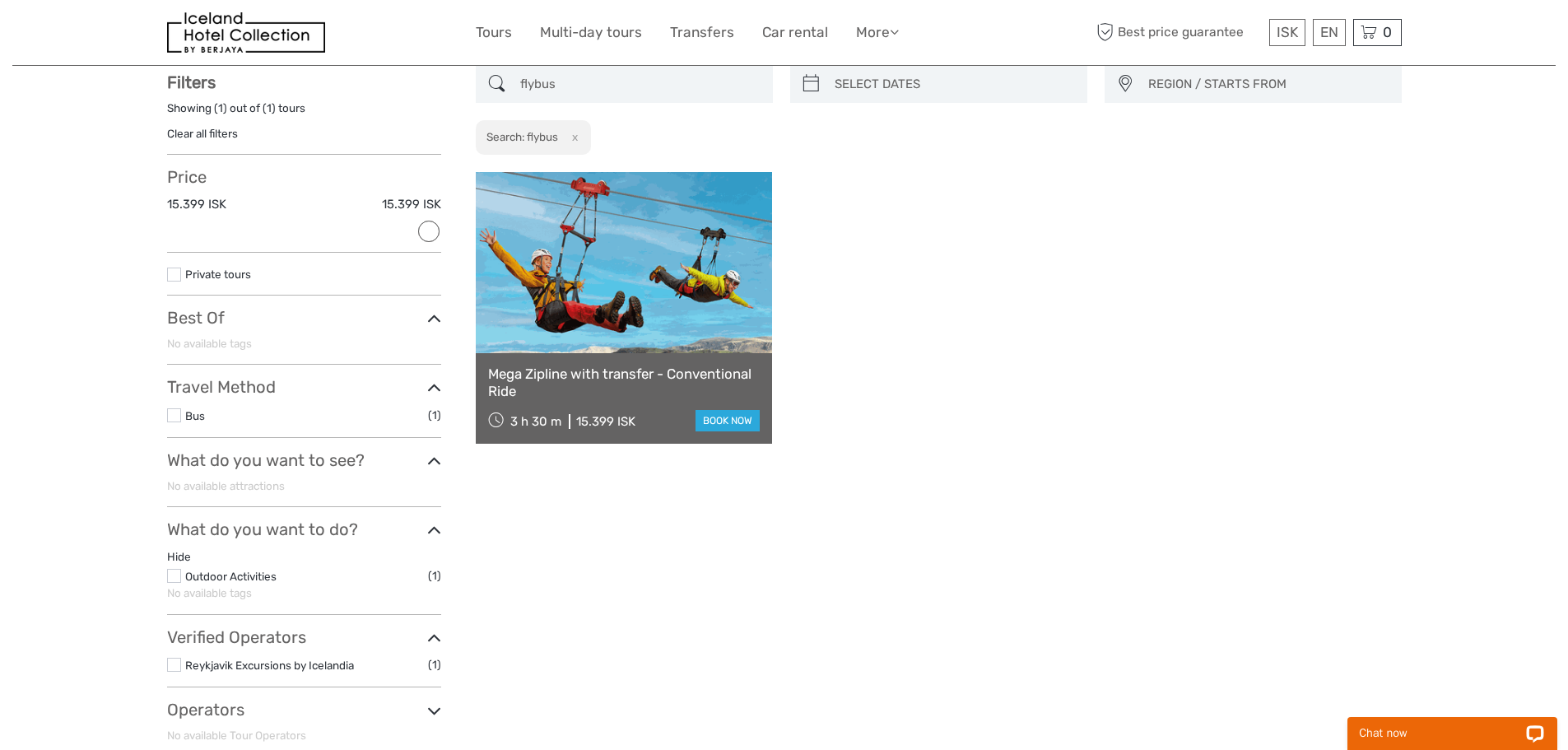 drag, startPoint x: 592, startPoint y: 87, endPoint x: 202, endPoint y: 94, distance: 390.0628 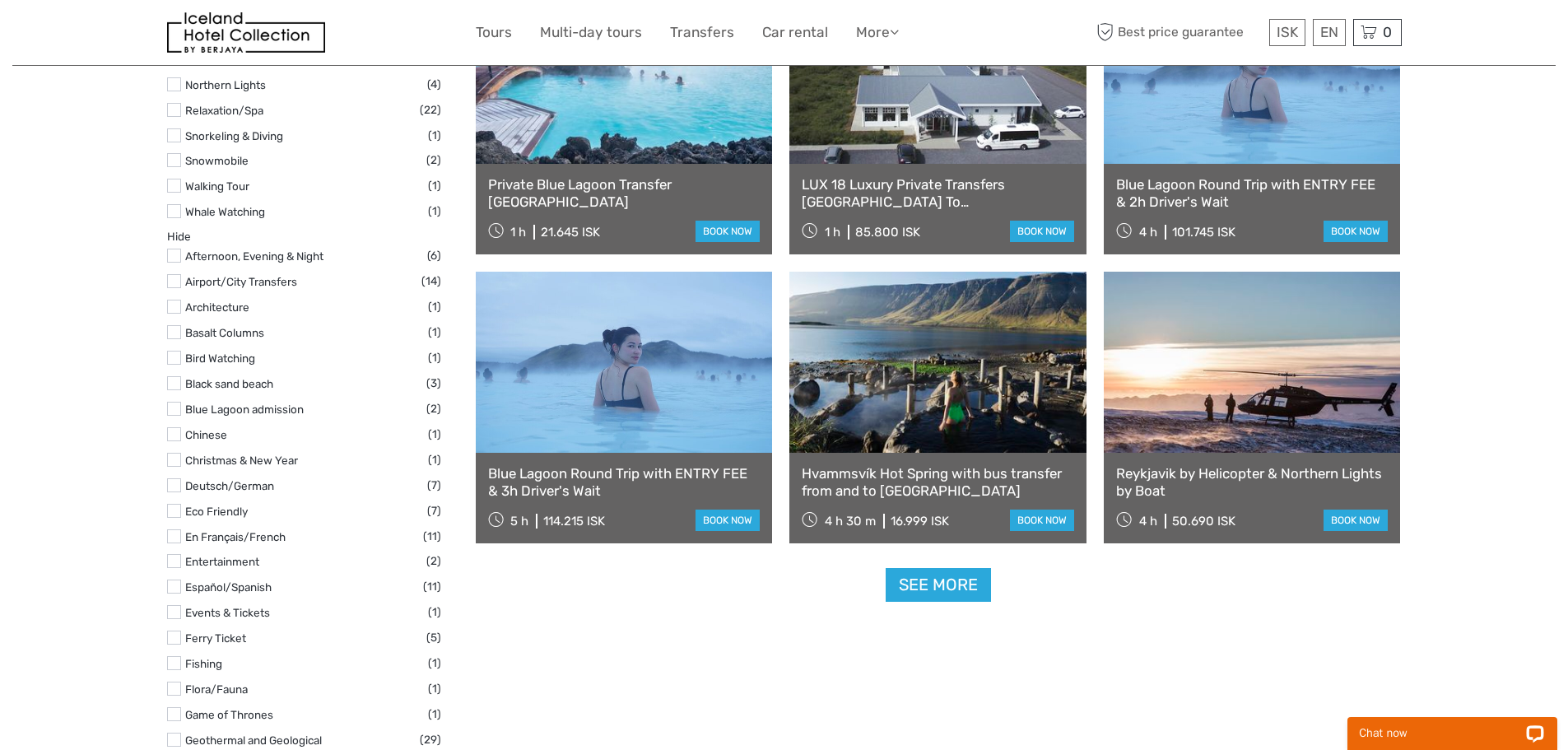 scroll, scrollTop: 1493, scrollLeft: 0, axis: vertical 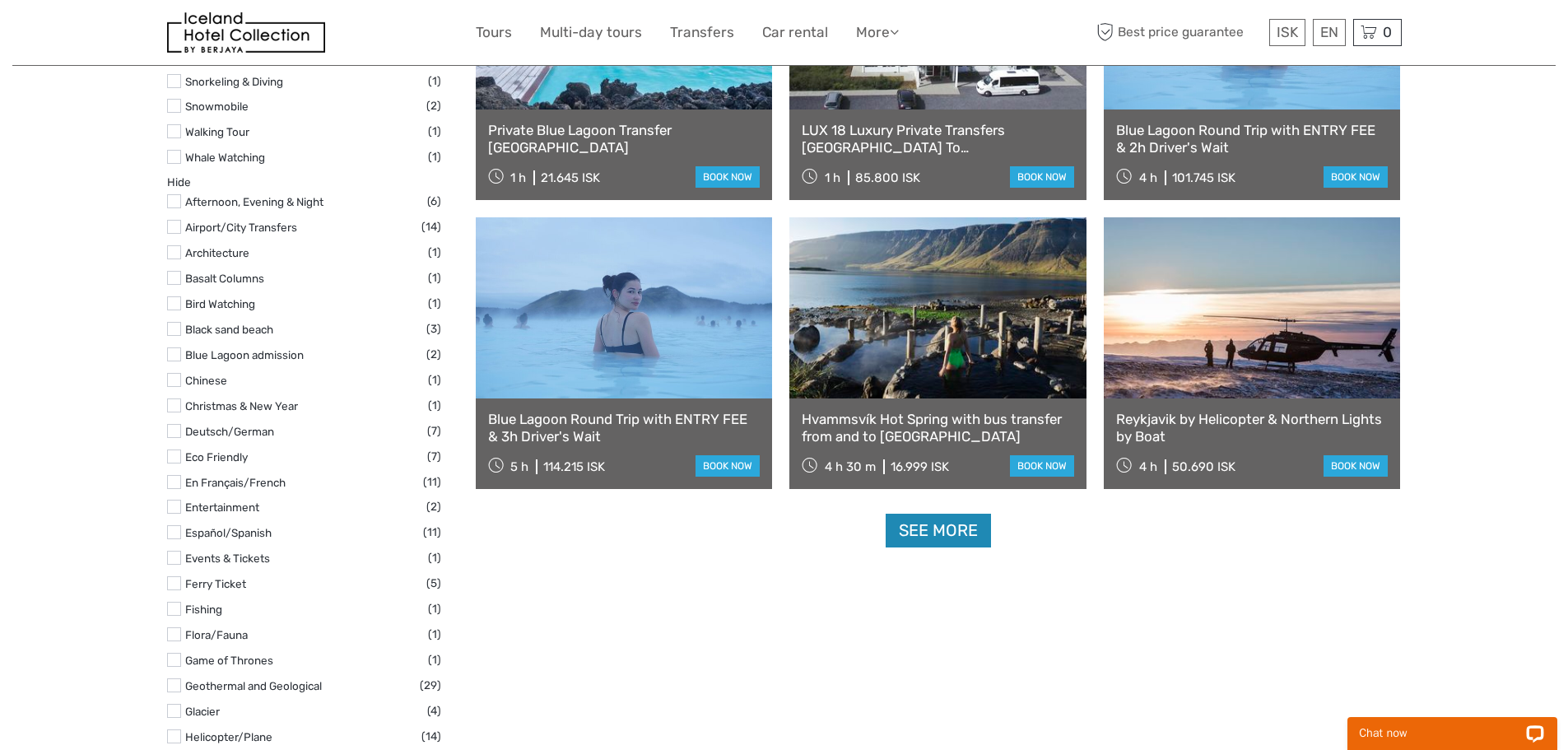 type on "airport transfers" 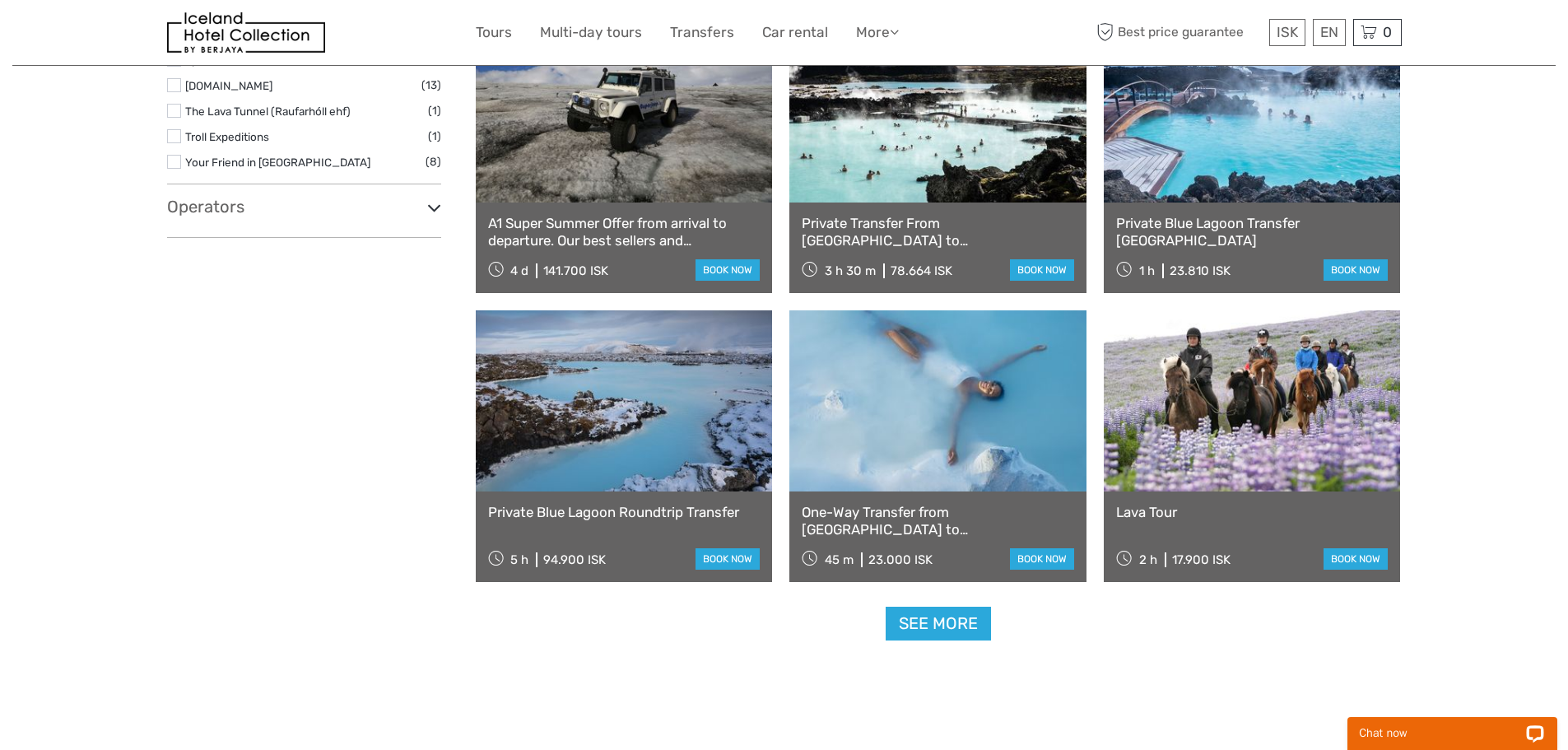scroll, scrollTop: 3140, scrollLeft: 0, axis: vertical 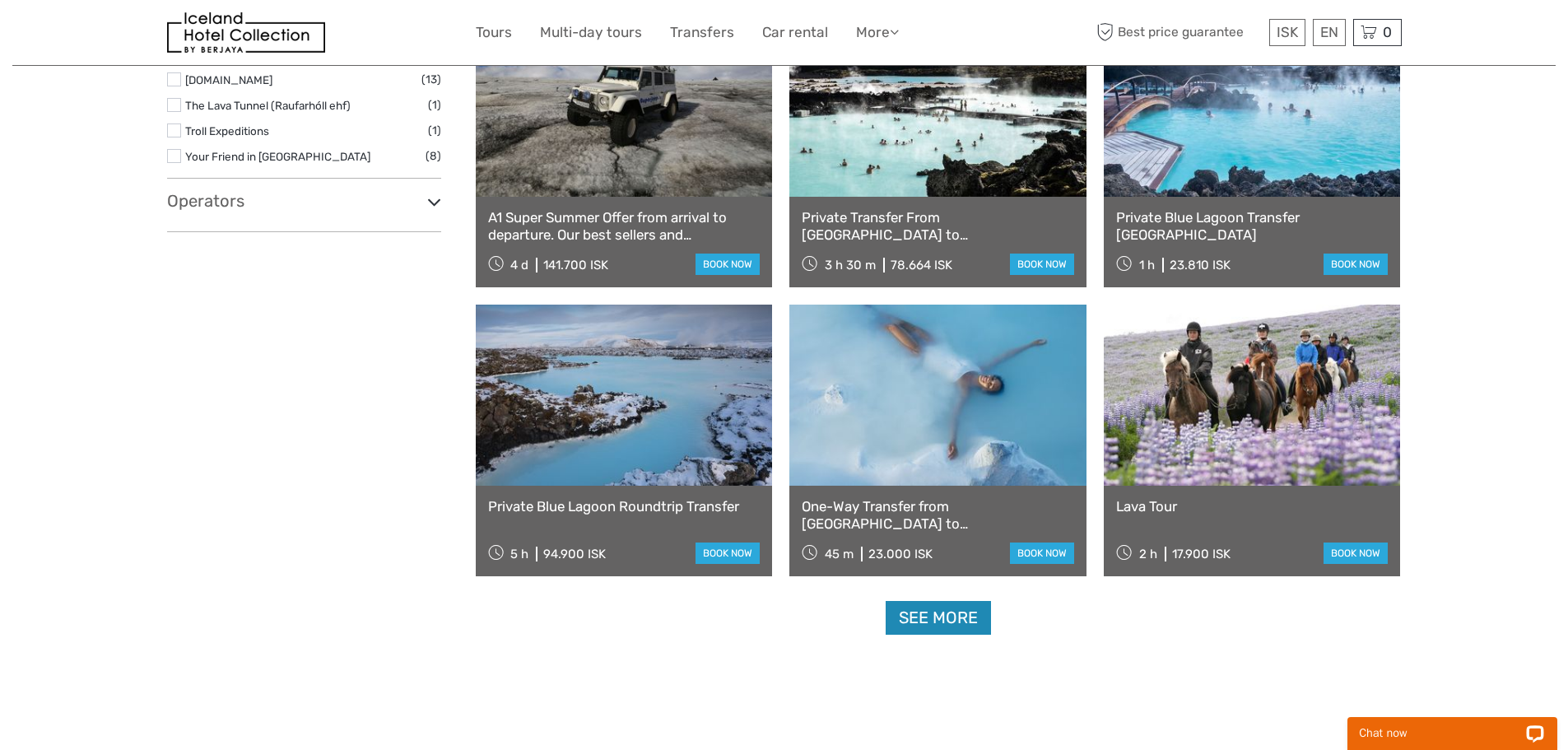 click on "See more" at bounding box center (938, 617) 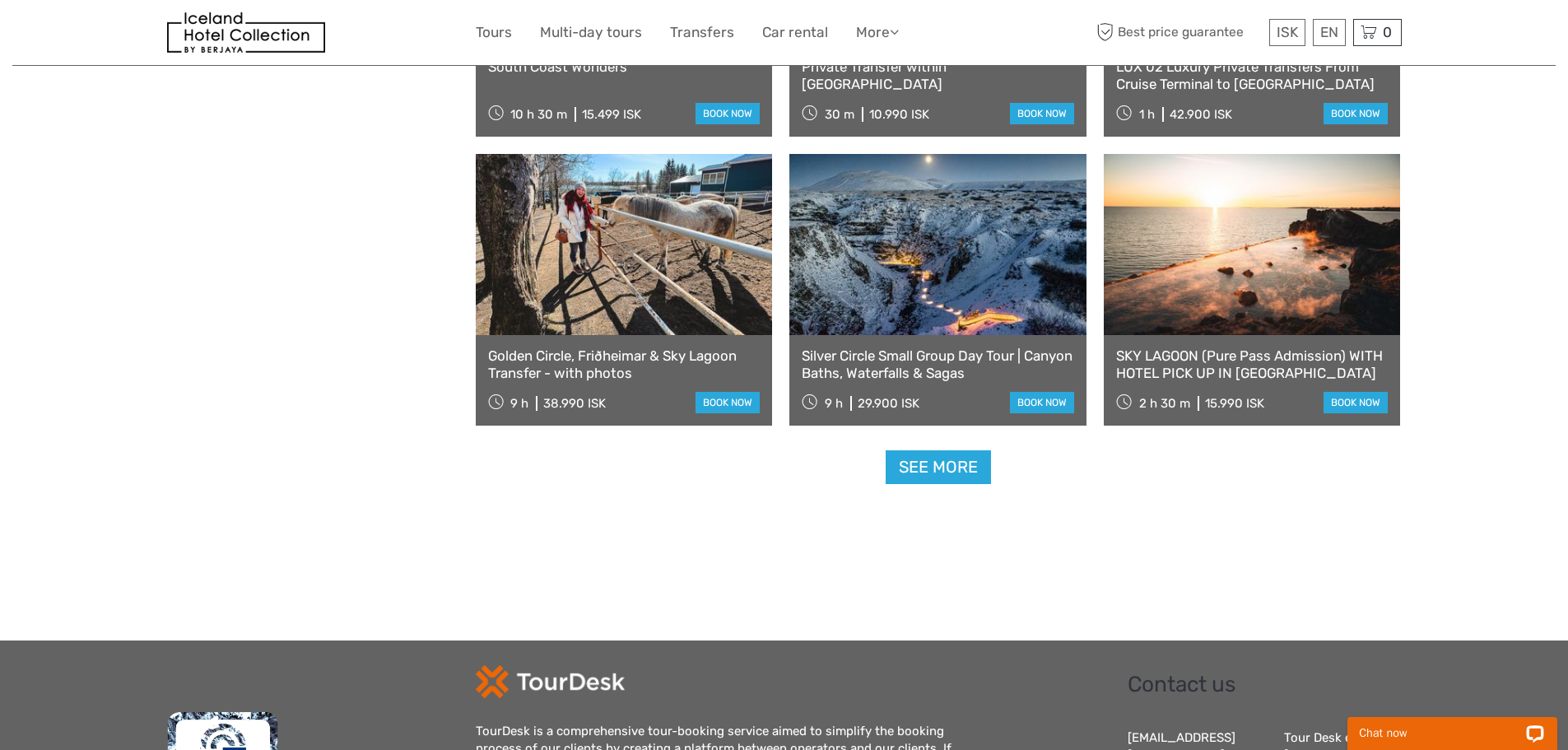 scroll, scrollTop: 5033, scrollLeft: 0, axis: vertical 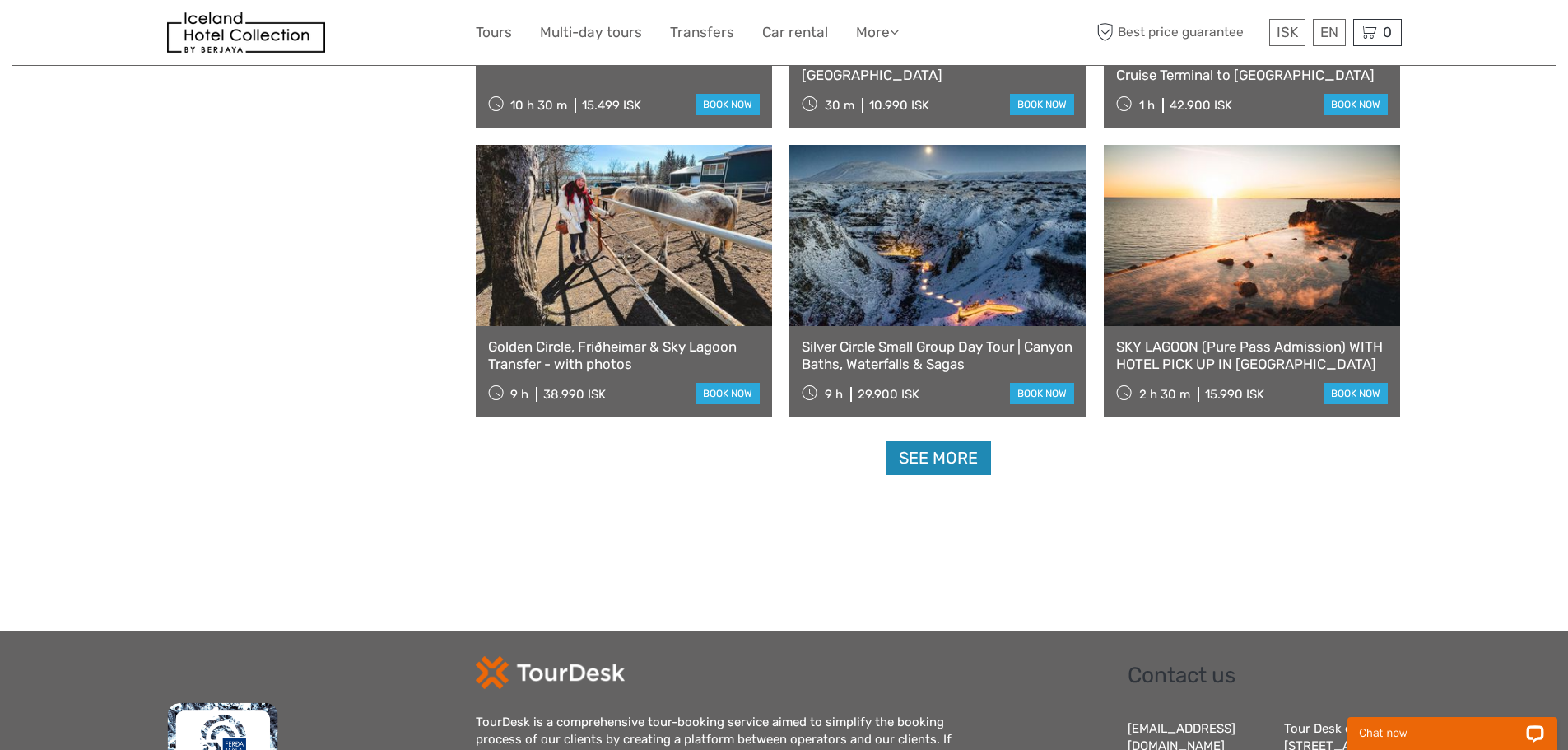 click on "See more" at bounding box center [938, 458] 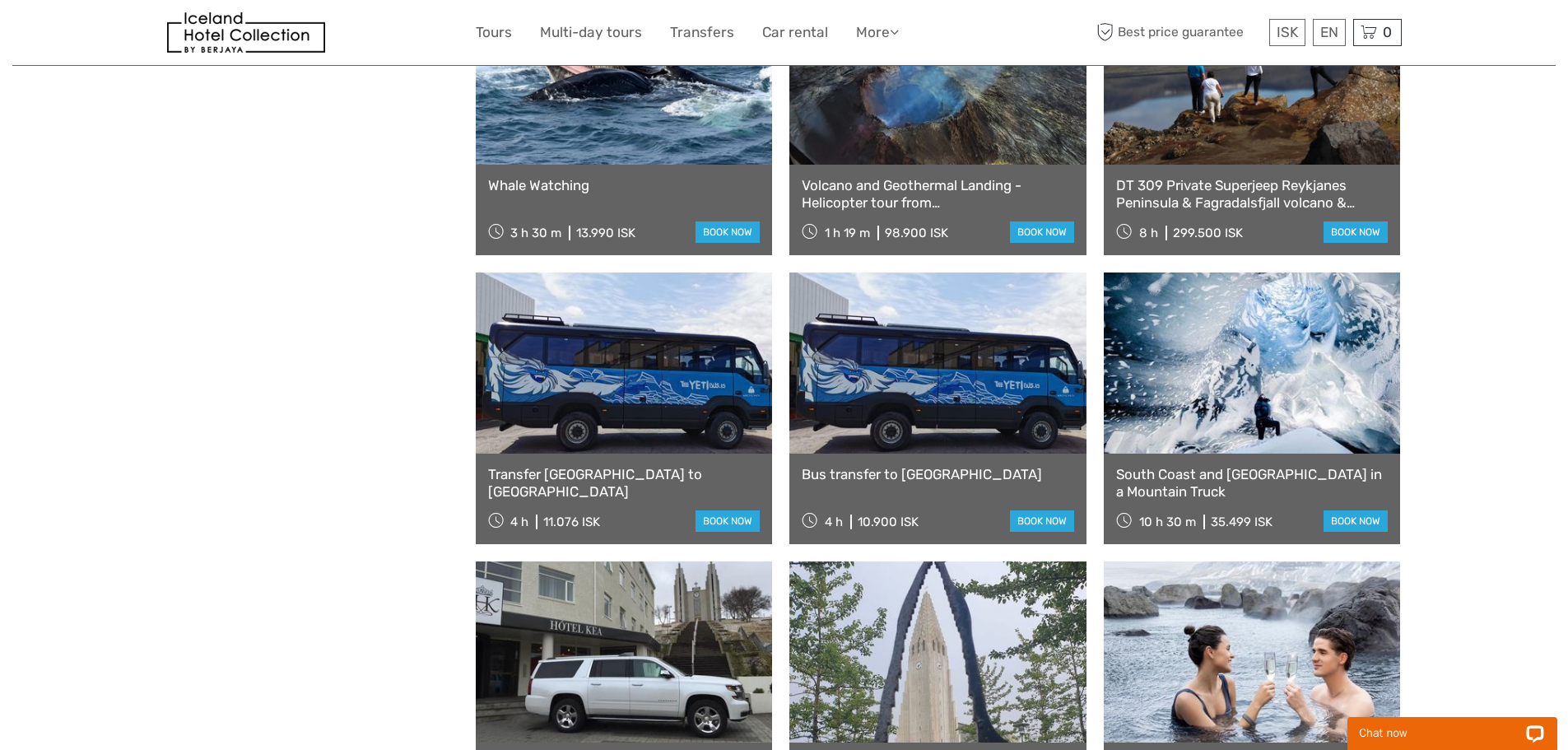 scroll, scrollTop: 6680, scrollLeft: 0, axis: vertical 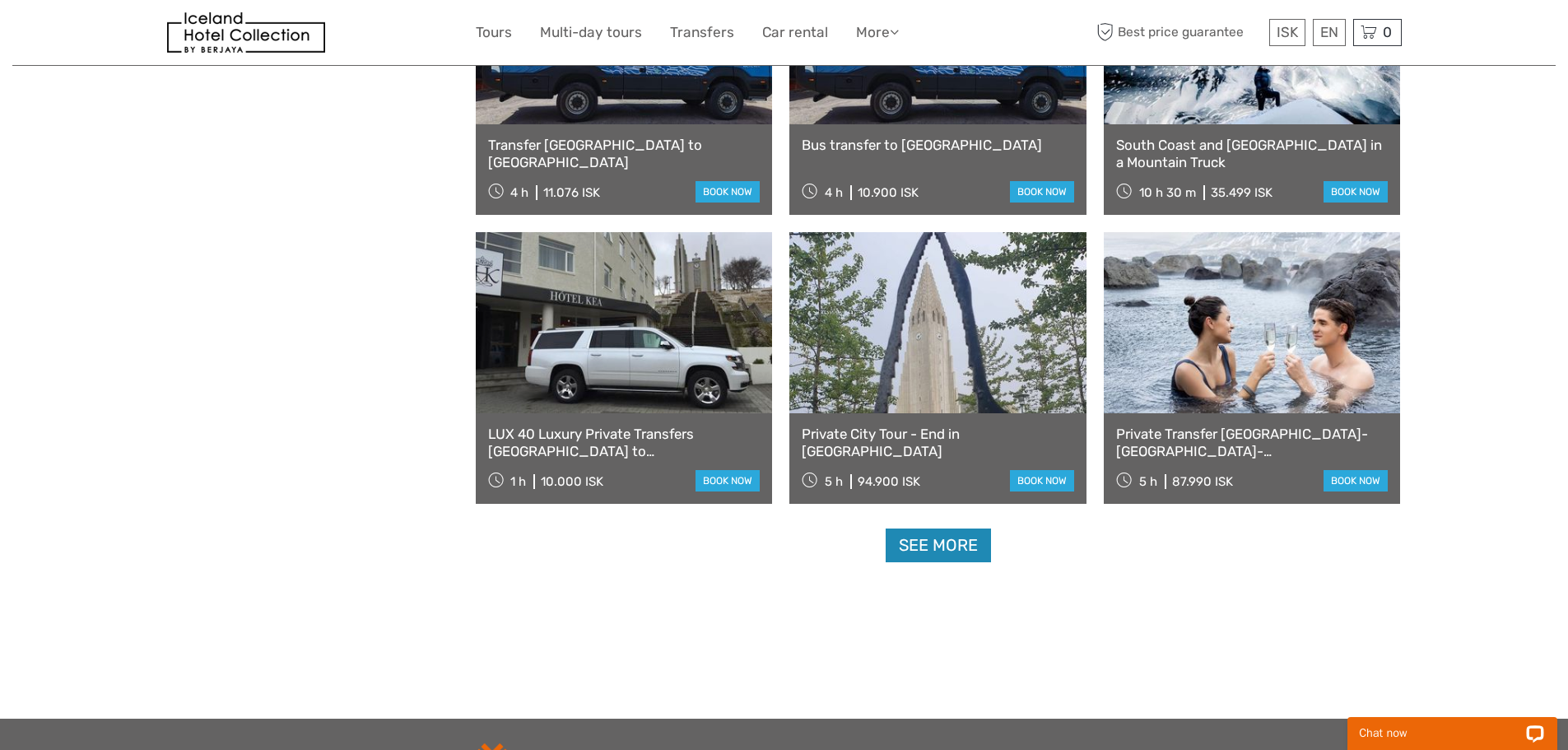 click on "See more" at bounding box center (938, 545) 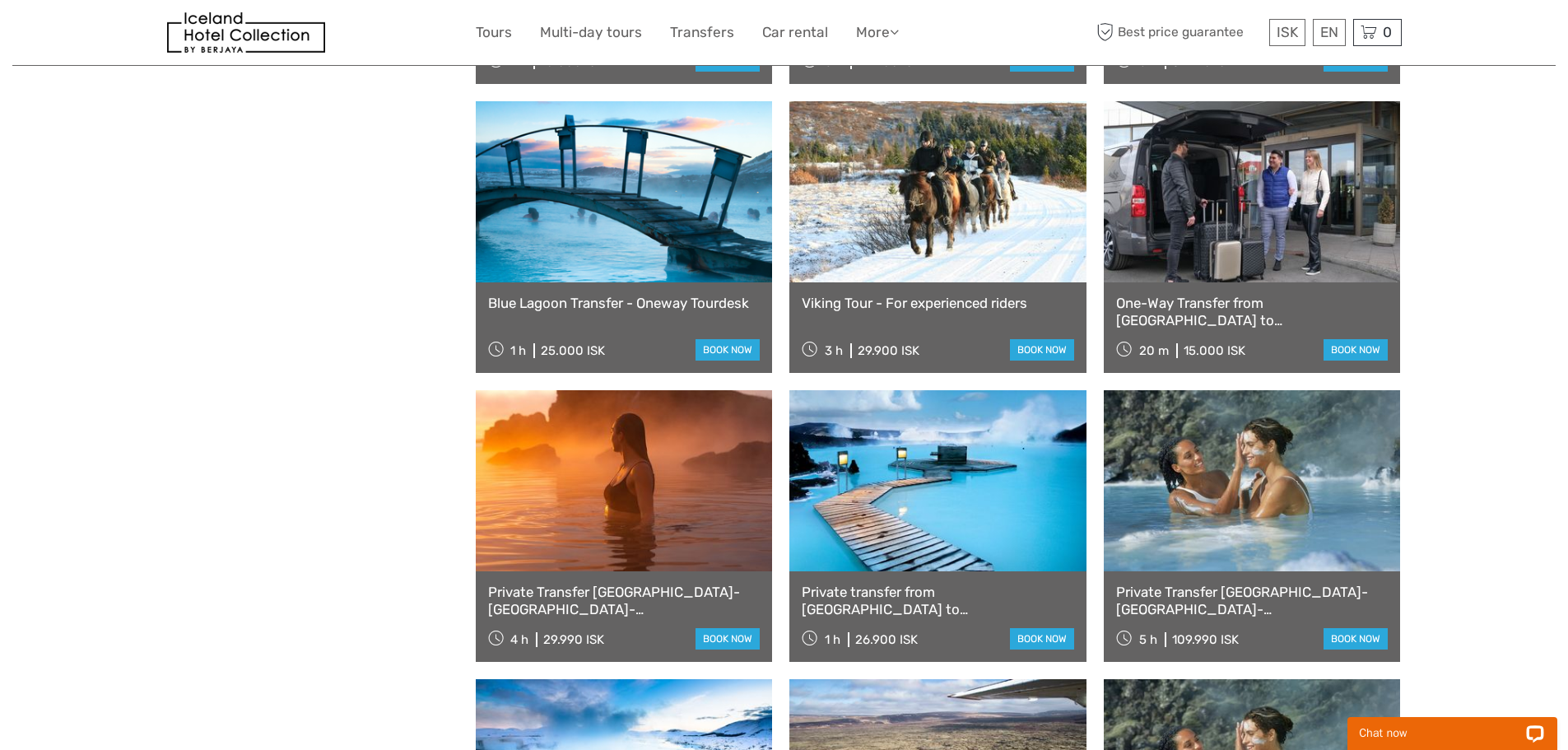 scroll, scrollTop: 7009, scrollLeft: 0, axis: vertical 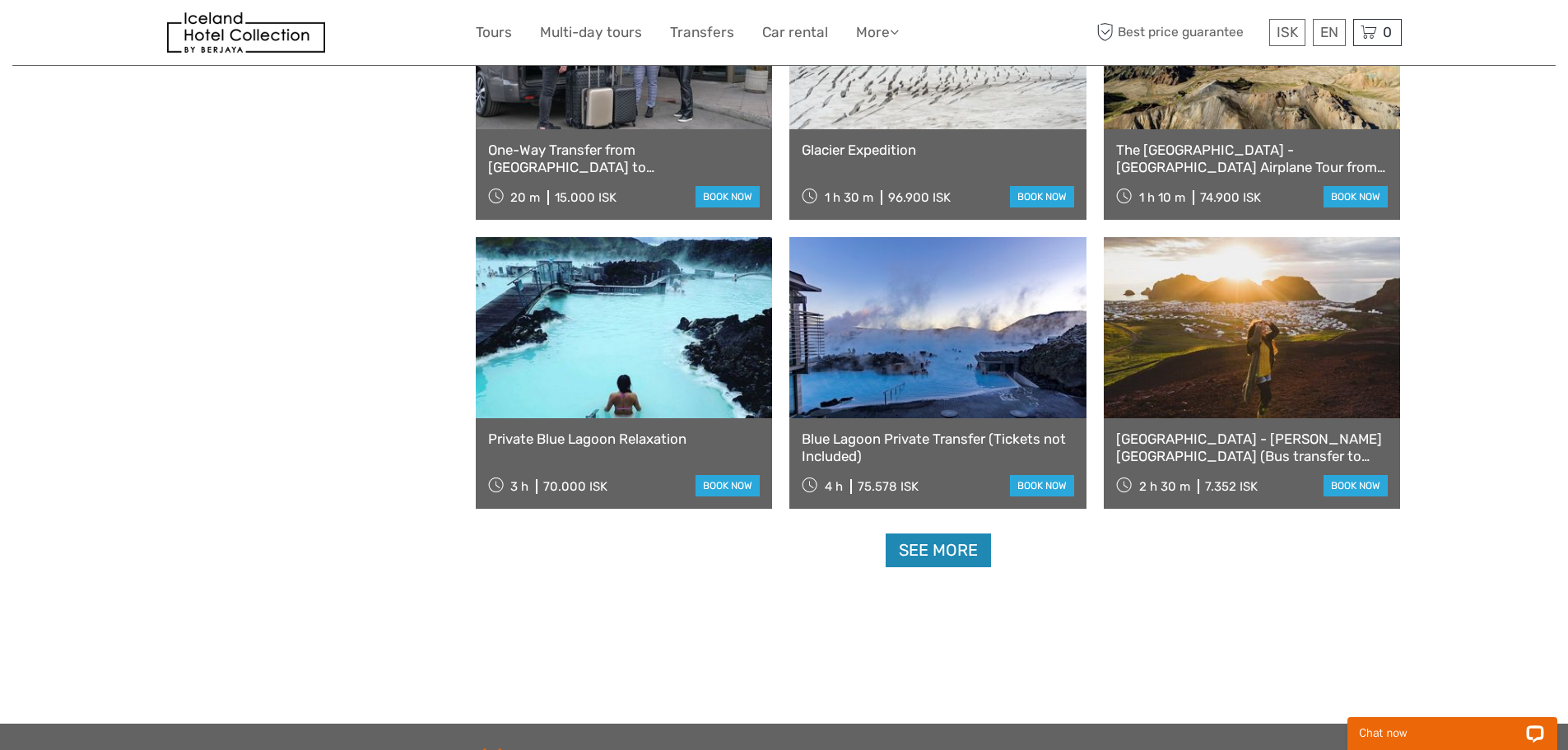 click on "See more" at bounding box center [938, 550] 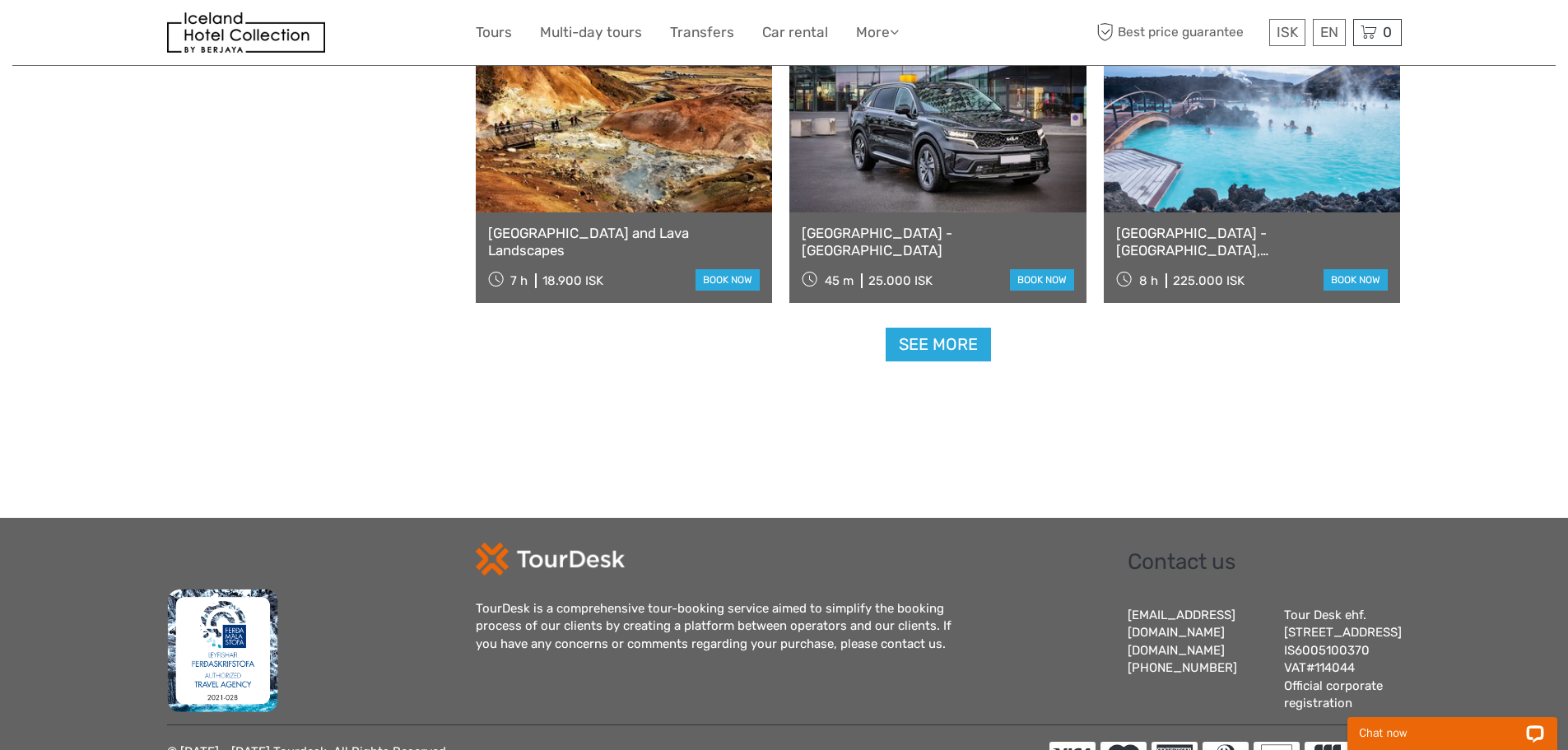 scroll, scrollTop: 10385, scrollLeft: 0, axis: vertical 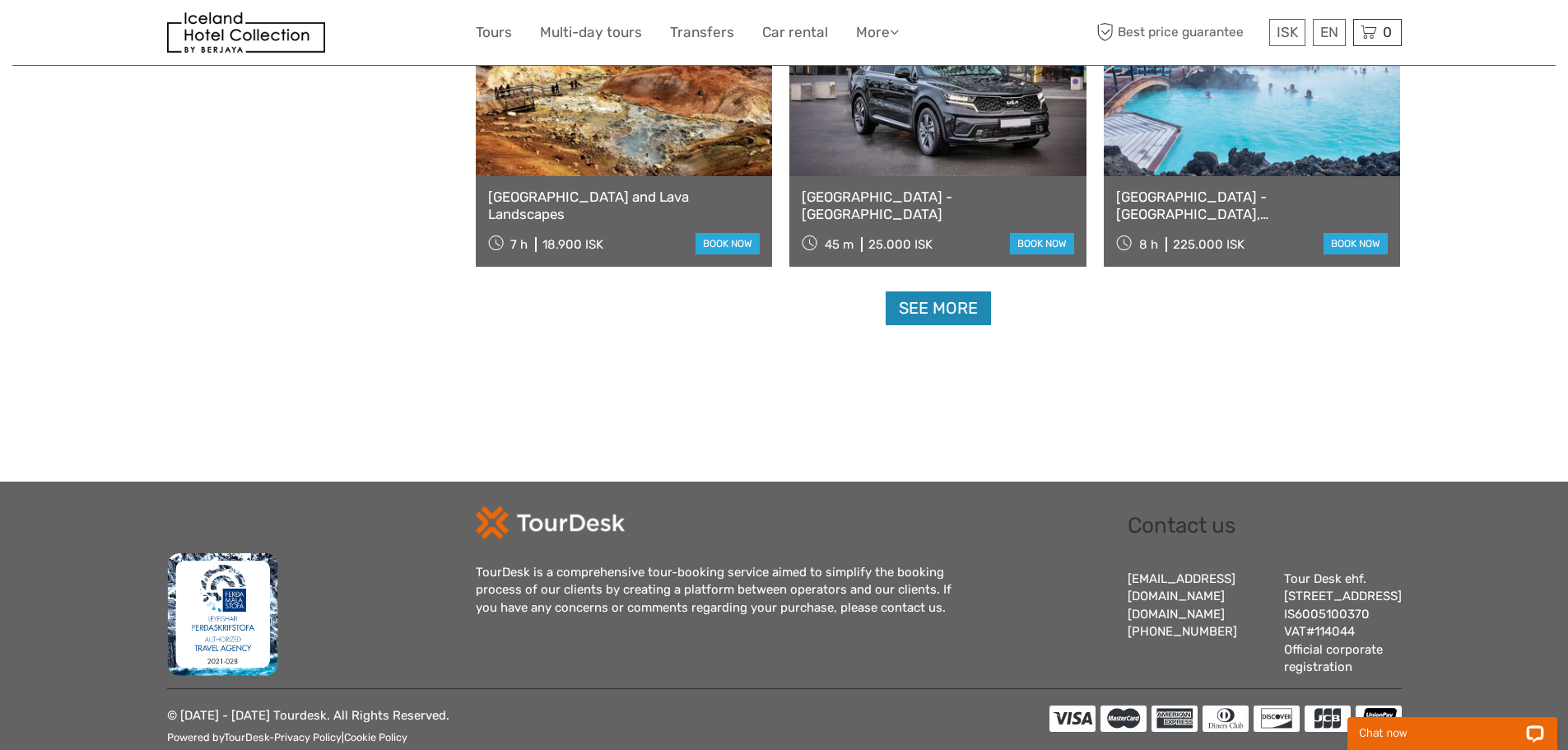 click on "See more" at bounding box center [938, 308] 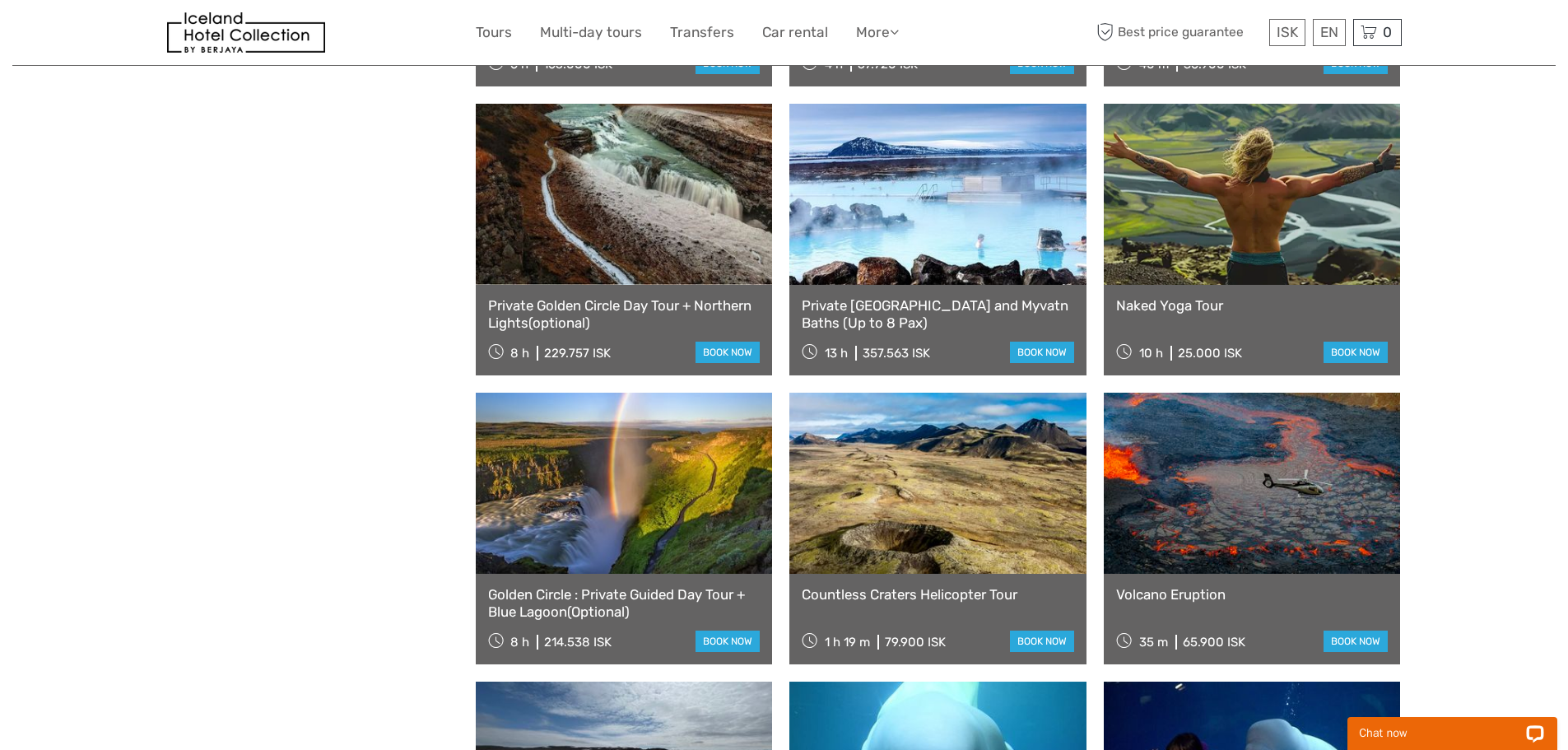 scroll, scrollTop: 11043, scrollLeft: 0, axis: vertical 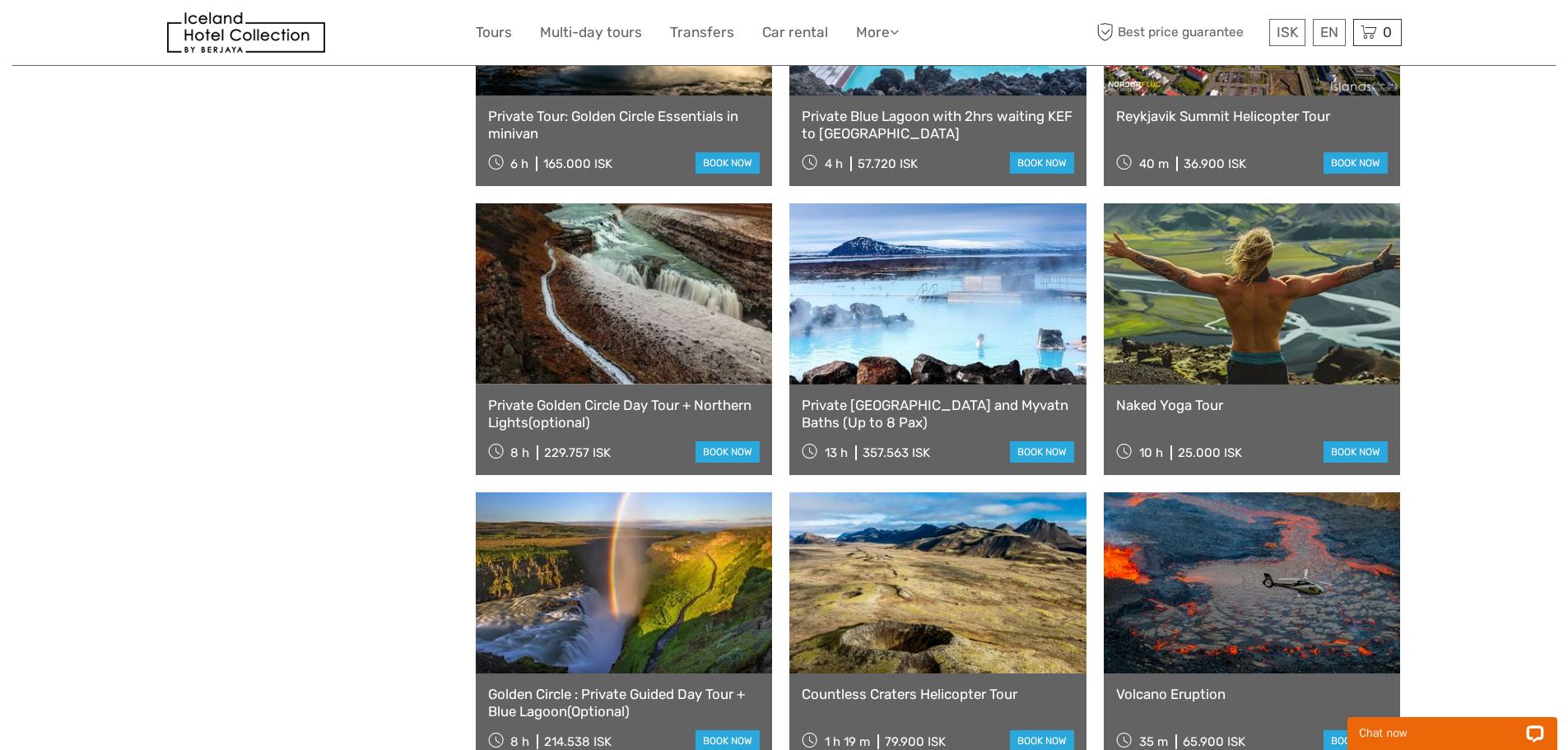 click on "Naked Yoga Tour" at bounding box center (1252, 405) 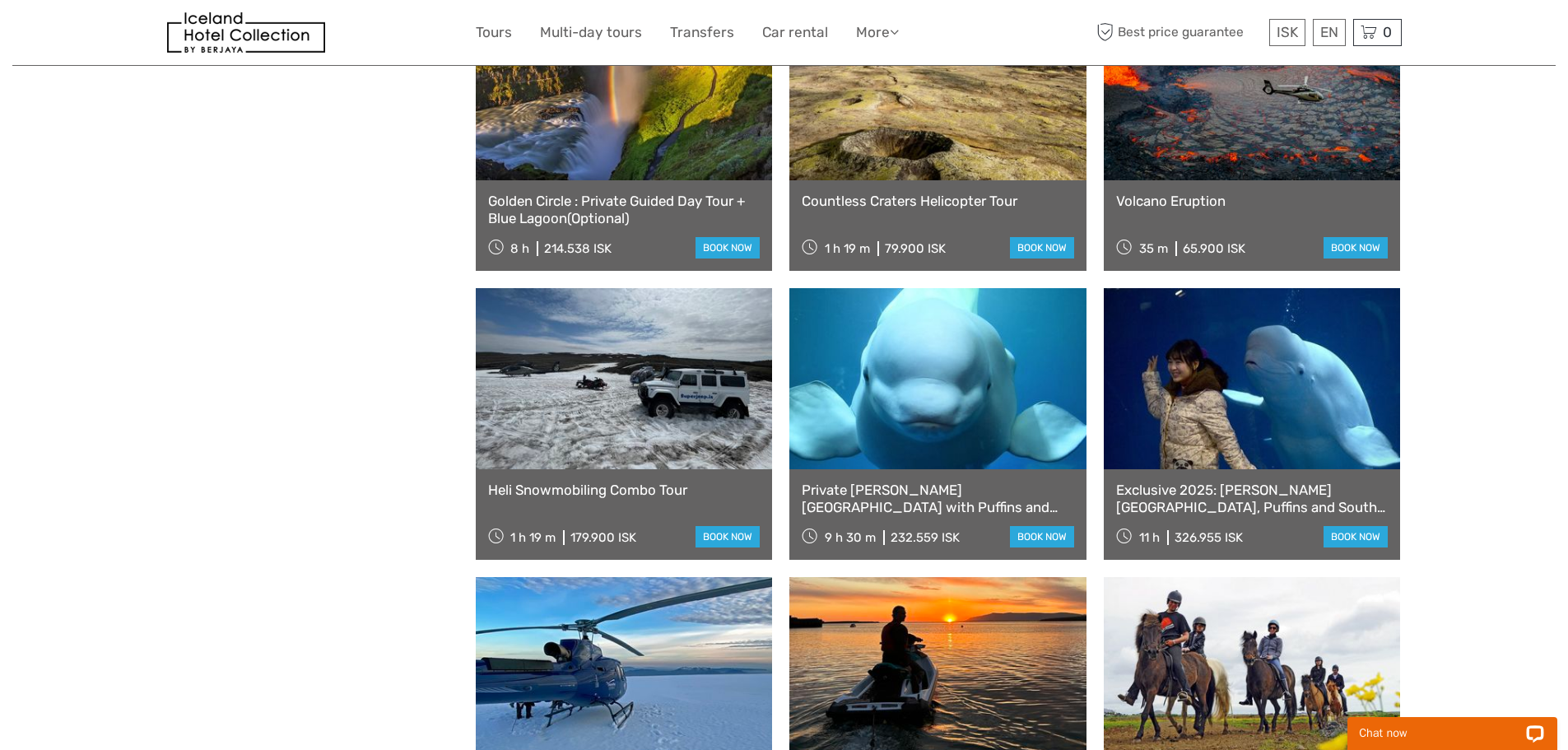 scroll, scrollTop: 11537, scrollLeft: 0, axis: vertical 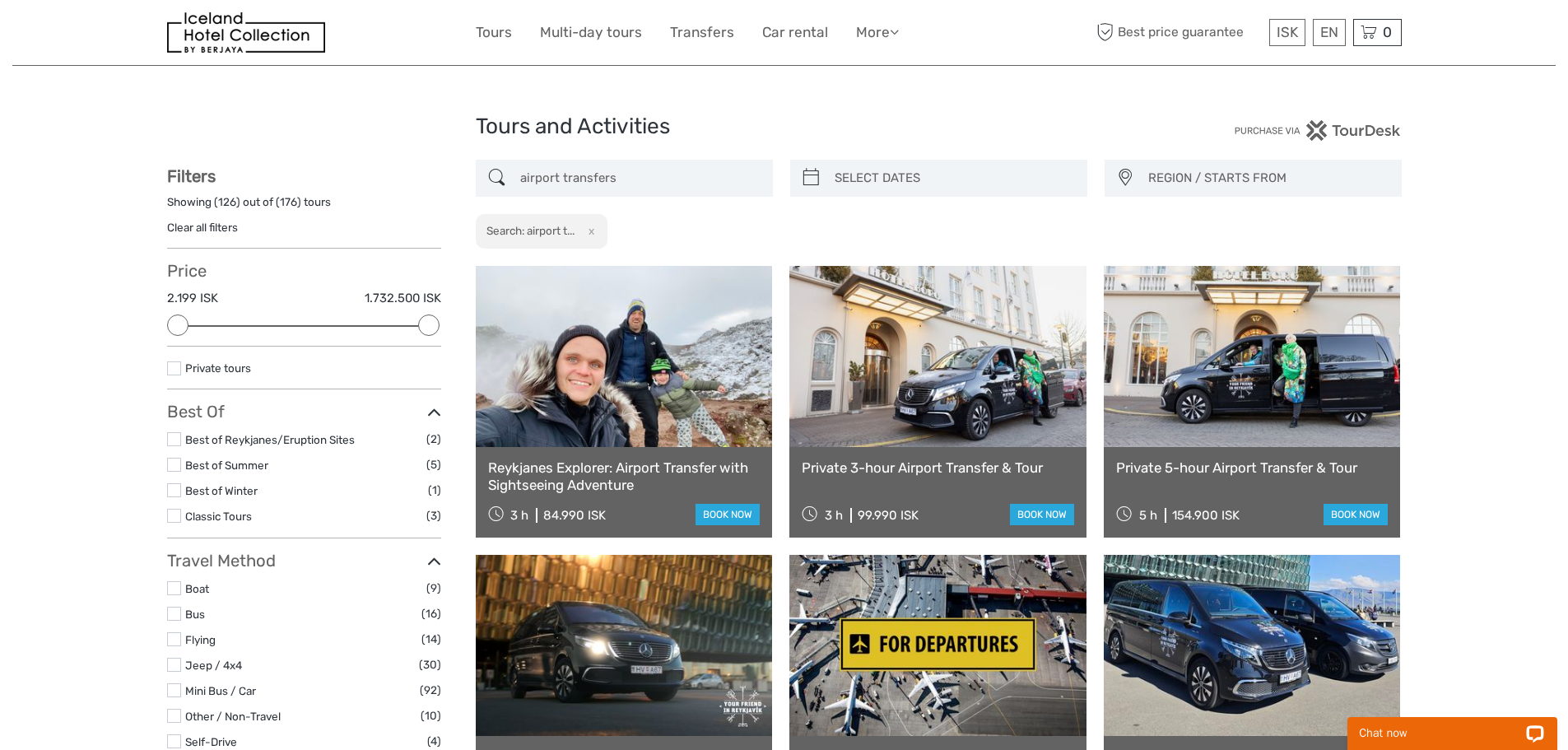 click on "x" at bounding box center (588, 231) 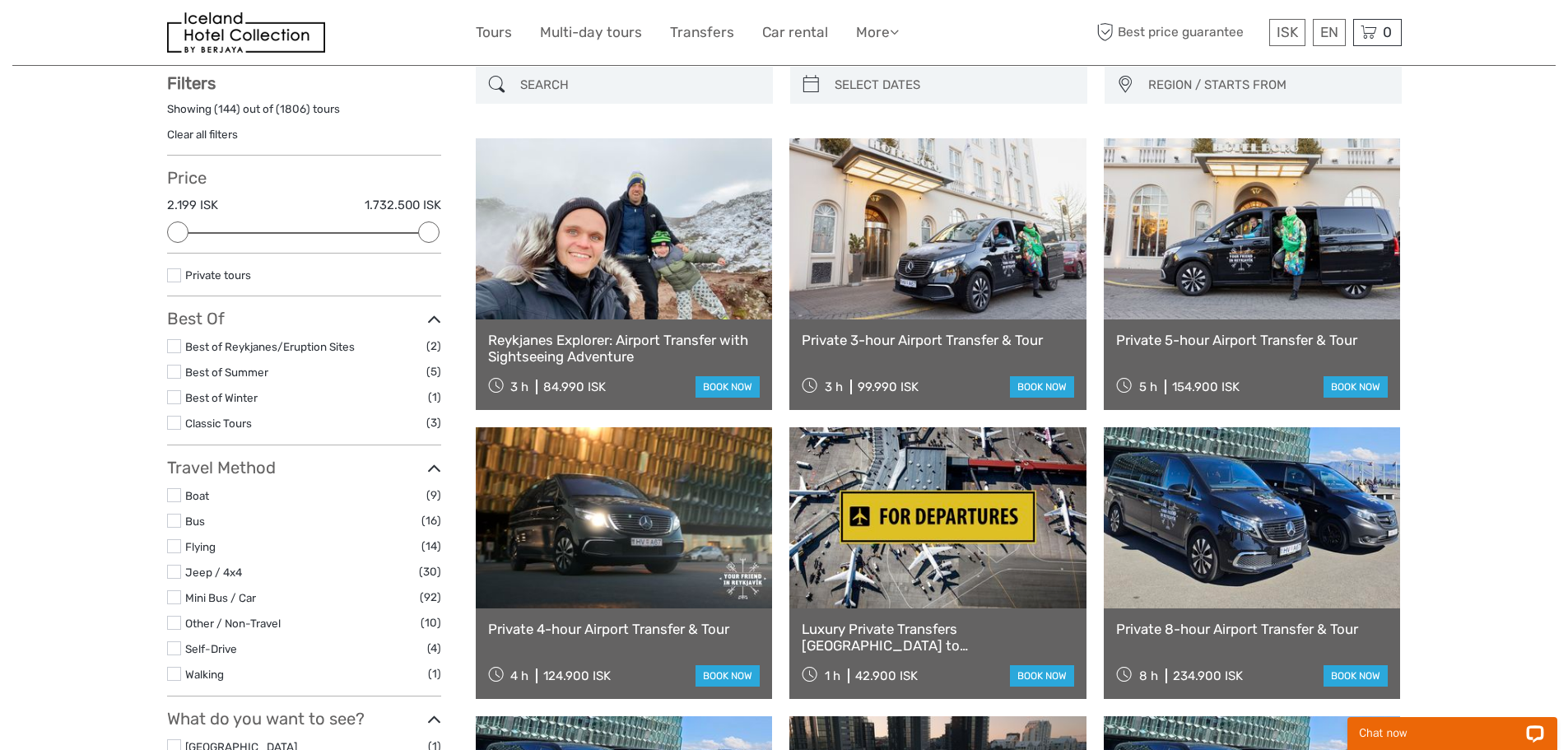 scroll, scrollTop: 94, scrollLeft: 0, axis: vertical 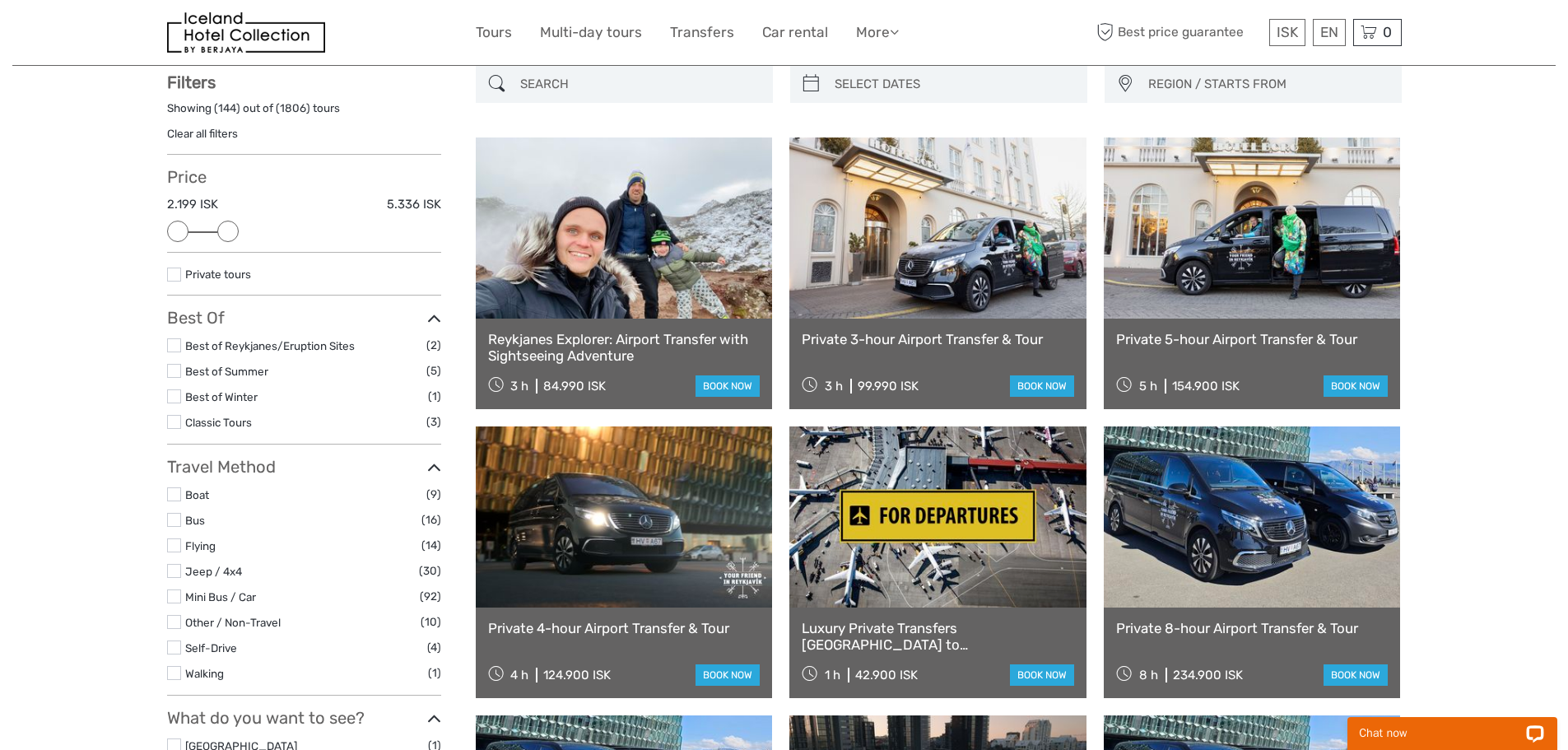 drag, startPoint x: 427, startPoint y: 228, endPoint x: 239, endPoint y: 227, distance: 188.00266 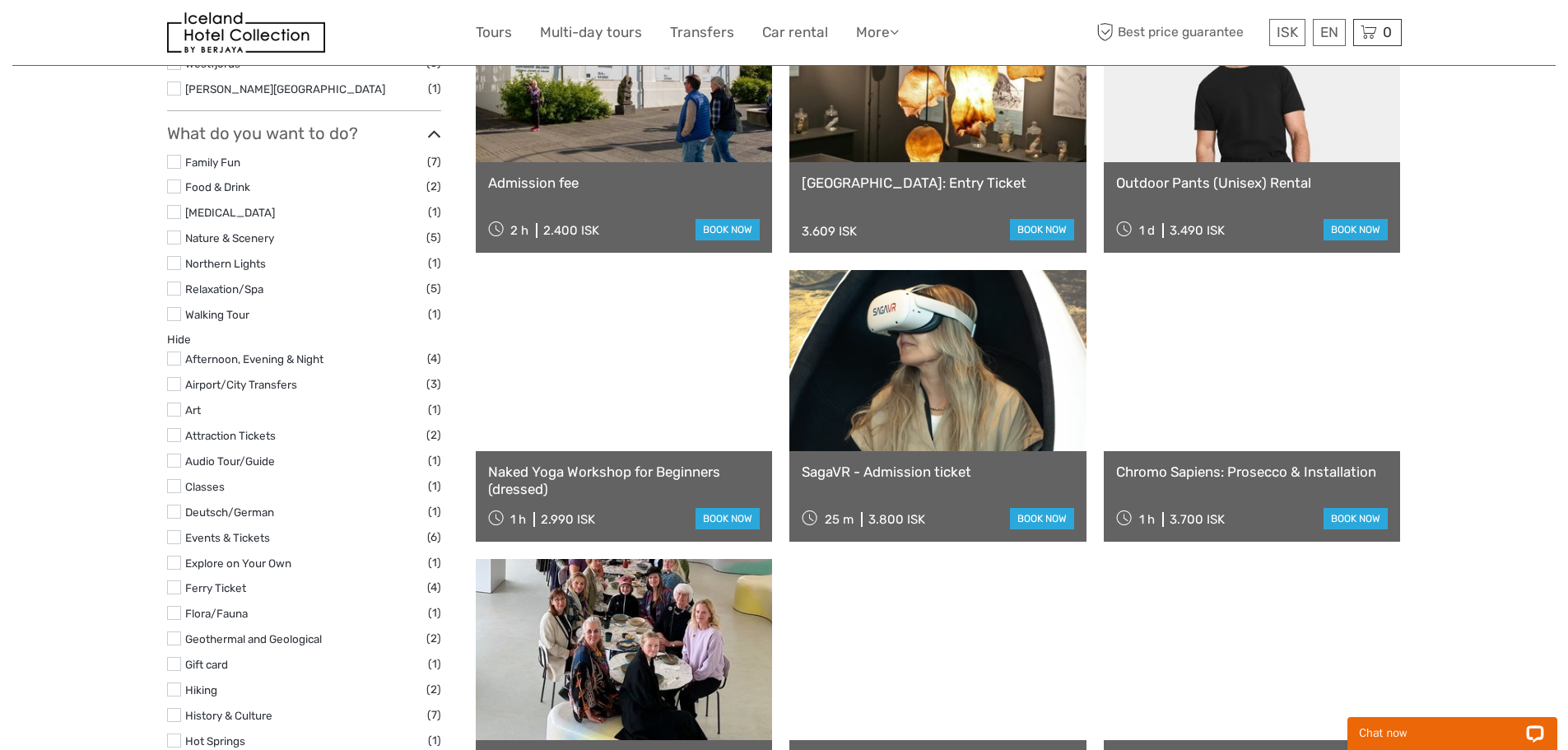 scroll, scrollTop: 835, scrollLeft: 0, axis: vertical 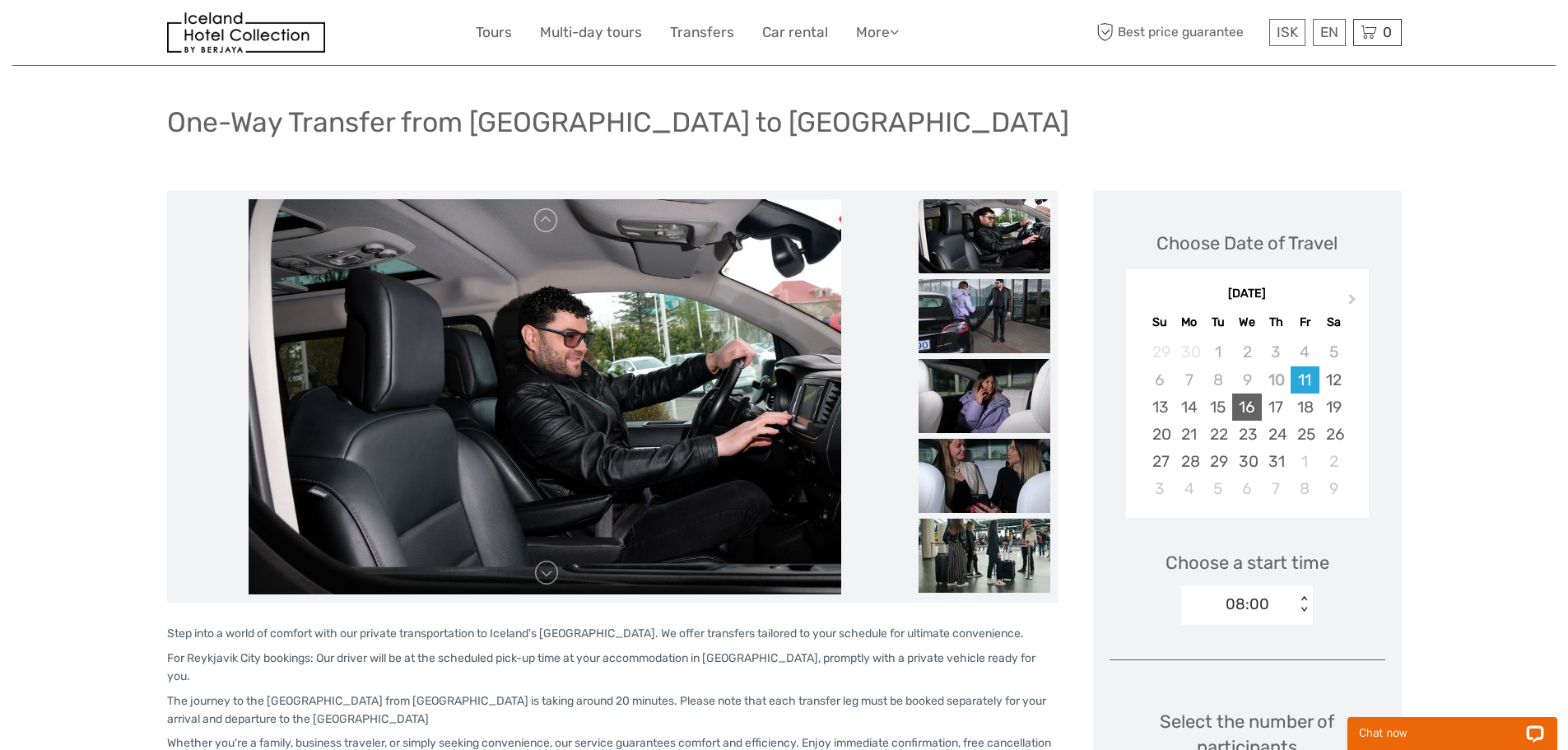 click on "16" at bounding box center (1246, 407) 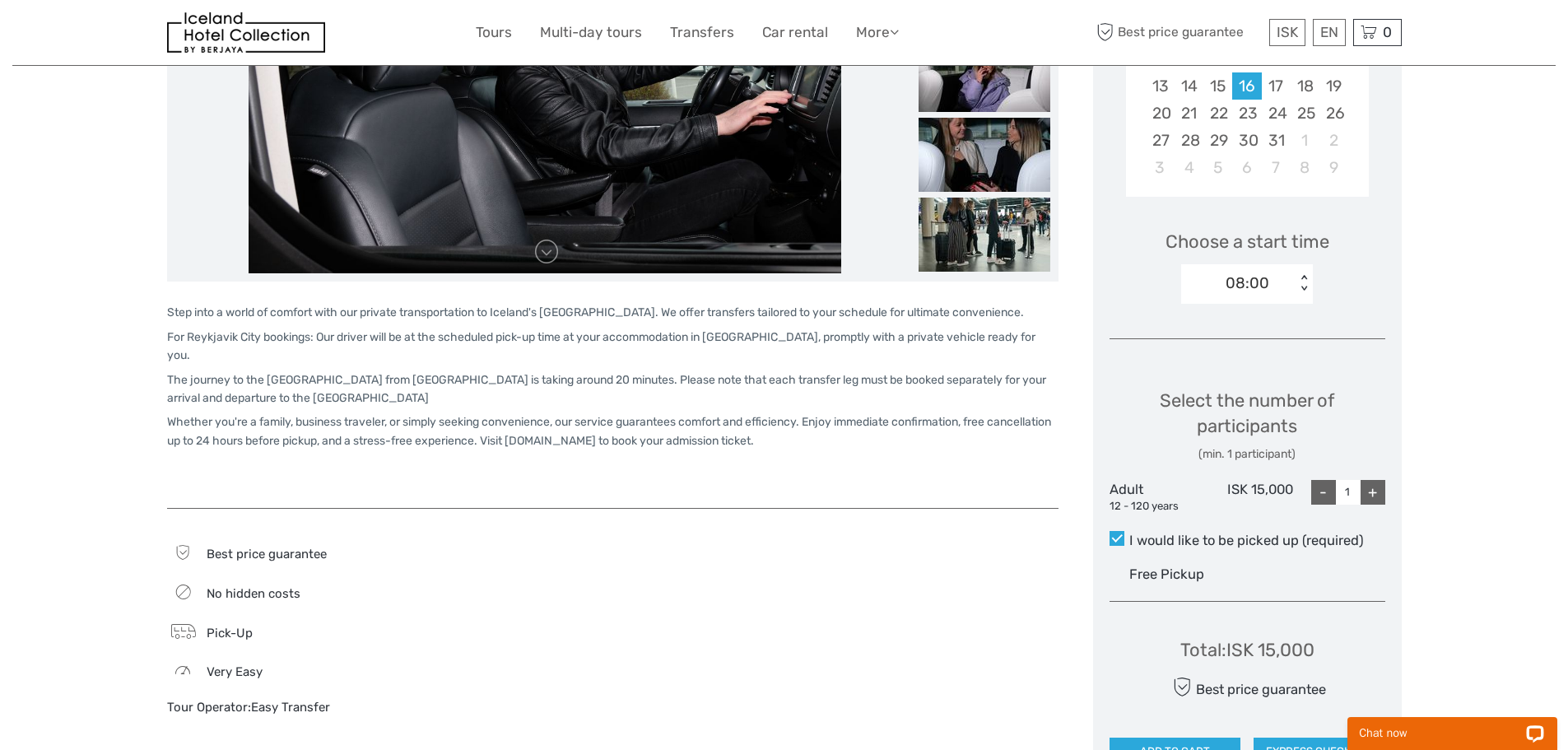 scroll, scrollTop: 412, scrollLeft: 0, axis: vertical 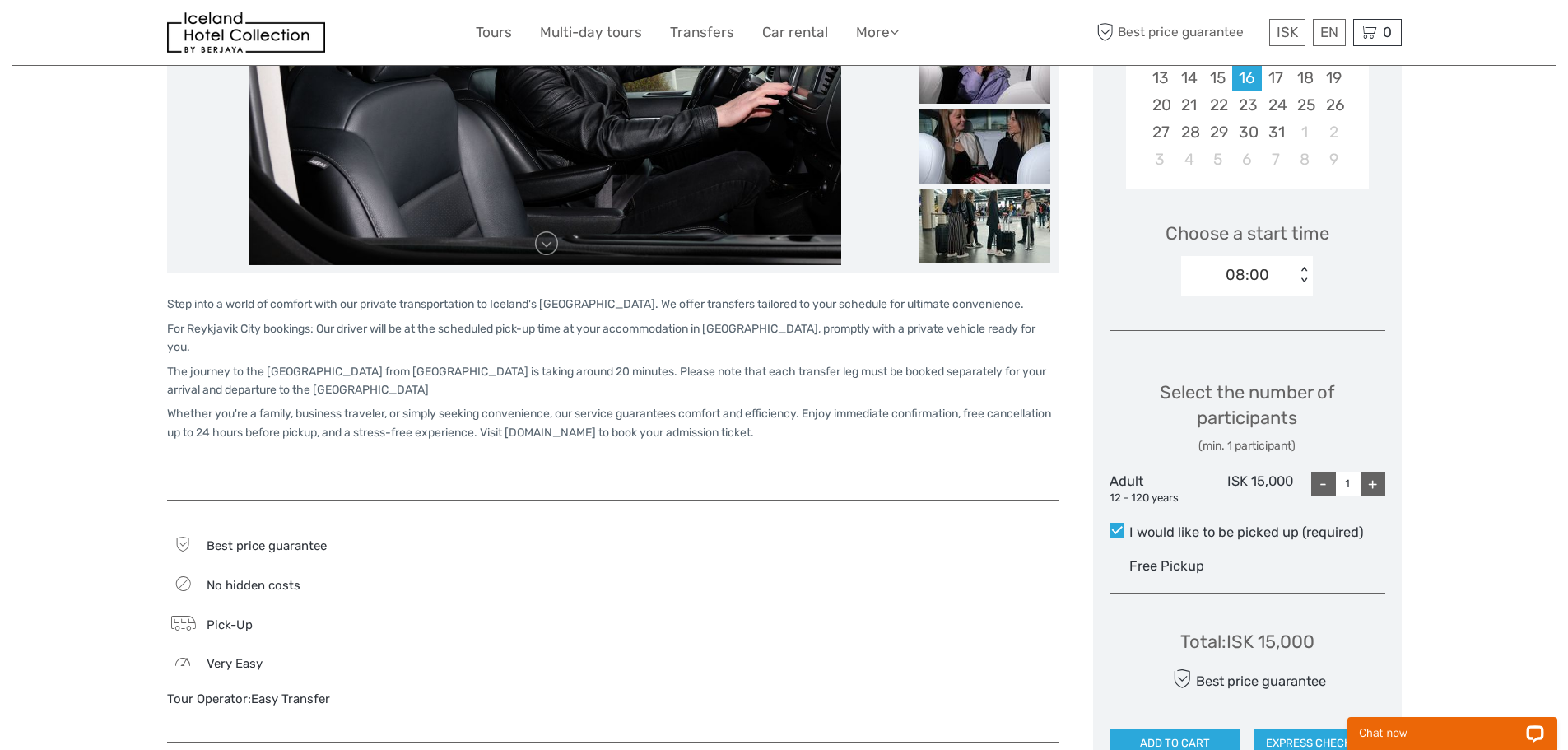 click on "08:00 < >" at bounding box center [1247, 276] 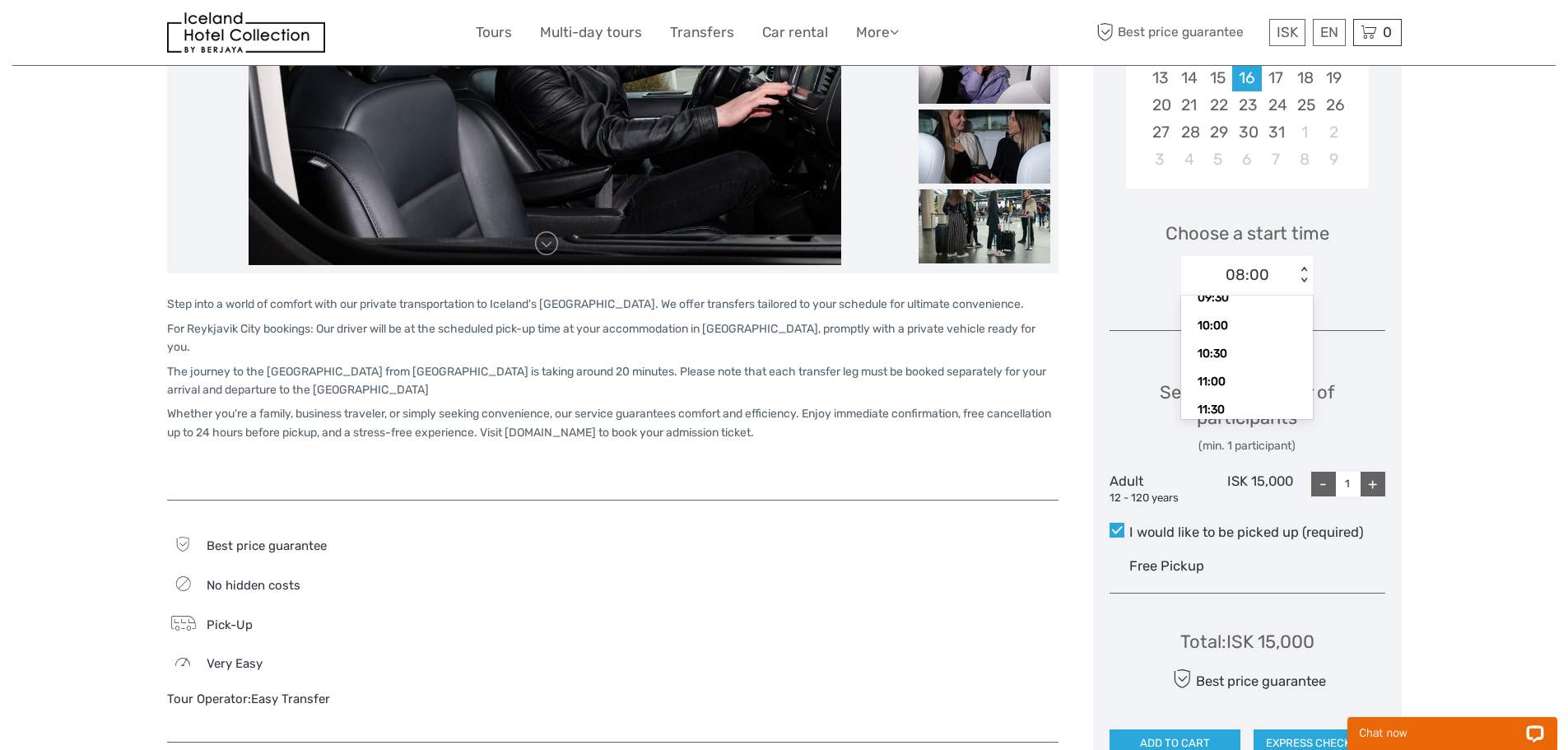 scroll, scrollTop: 247, scrollLeft: 0, axis: vertical 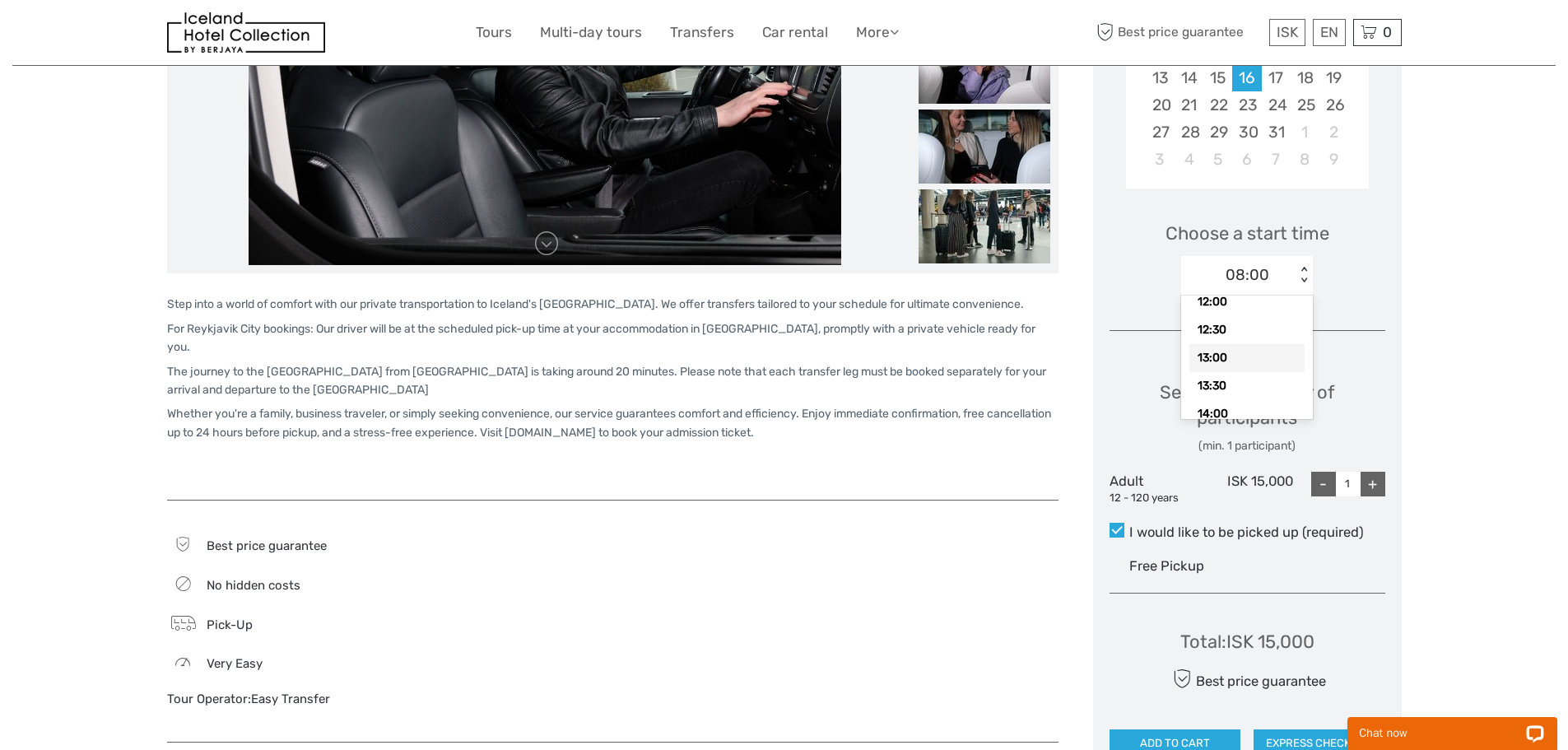 click on "13:00" at bounding box center (1247, 358) 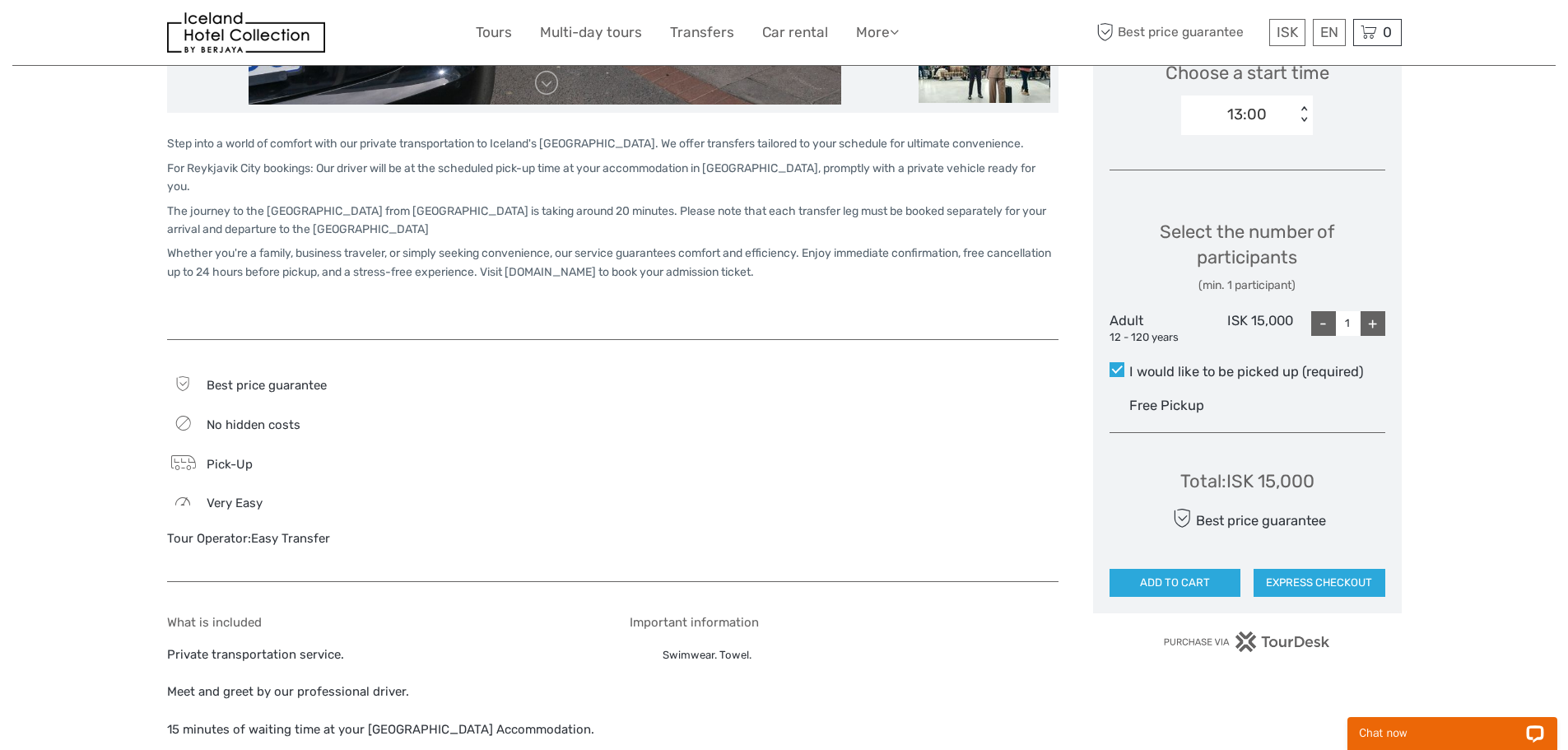scroll, scrollTop: 576, scrollLeft: 0, axis: vertical 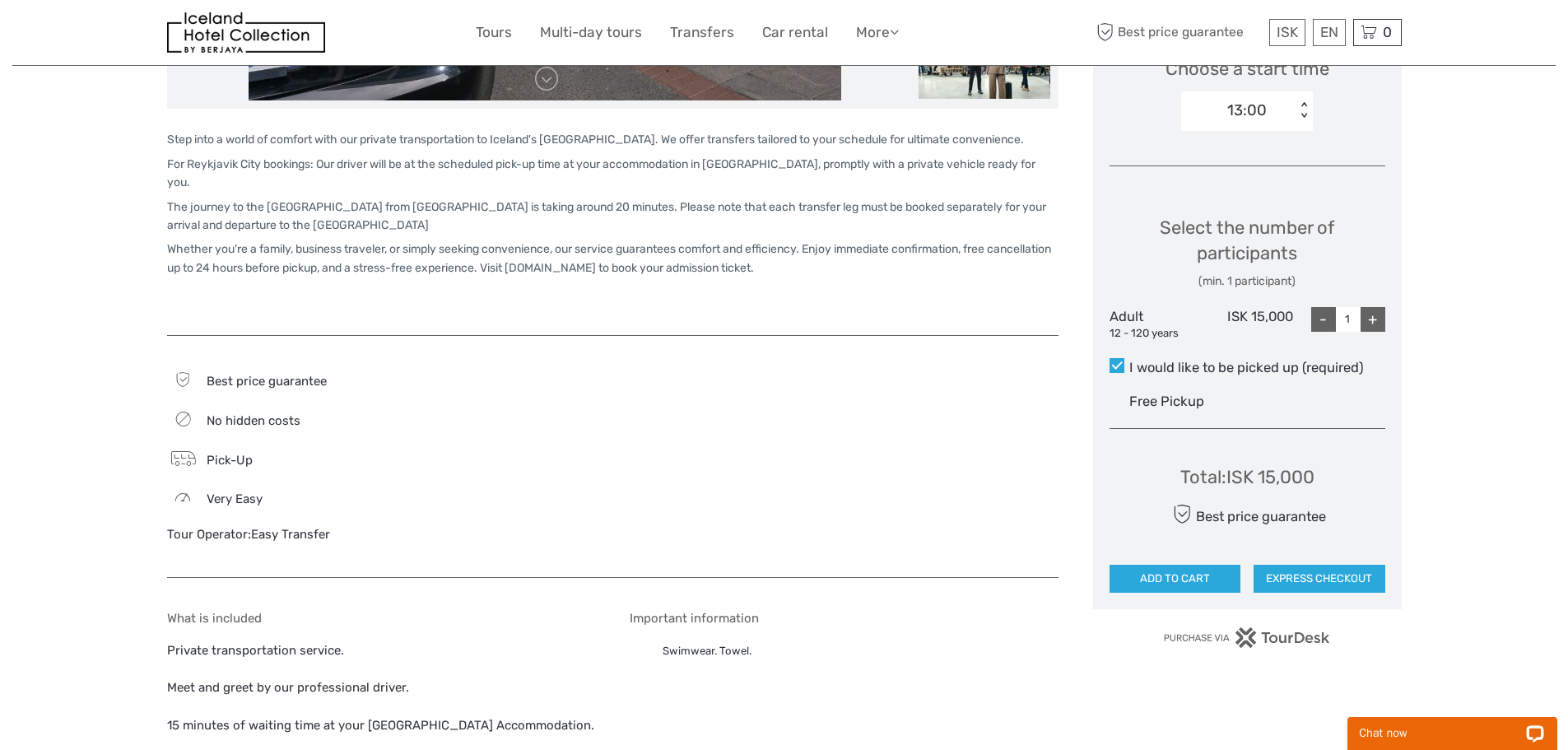 click on "+" at bounding box center [1373, 319] 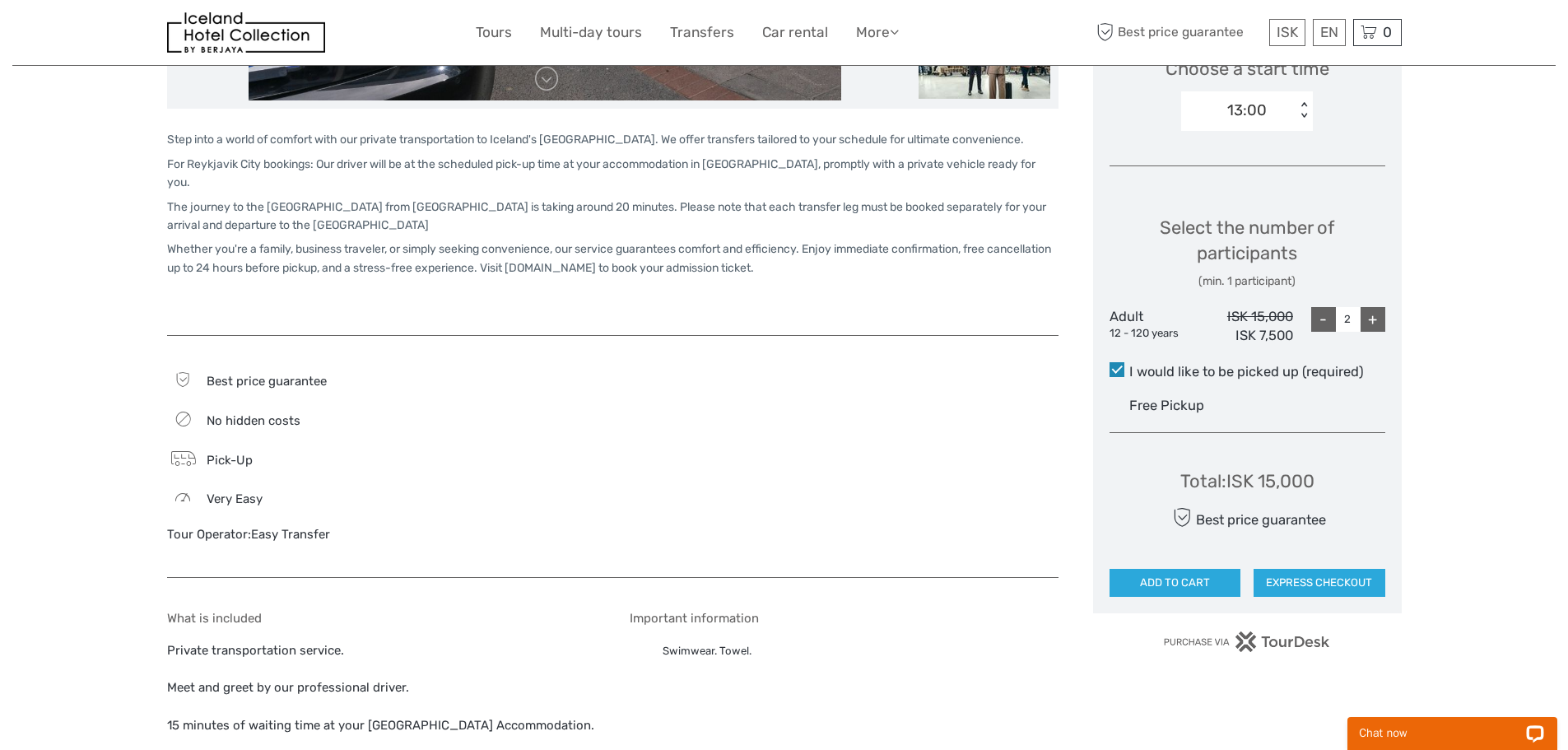 click at bounding box center [1117, 370] 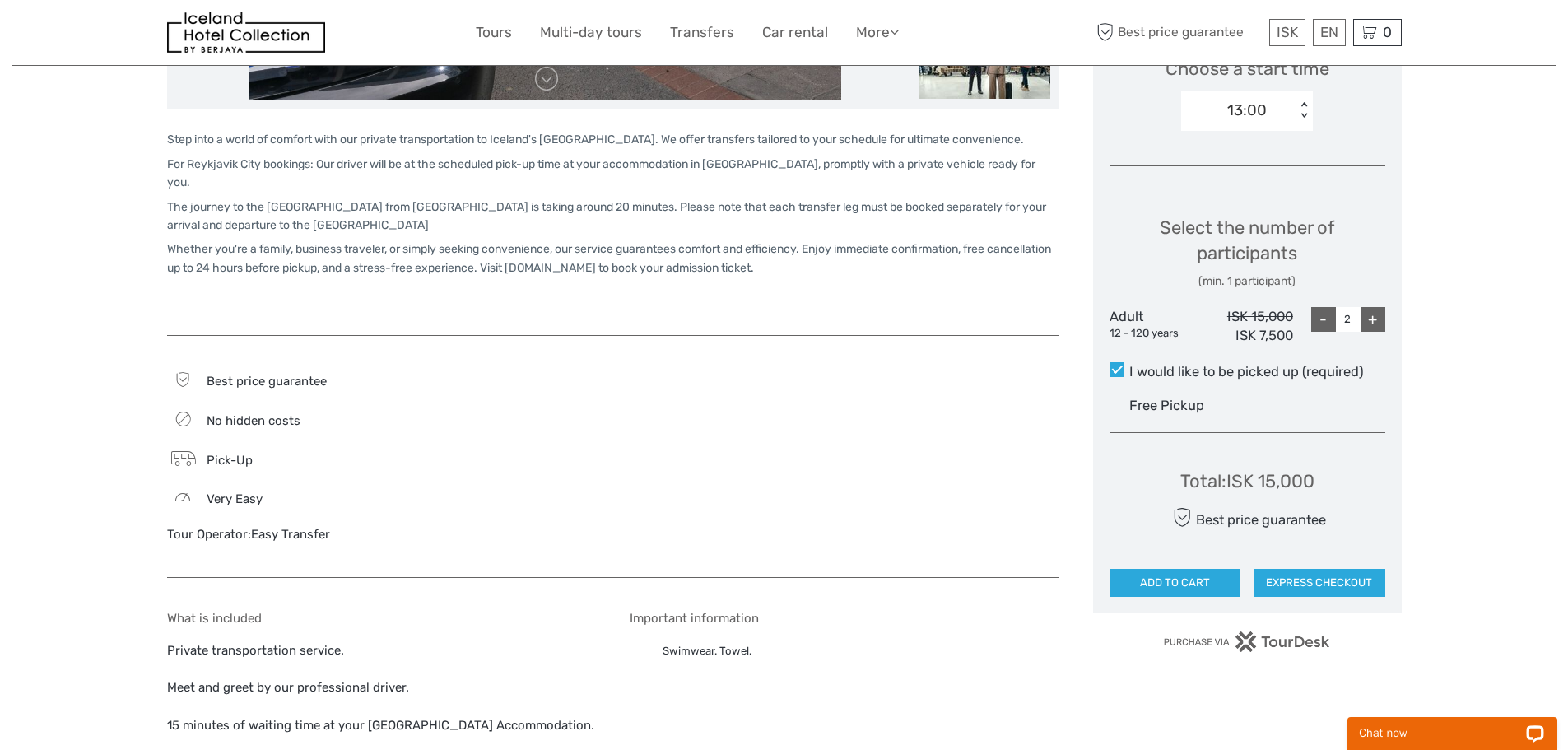 click on "Choose Date of Travel Next Month July 2025 Su Mo Tu We Th Fr Sa 29 30 1 2 3 4 5 6 7 8 9 10 11 12 13 14 15 16 17 18 19 20 21 22 23 24 25 26 27 28 29 30 31 1 2 3 4 5 6 7 8 9 Choose a start time 13:00 < > Select the number of participants (min. 1 participant) Adult  12 - 120 years ISK 15,000 ISK 7,500 - 2 + I would like to be picked up (required) Free Pickup Total :  ISK 15,000 Best price guarantee ADD TO CART EXPRESS CHECKOUT" at bounding box center (1247, 155) 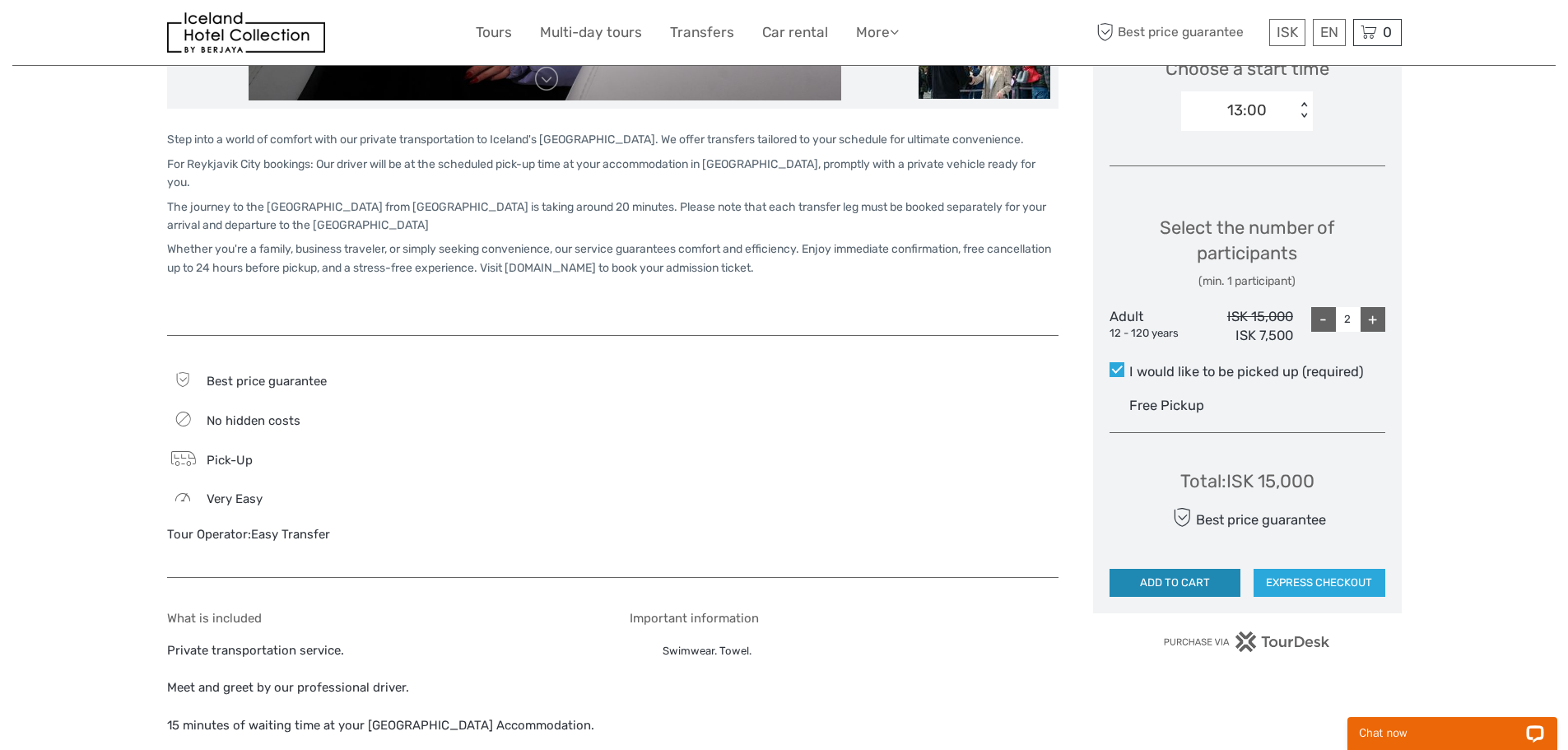 click on "ADD TO CART" at bounding box center [1175, 583] 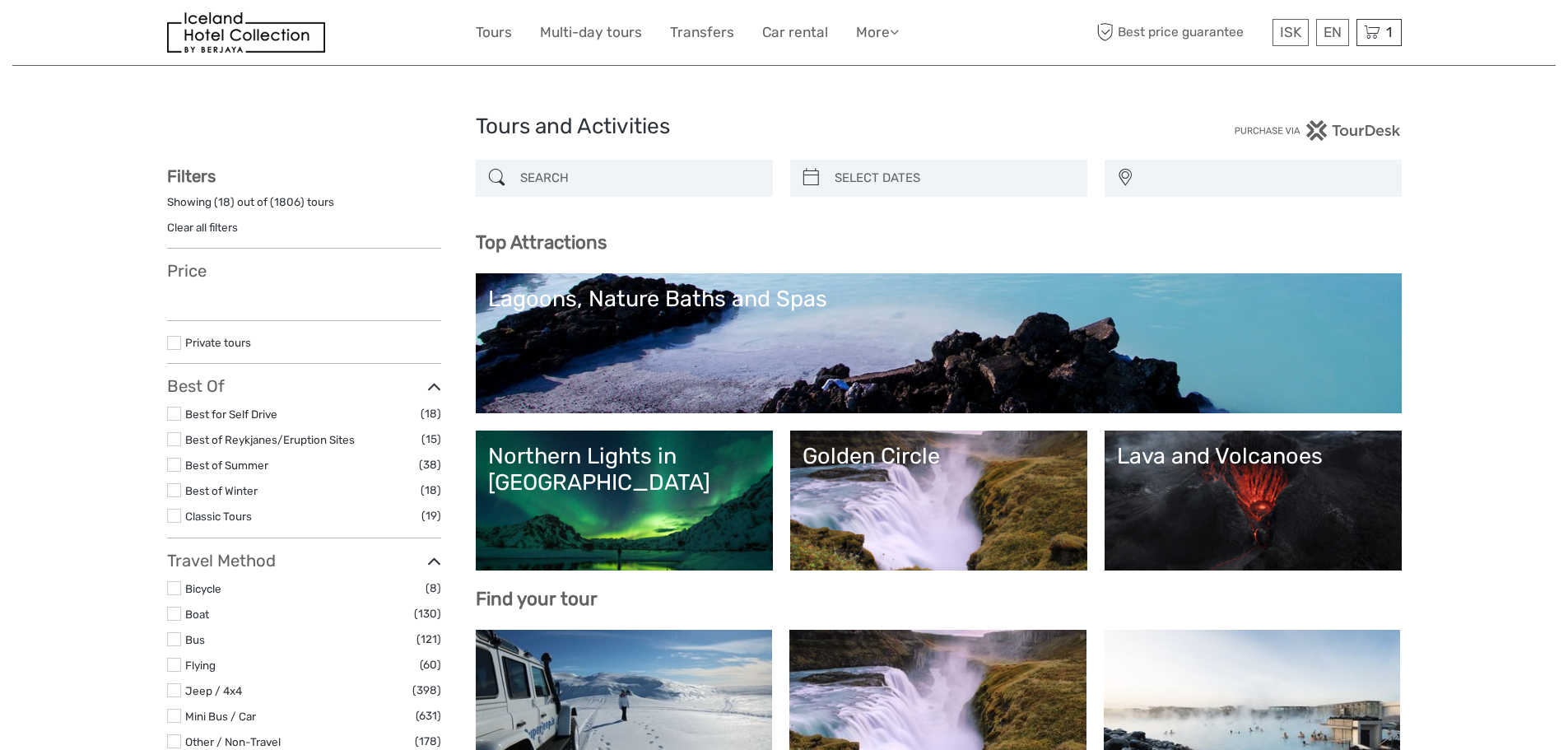 select 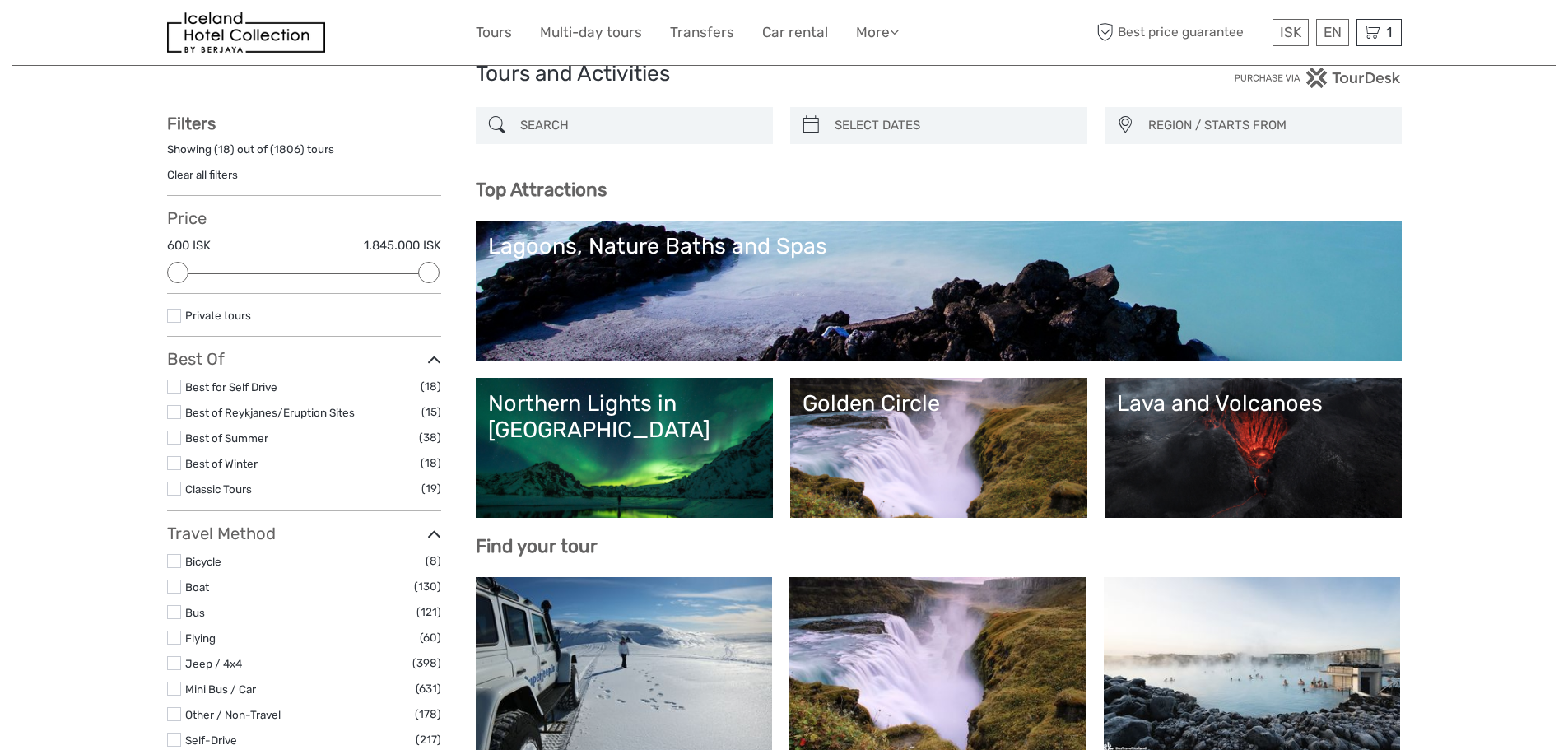 scroll, scrollTop: 82, scrollLeft: 0, axis: vertical 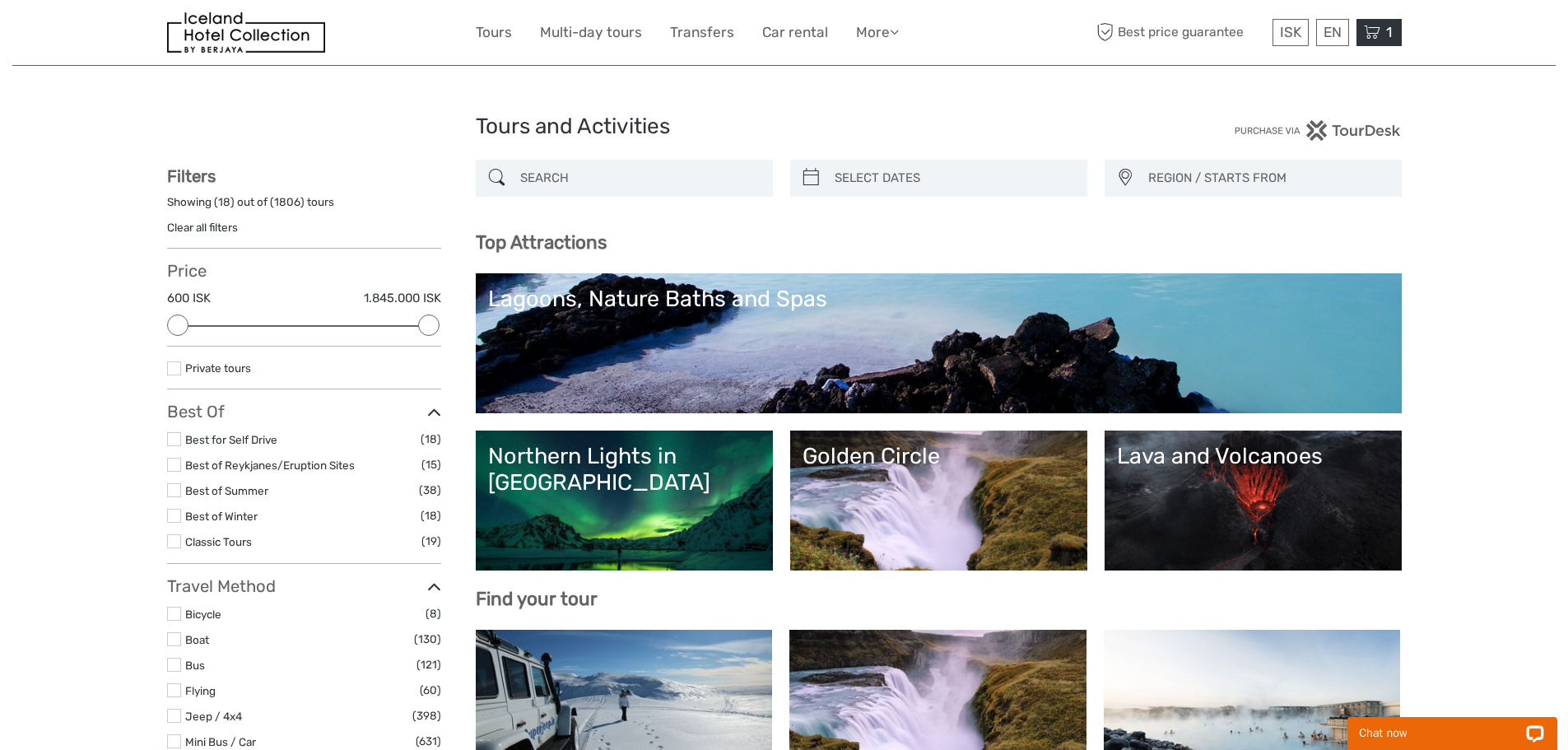 click on "1
Items
One-Way Transfer from Reykjavik to Sky Lagoon
2x Adult
Wednesday, 16 July 2025 - 01:00 PM
15.000 ISK
Total
15.000 ISK
Checkout
The shopping cart is empty." at bounding box center (1379, 32) 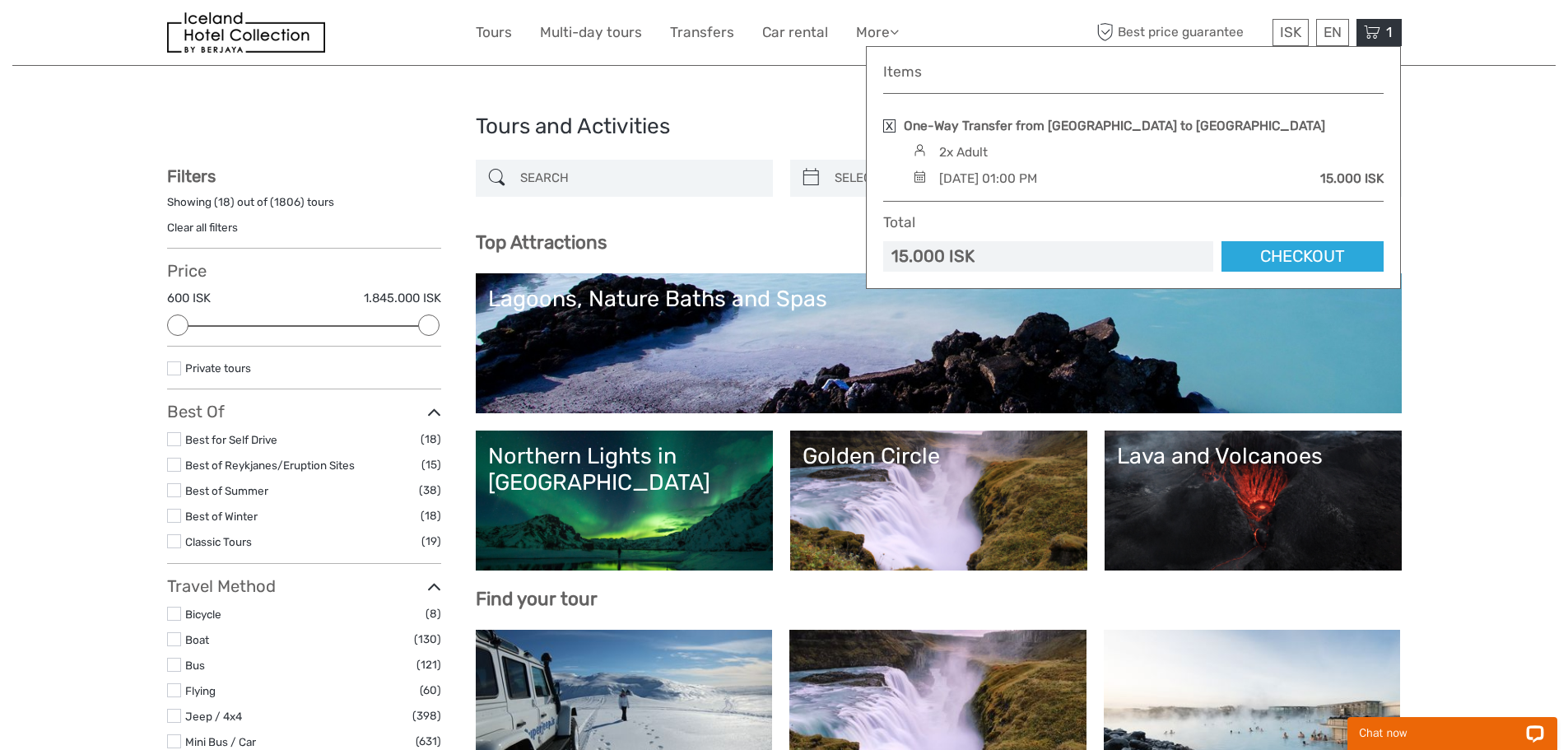 click on "One-Way Transfer from Reykjavik to Sky Lagoon
2x Adult
Wednesday, 16 July 2025 - 01:00 PM
15.000 ISK" at bounding box center (1133, 152) 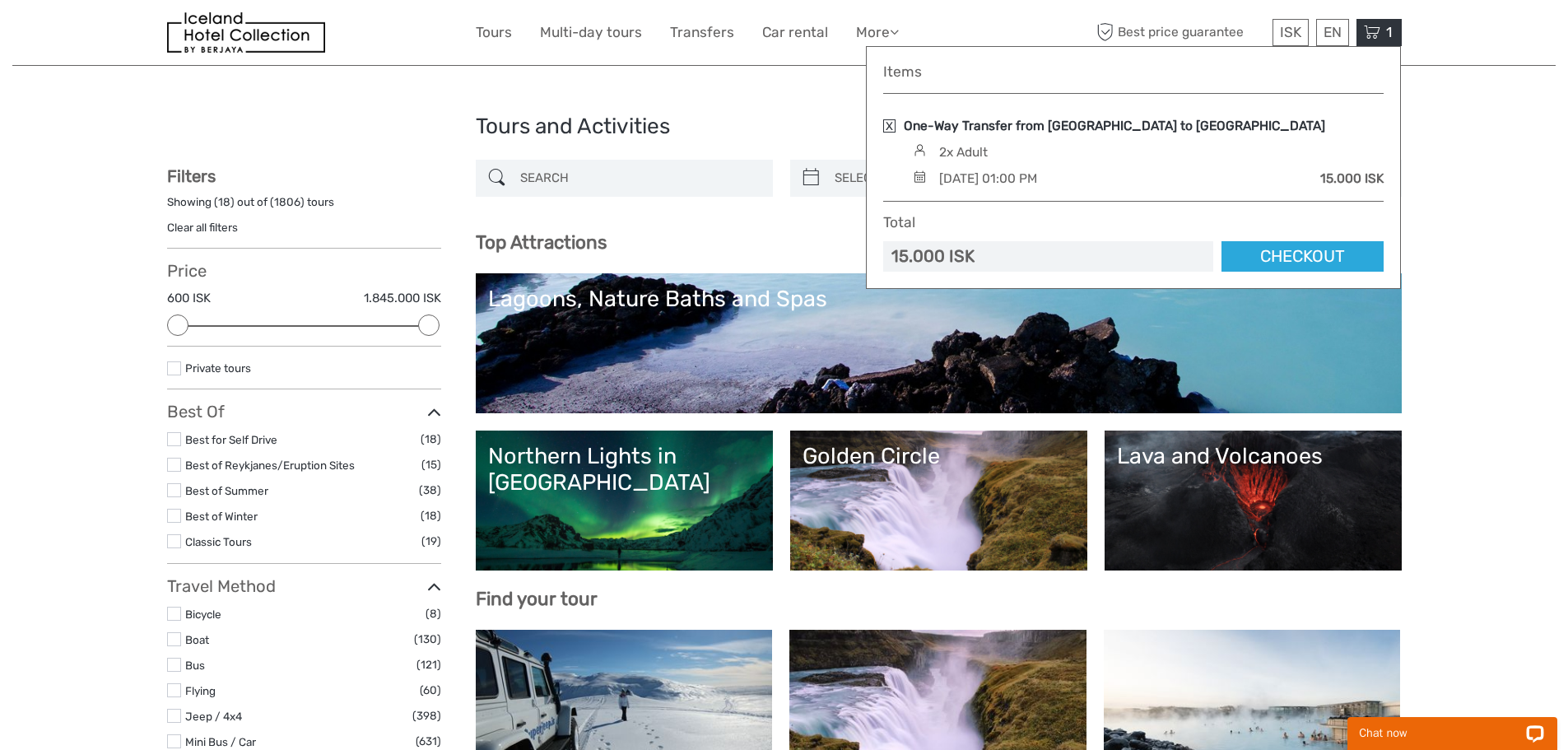 click on "One-Way Transfer from [GEOGRAPHIC_DATA] to [GEOGRAPHIC_DATA]" at bounding box center [1114, 126] 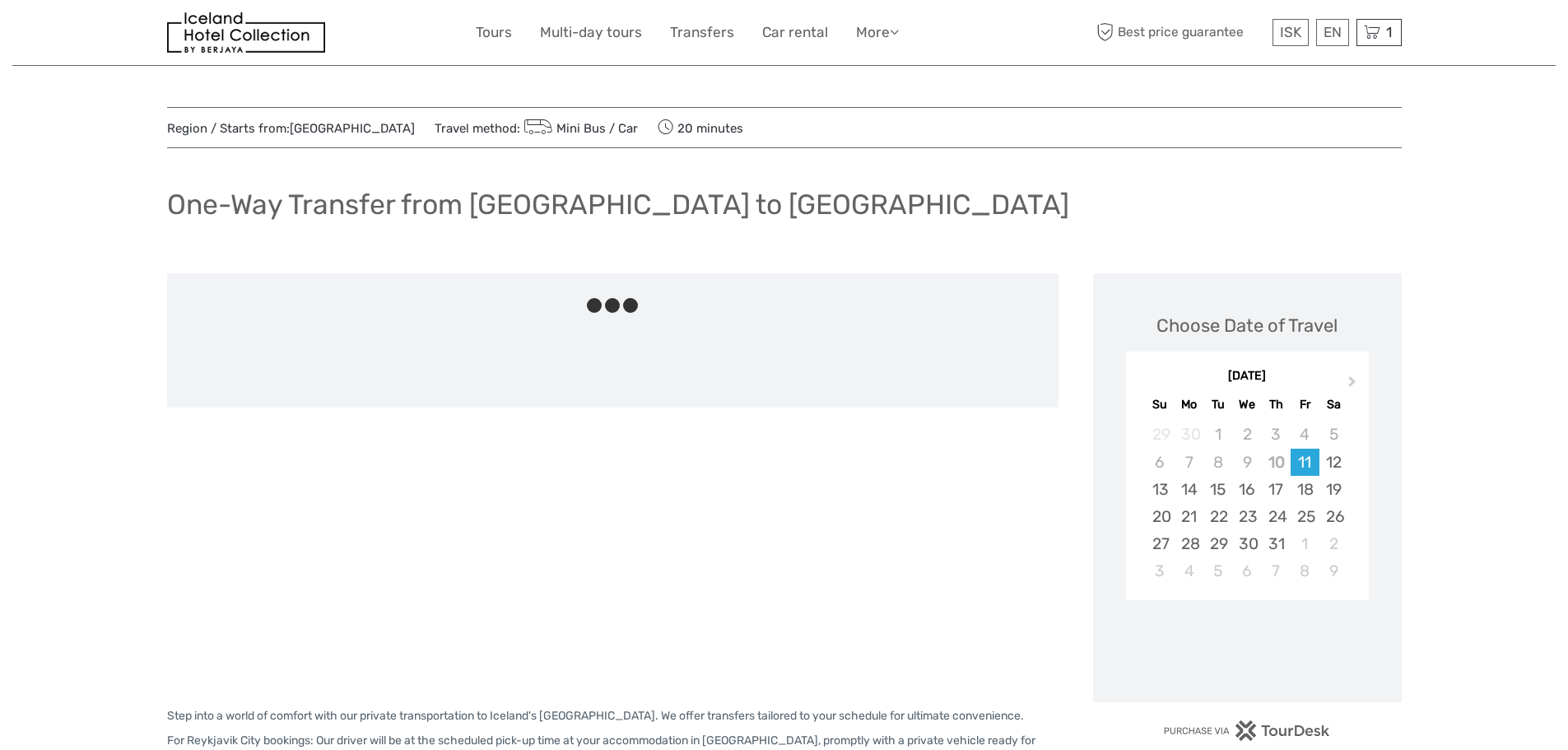 scroll, scrollTop: 0, scrollLeft: 0, axis: both 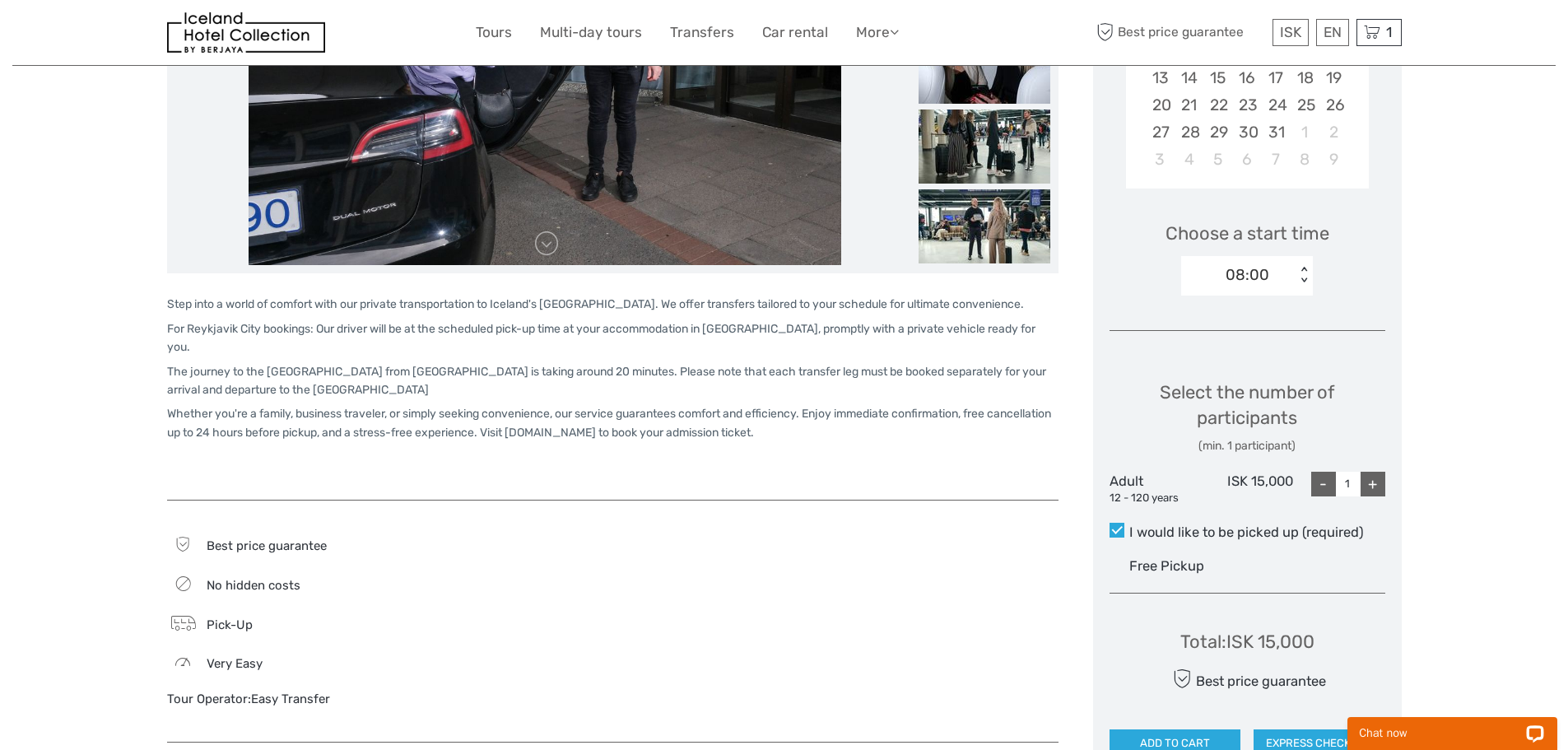 click on "+" at bounding box center (1373, 484) 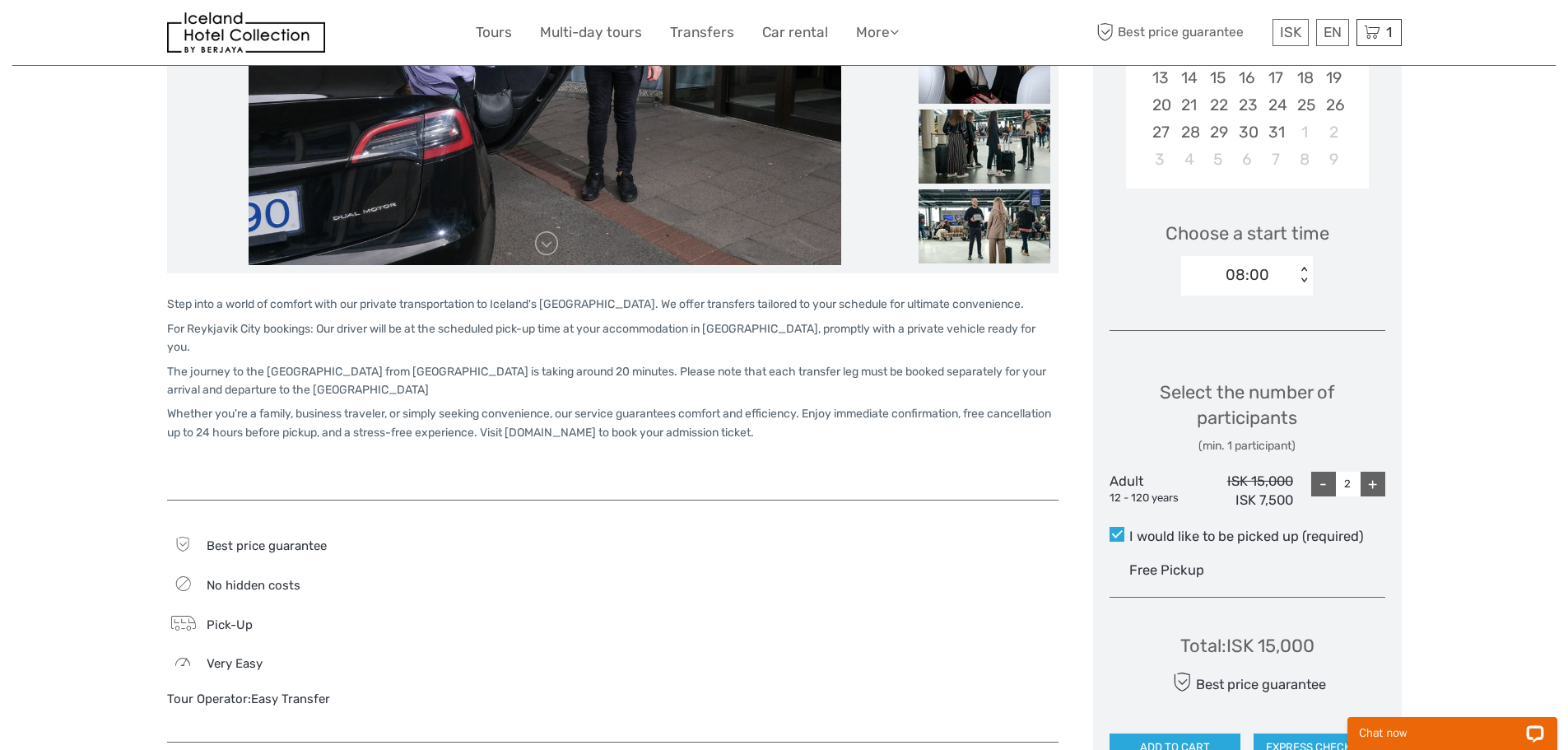 click on "+" at bounding box center (1373, 484) 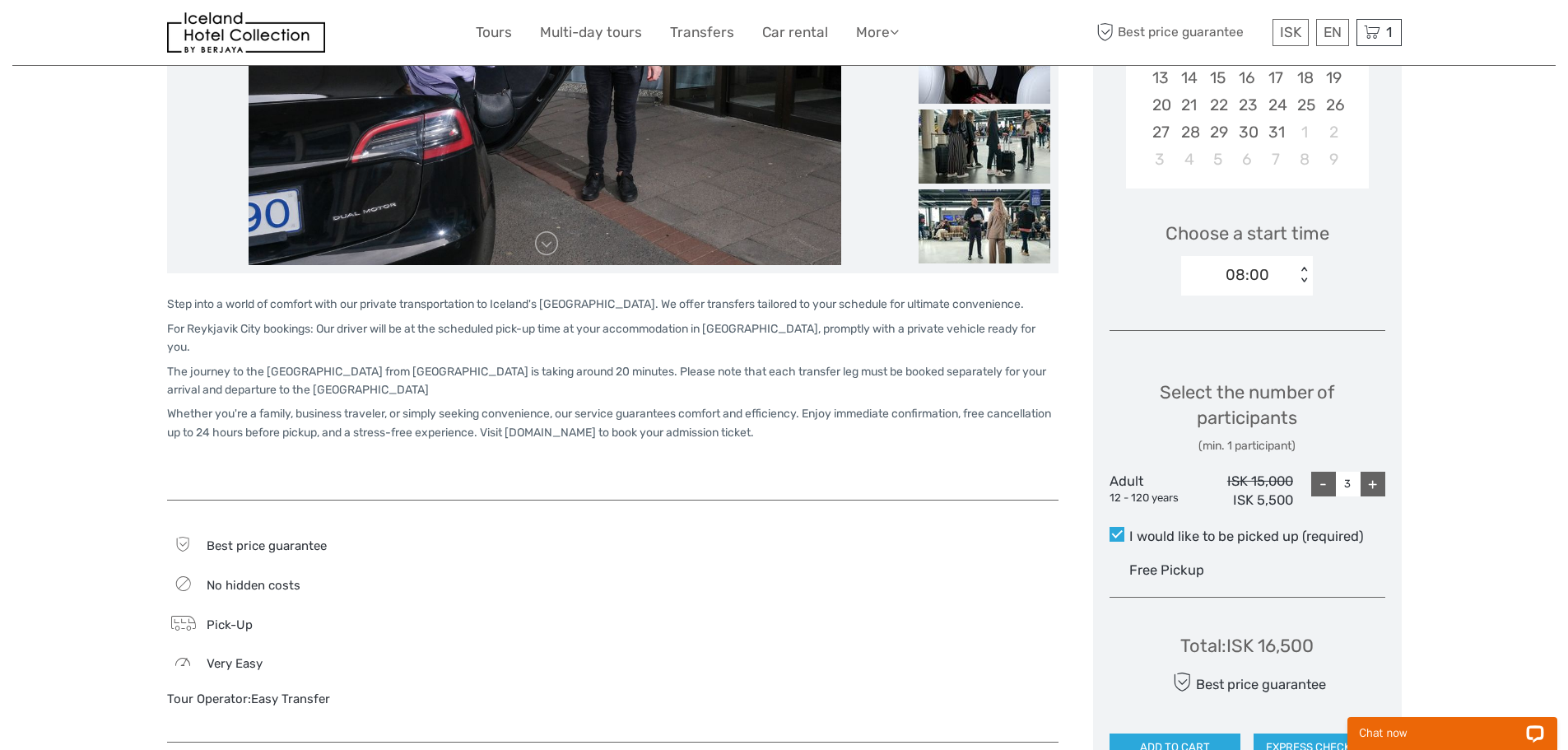 click on "+" at bounding box center (1373, 484) 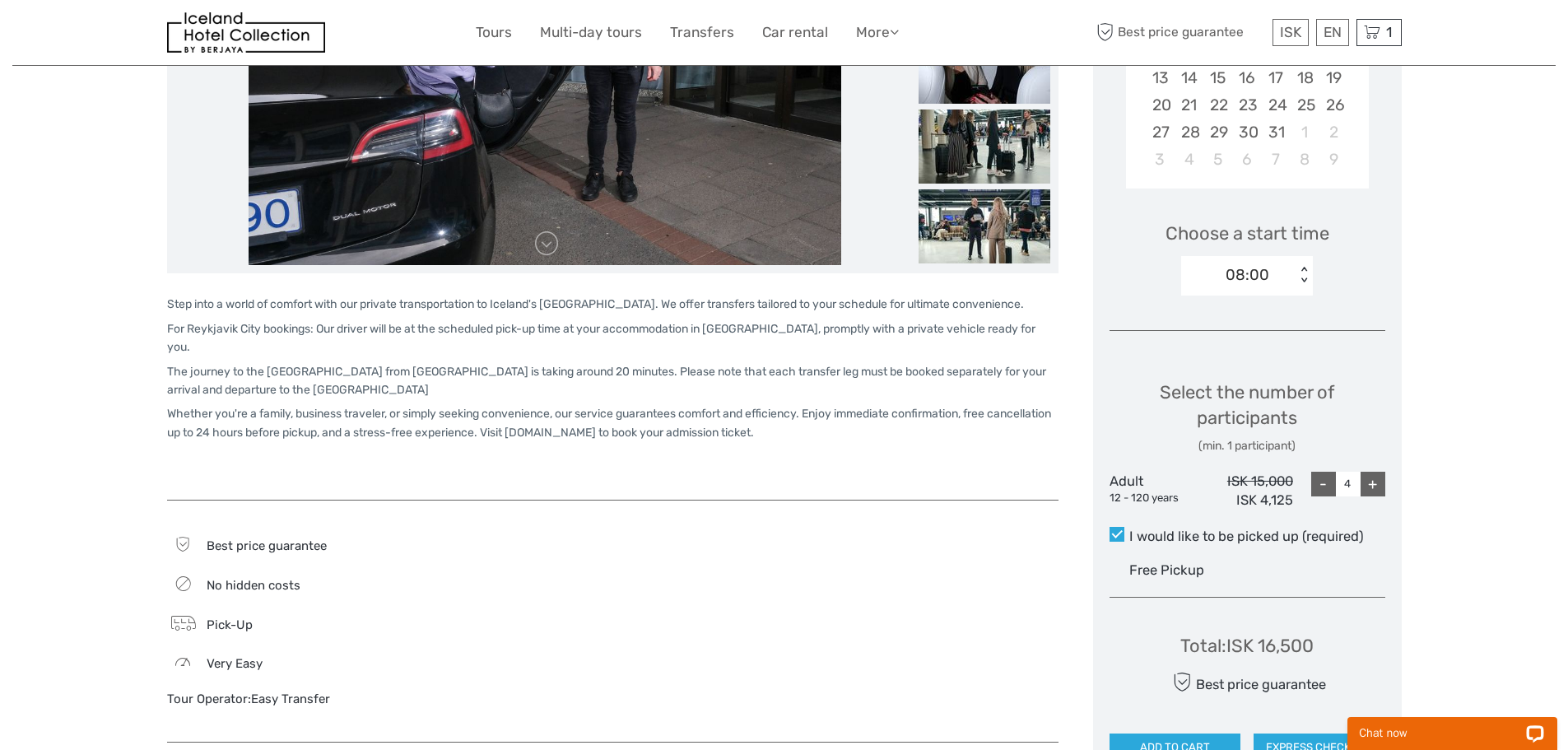 click on "-" at bounding box center (1324, 484) 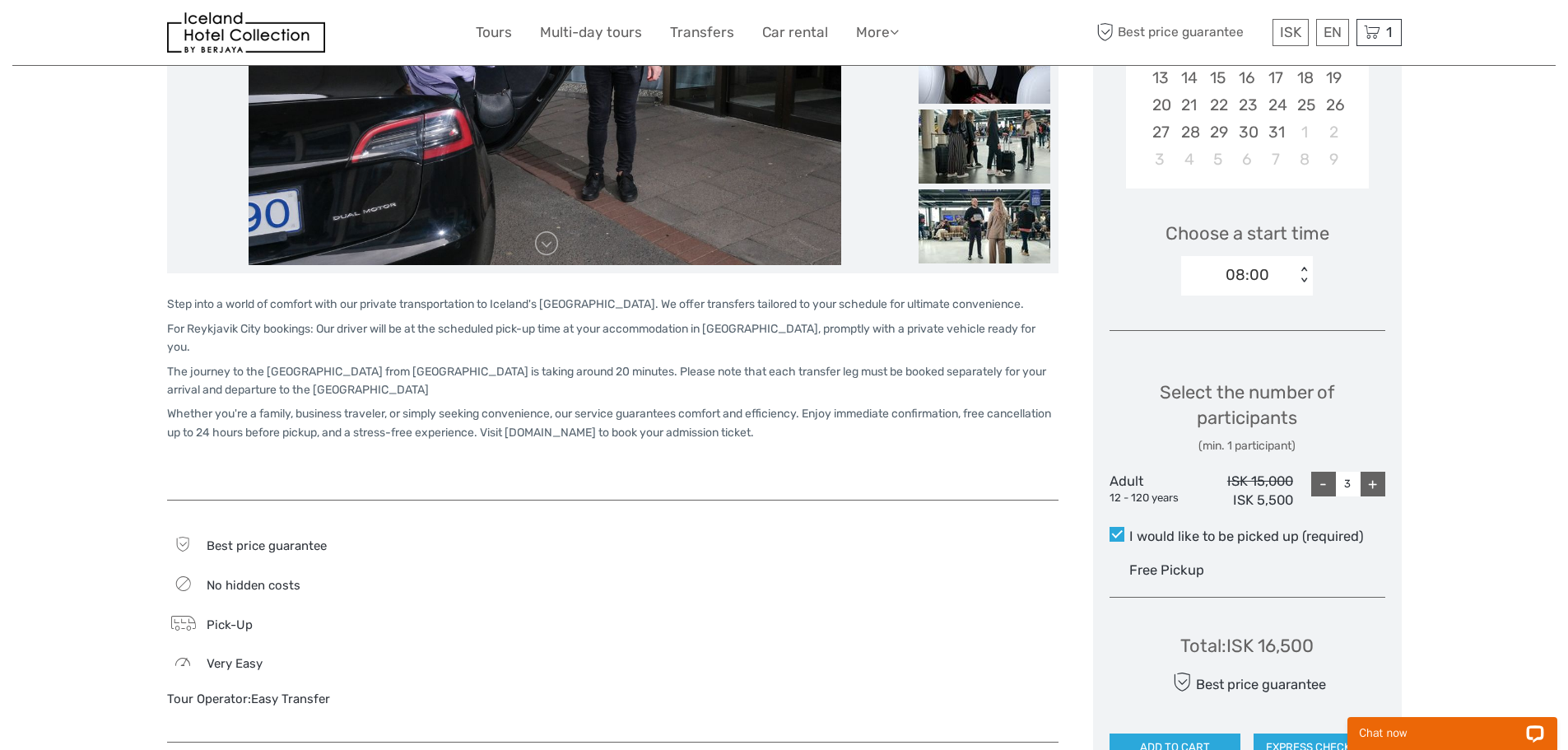click on "+" at bounding box center [1373, 484] 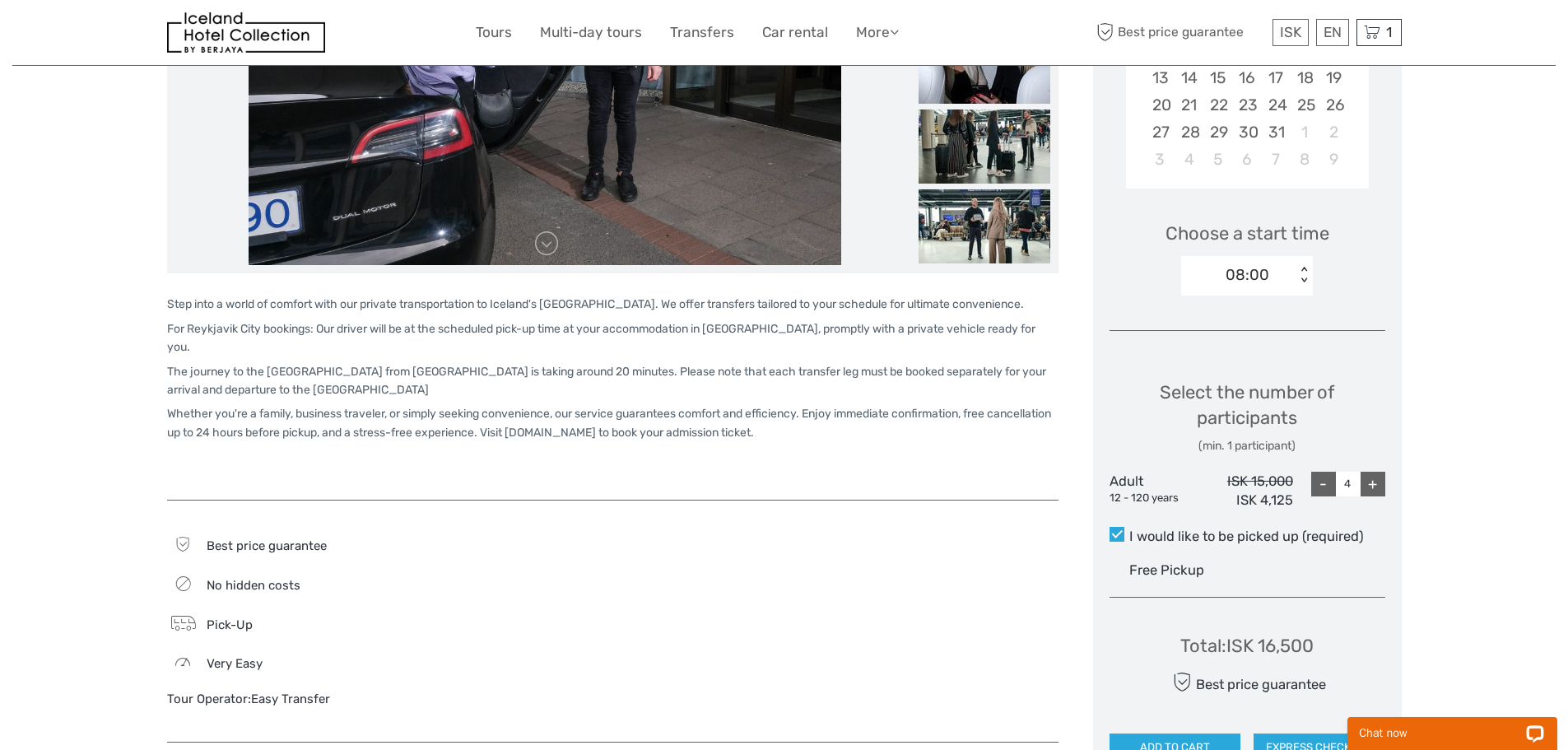 click on "+" at bounding box center [1373, 484] 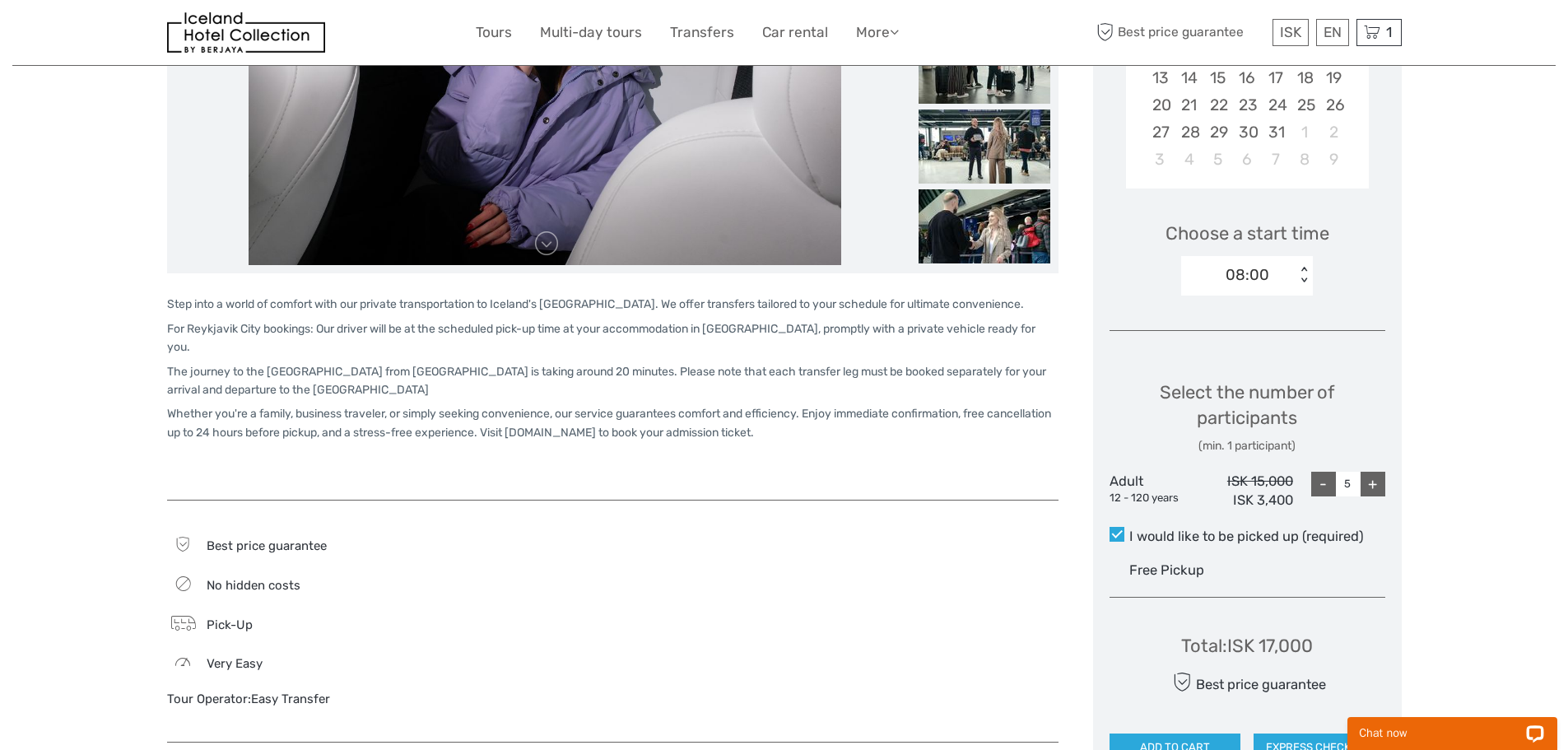 click on "- 5 +" at bounding box center [1339, 491] 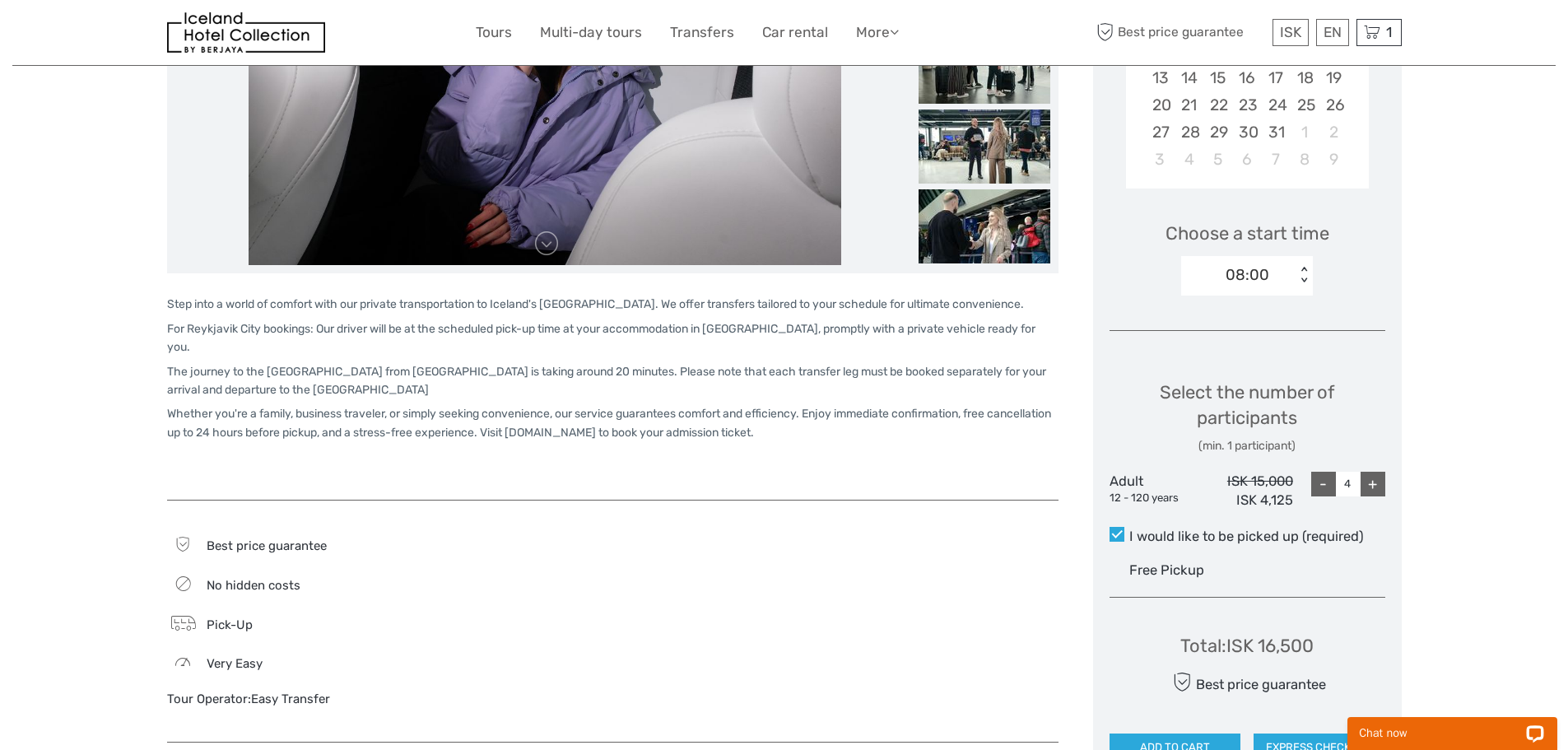 click on "-" at bounding box center [1324, 484] 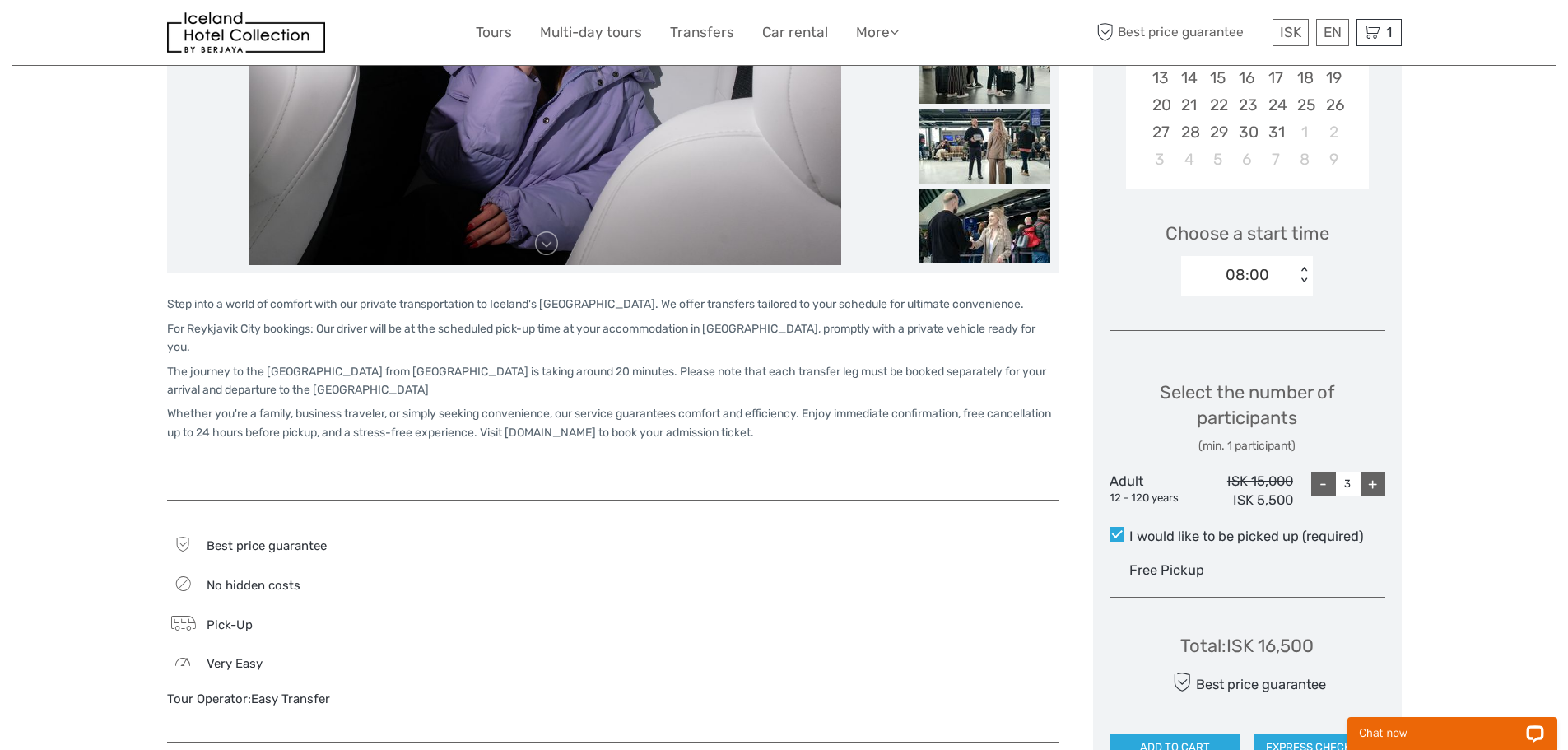 click on "-" at bounding box center [1324, 484] 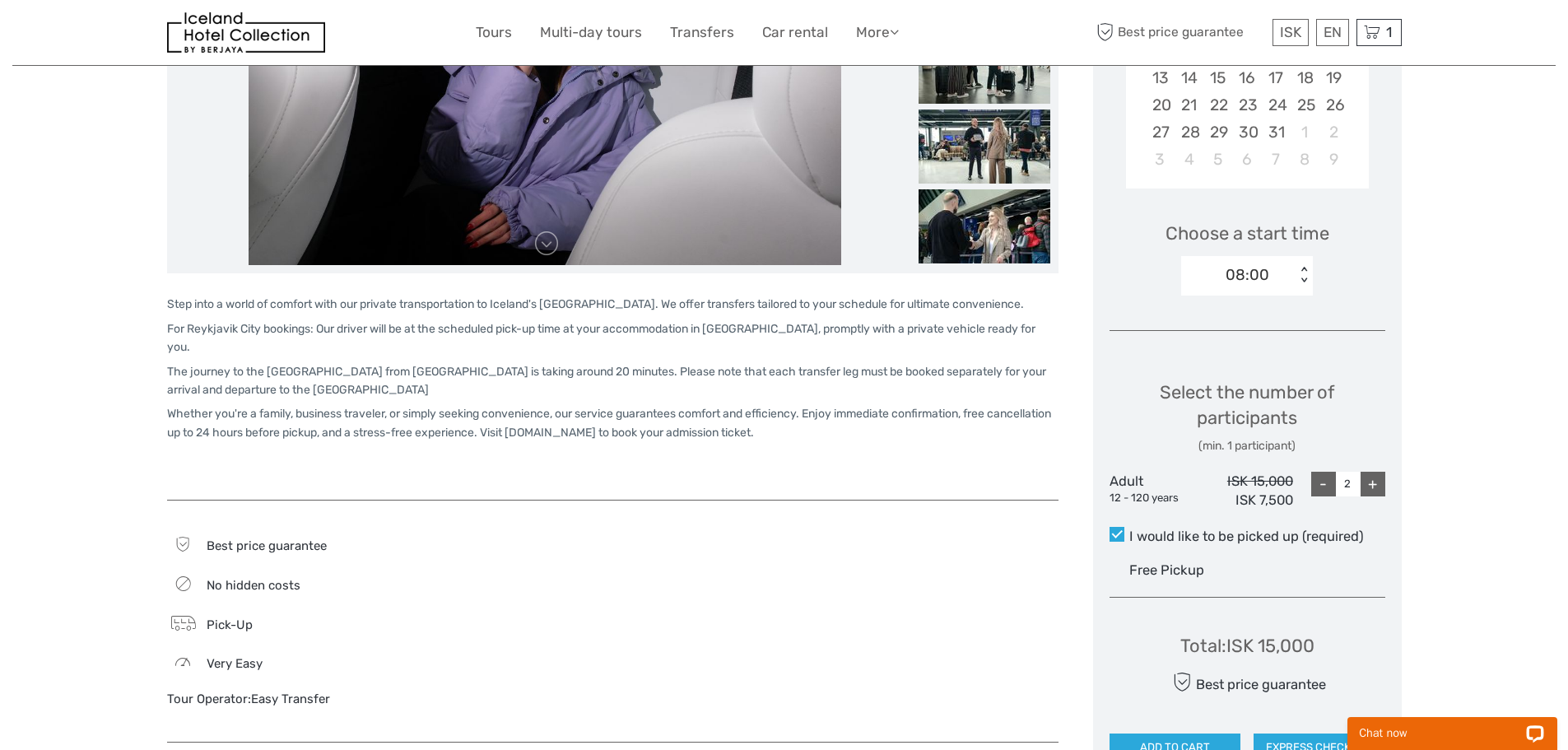 click on "+" at bounding box center (1373, 484) 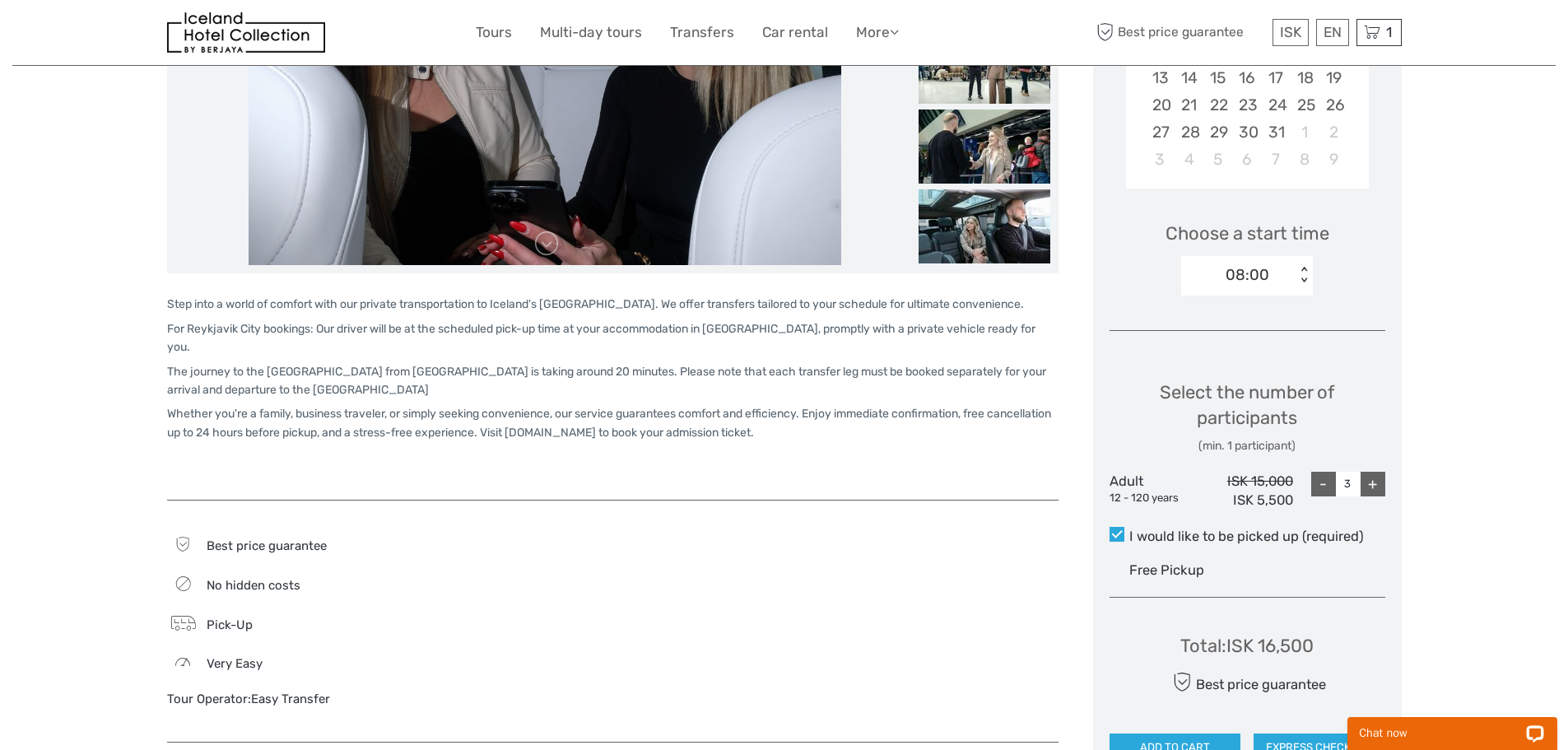 click on "+" at bounding box center [1373, 484] 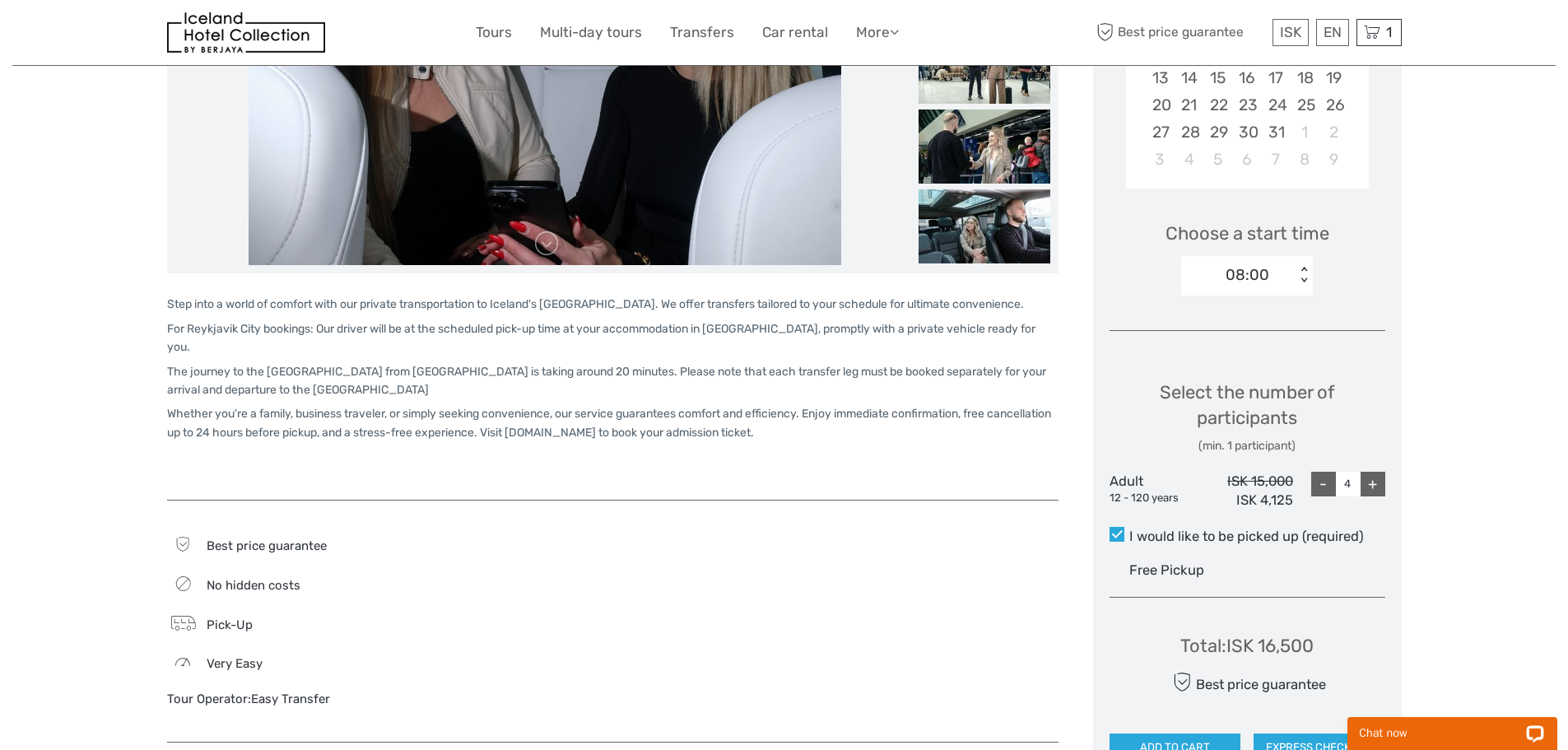 click on "+" at bounding box center (1373, 484) 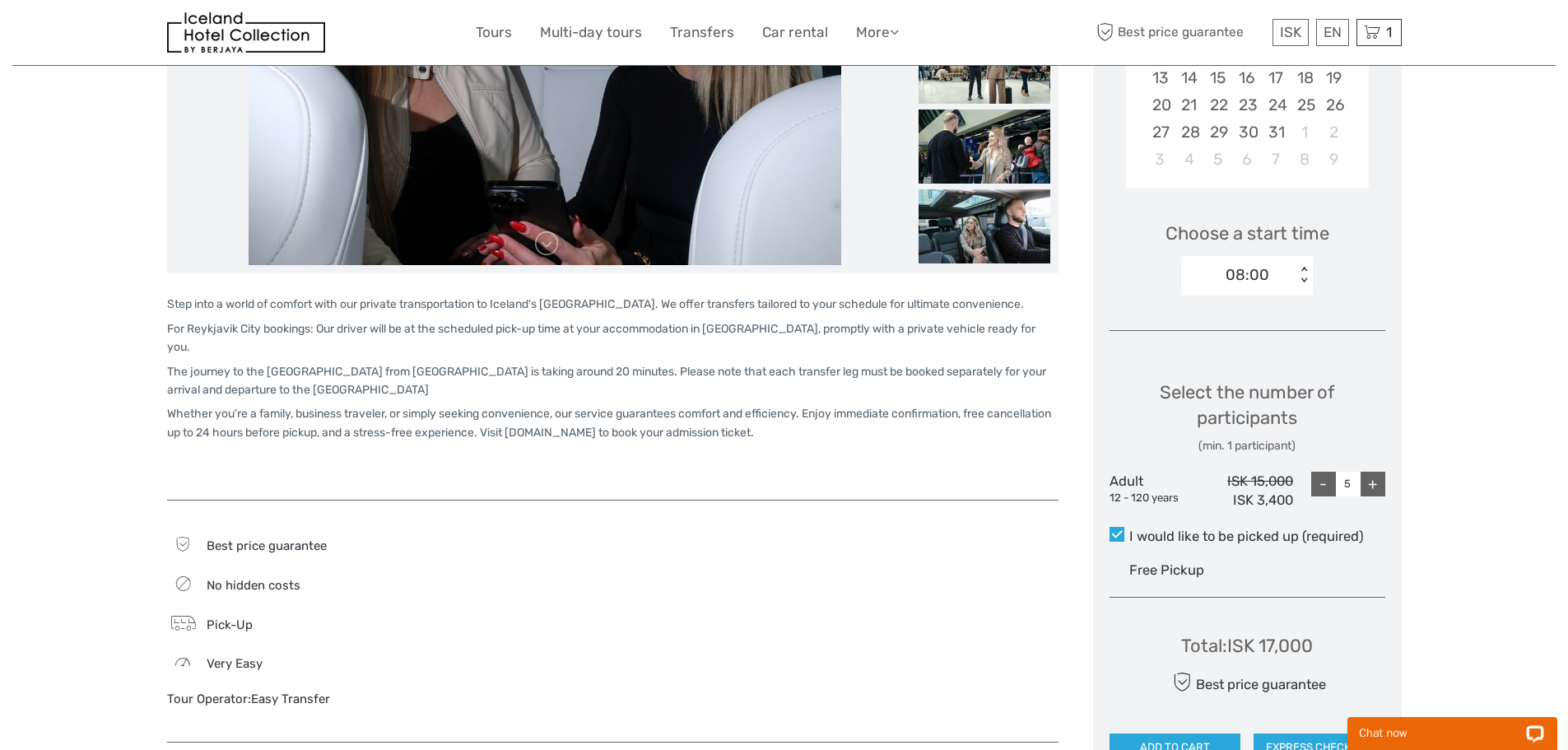 click on "+" at bounding box center [1373, 484] 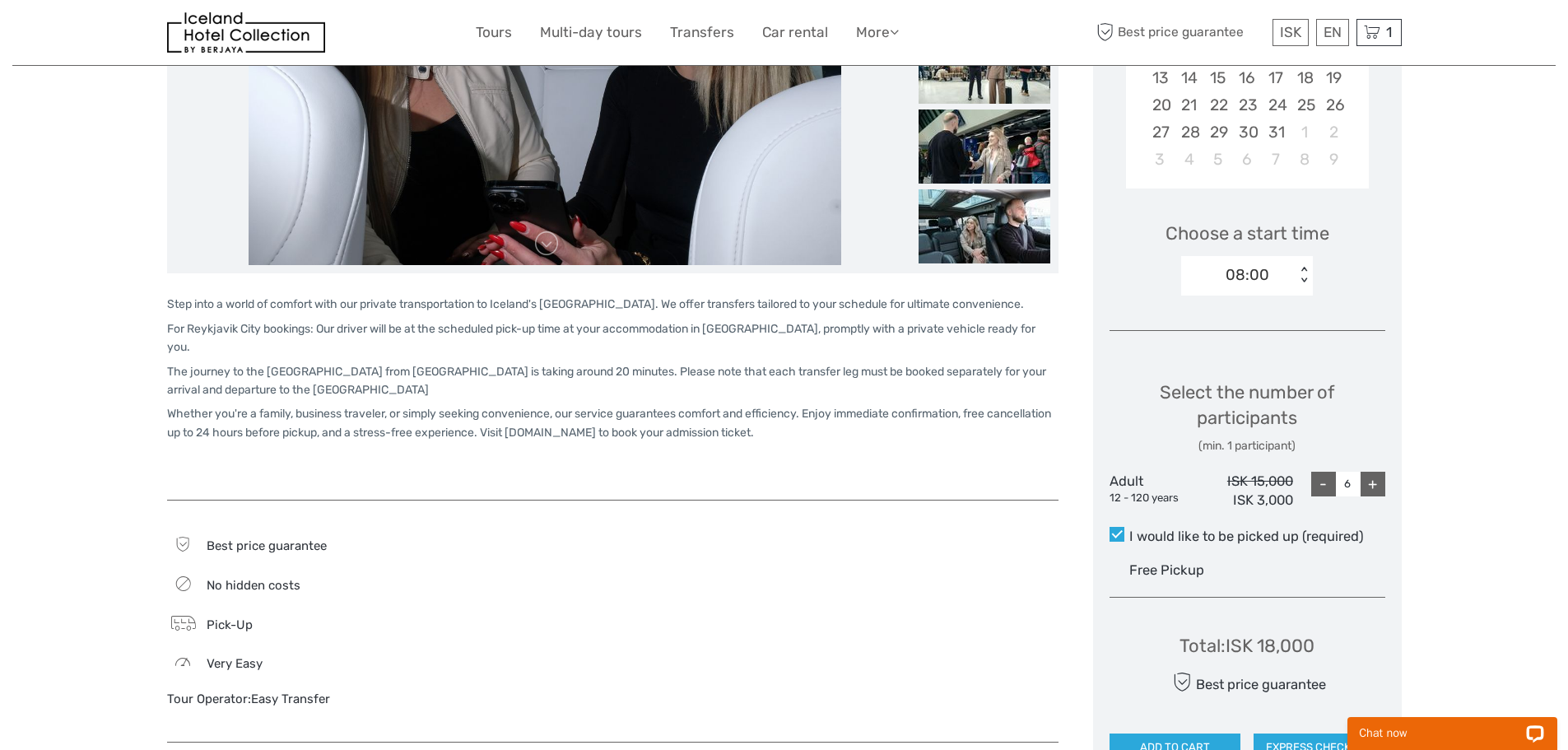 click on "+" at bounding box center (1373, 484) 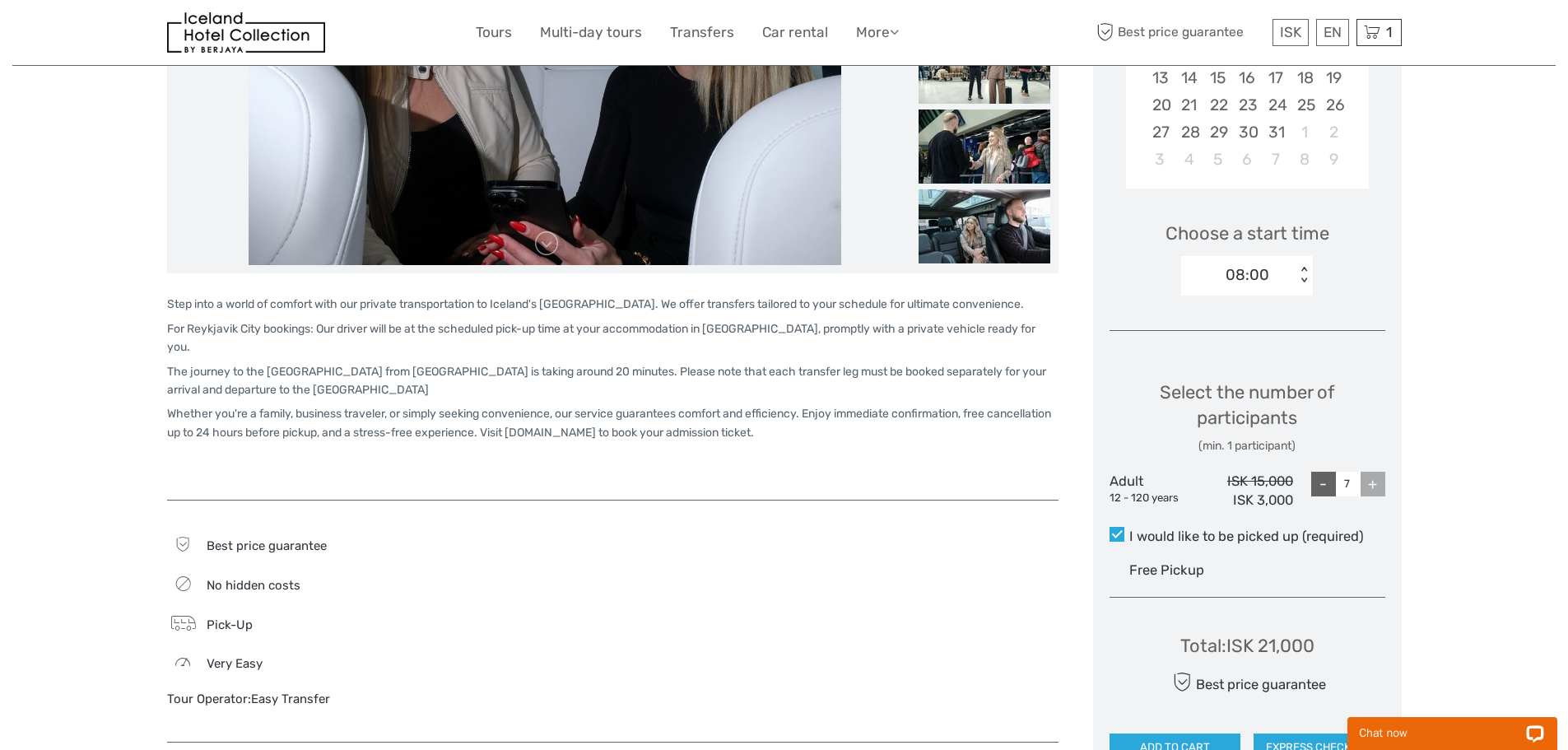 click on "+" at bounding box center [1373, 484] 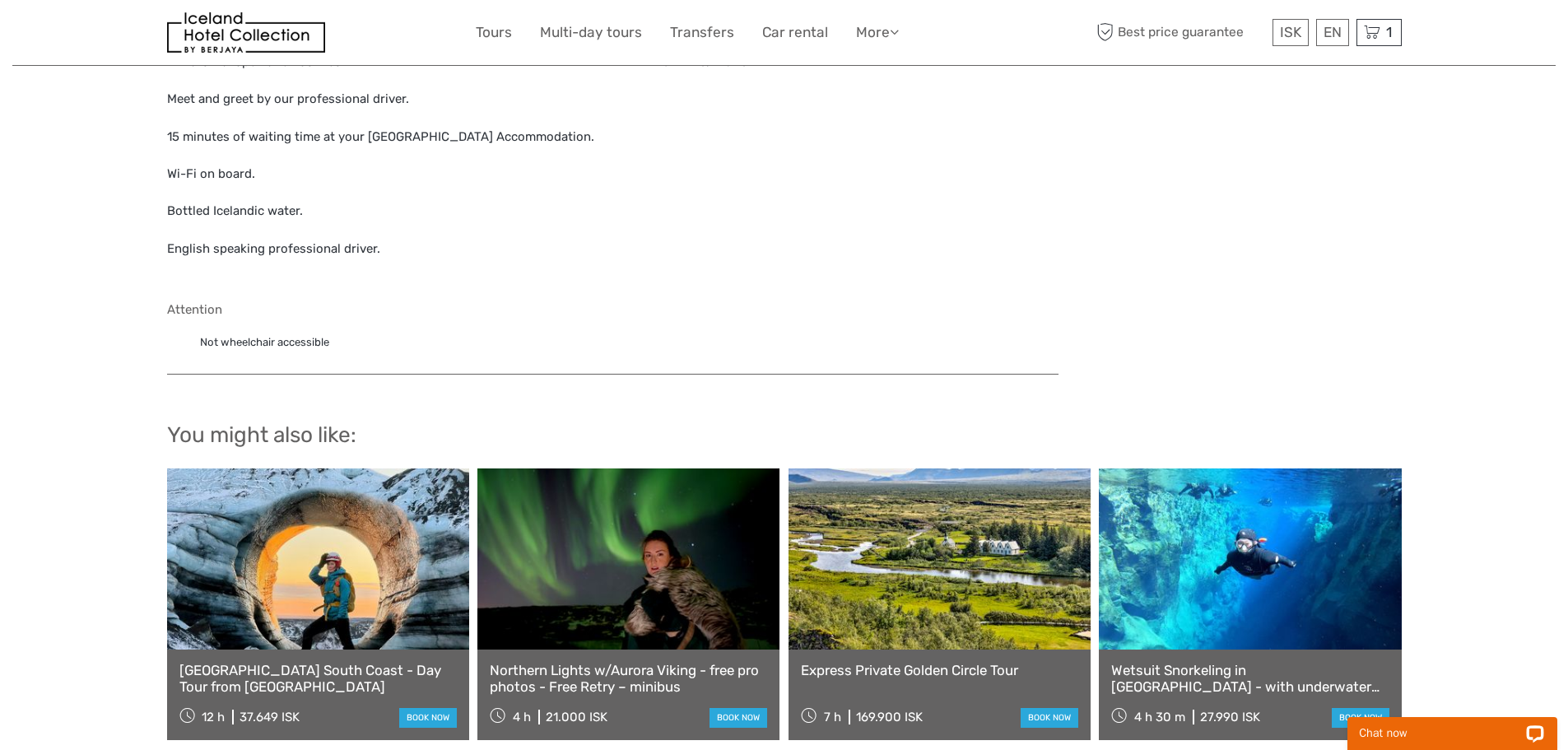scroll, scrollTop: 1070, scrollLeft: 0, axis: vertical 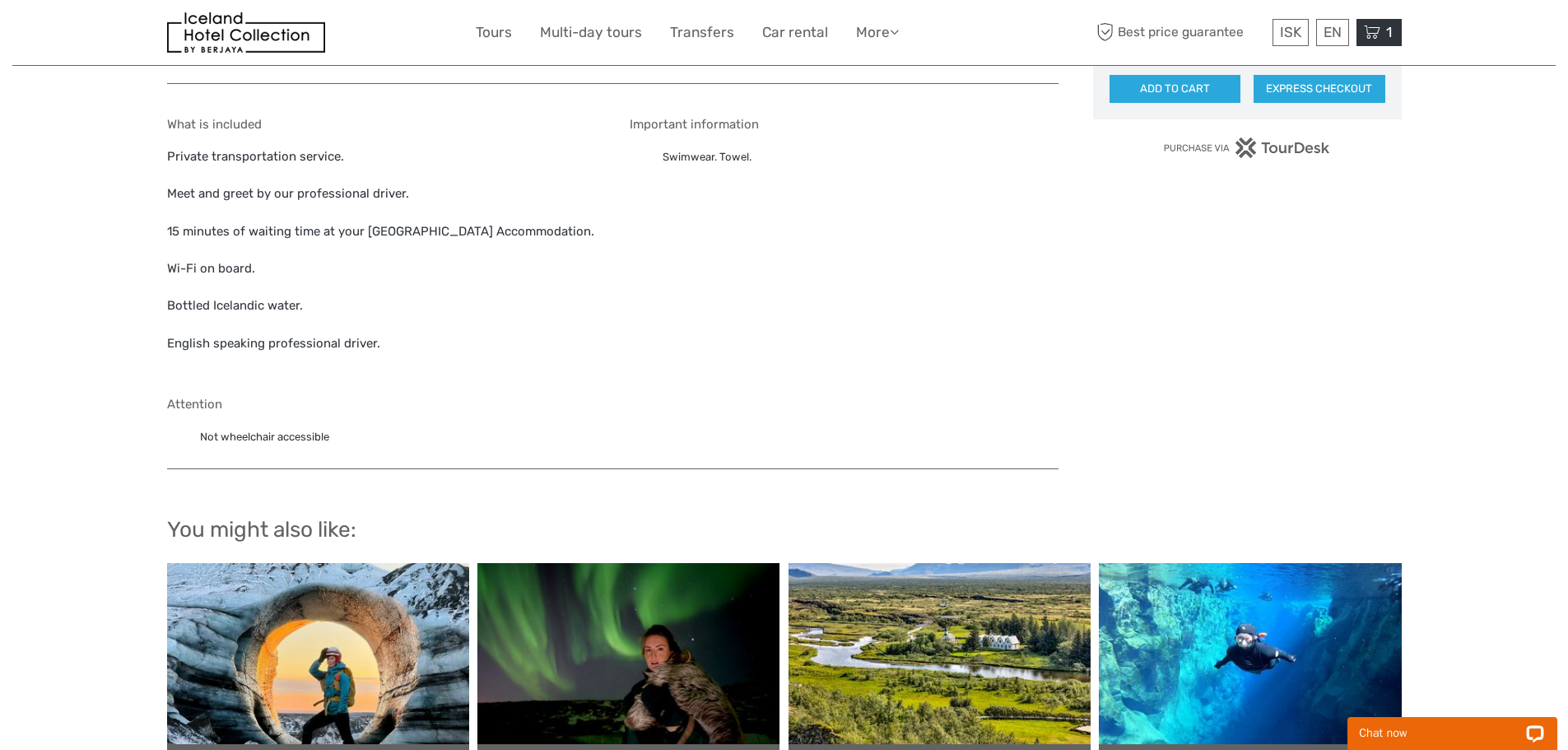 click on "1" at bounding box center [1389, 32] 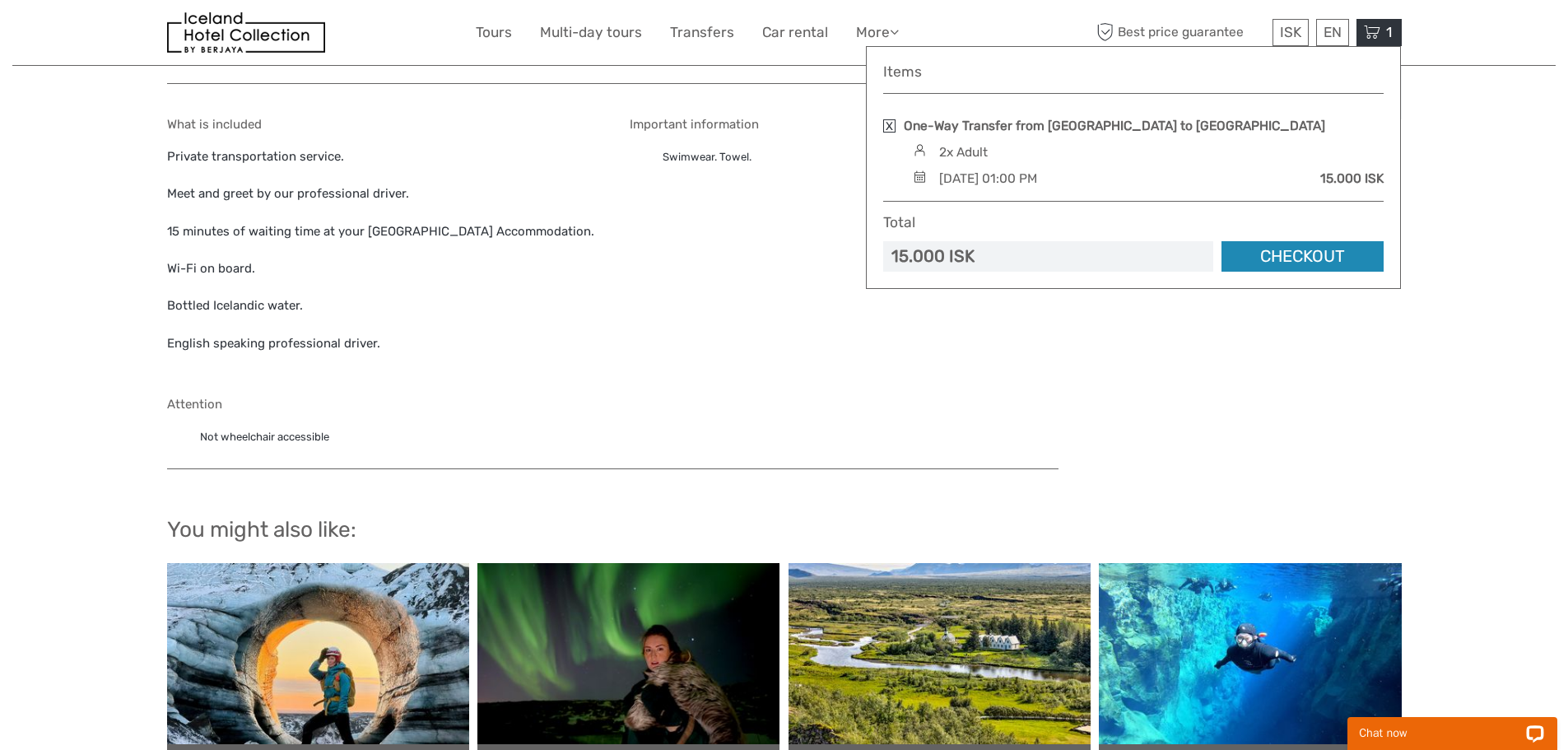 click on "Checkout" at bounding box center [1302, 256] 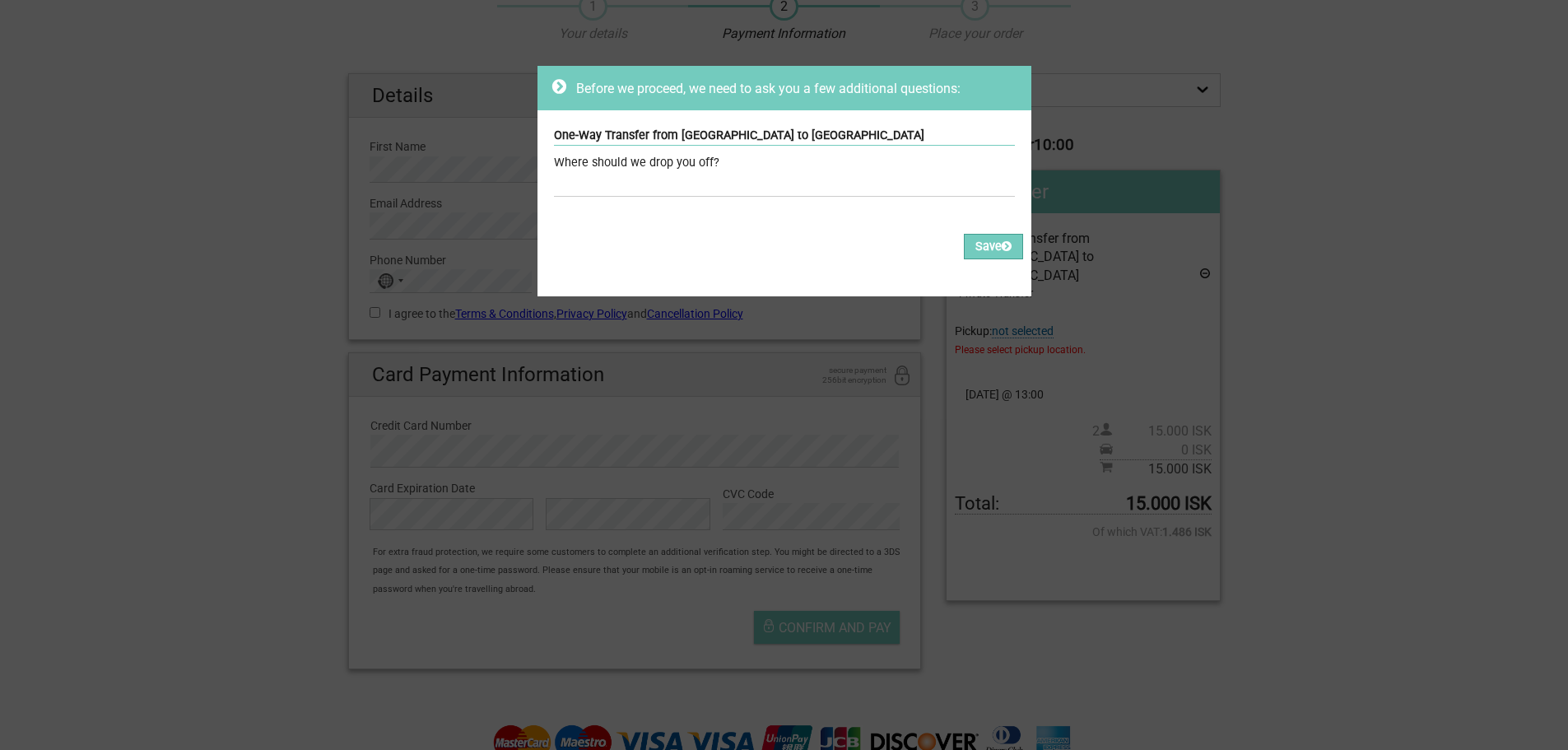 scroll, scrollTop: 247, scrollLeft: 0, axis: vertical 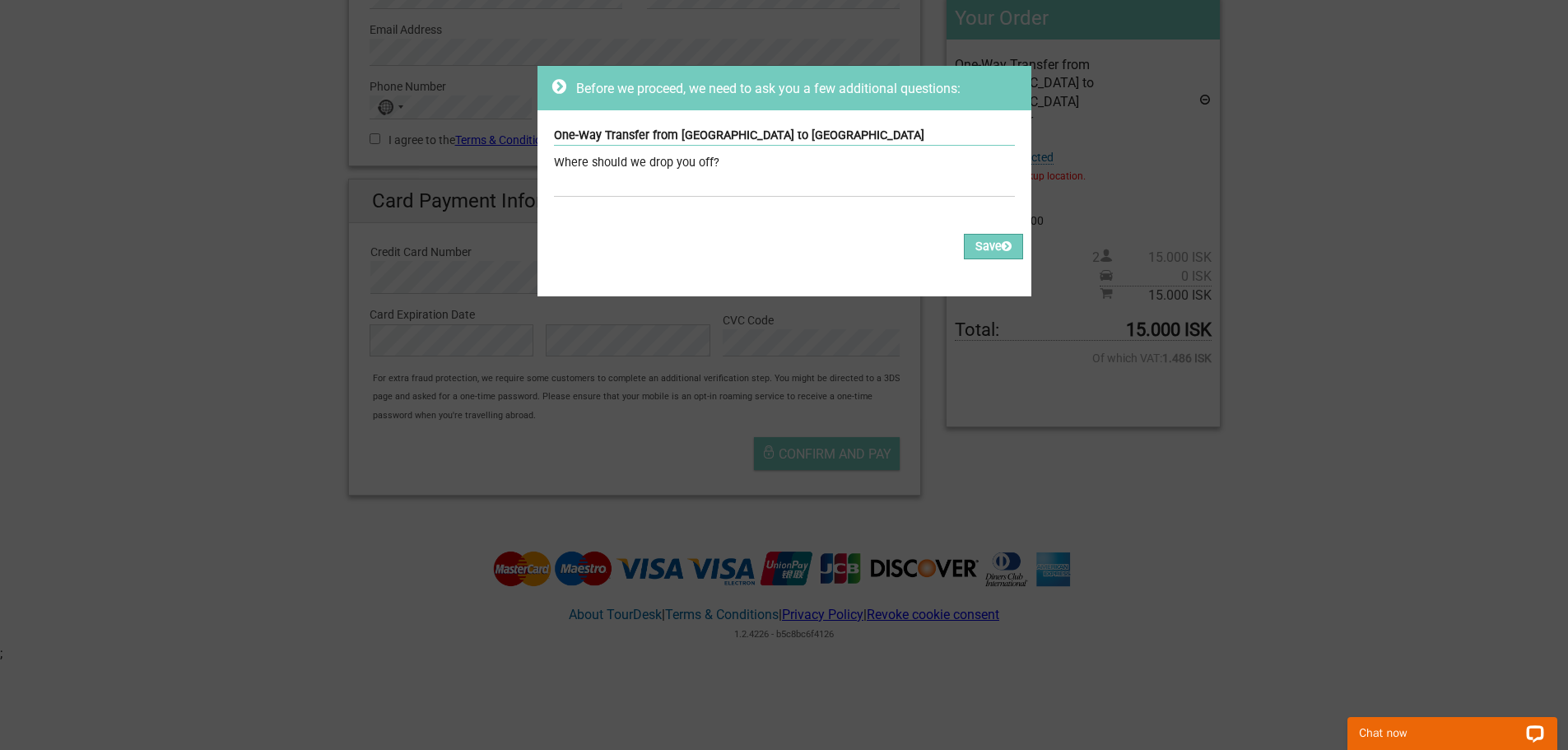 click on "Where should we drop you off?" at bounding box center [784, 163] 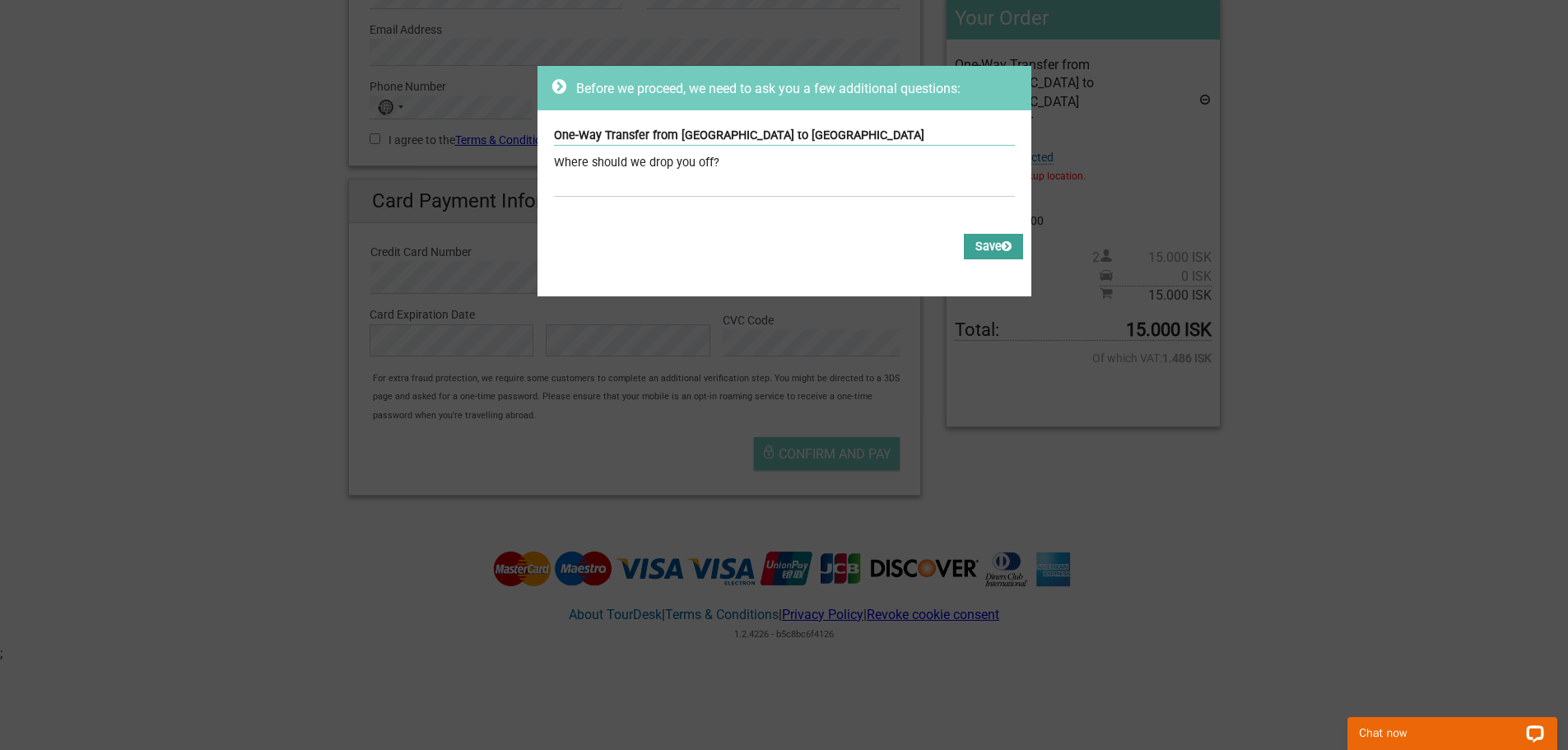 click on "Save" at bounding box center [993, 246] 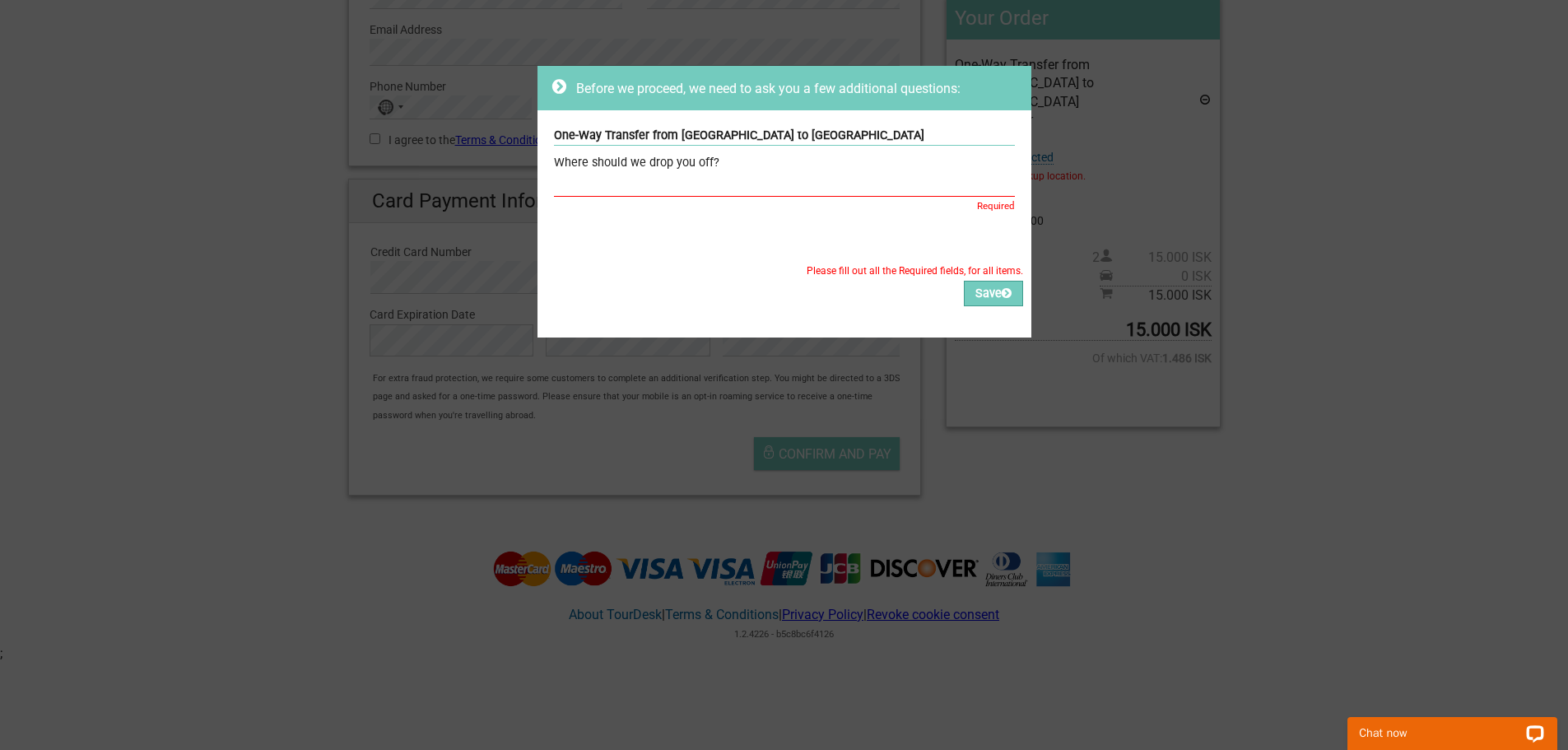 click at bounding box center (784, 184) 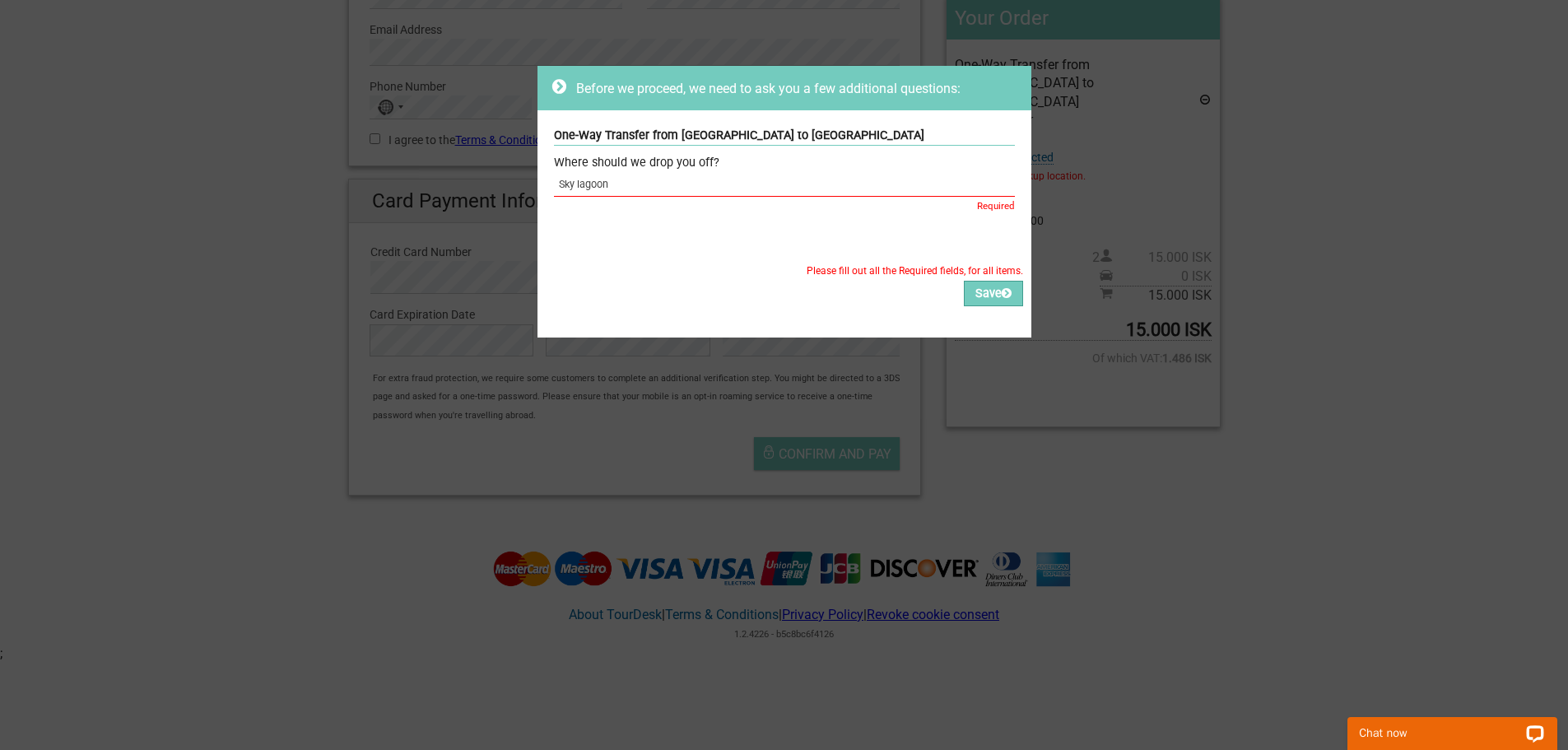 type on "Sky lagoon" 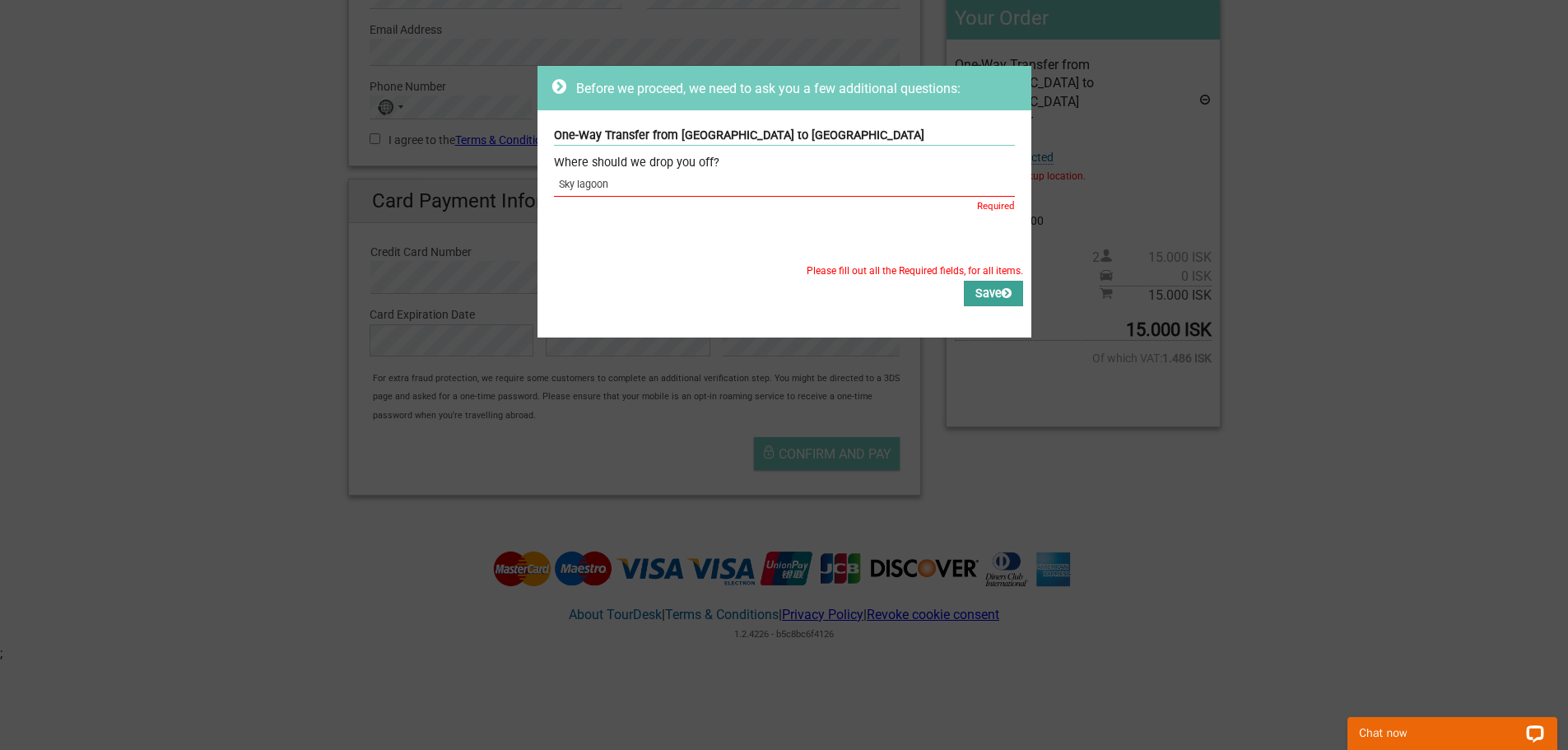click on "Save" at bounding box center (993, 293) 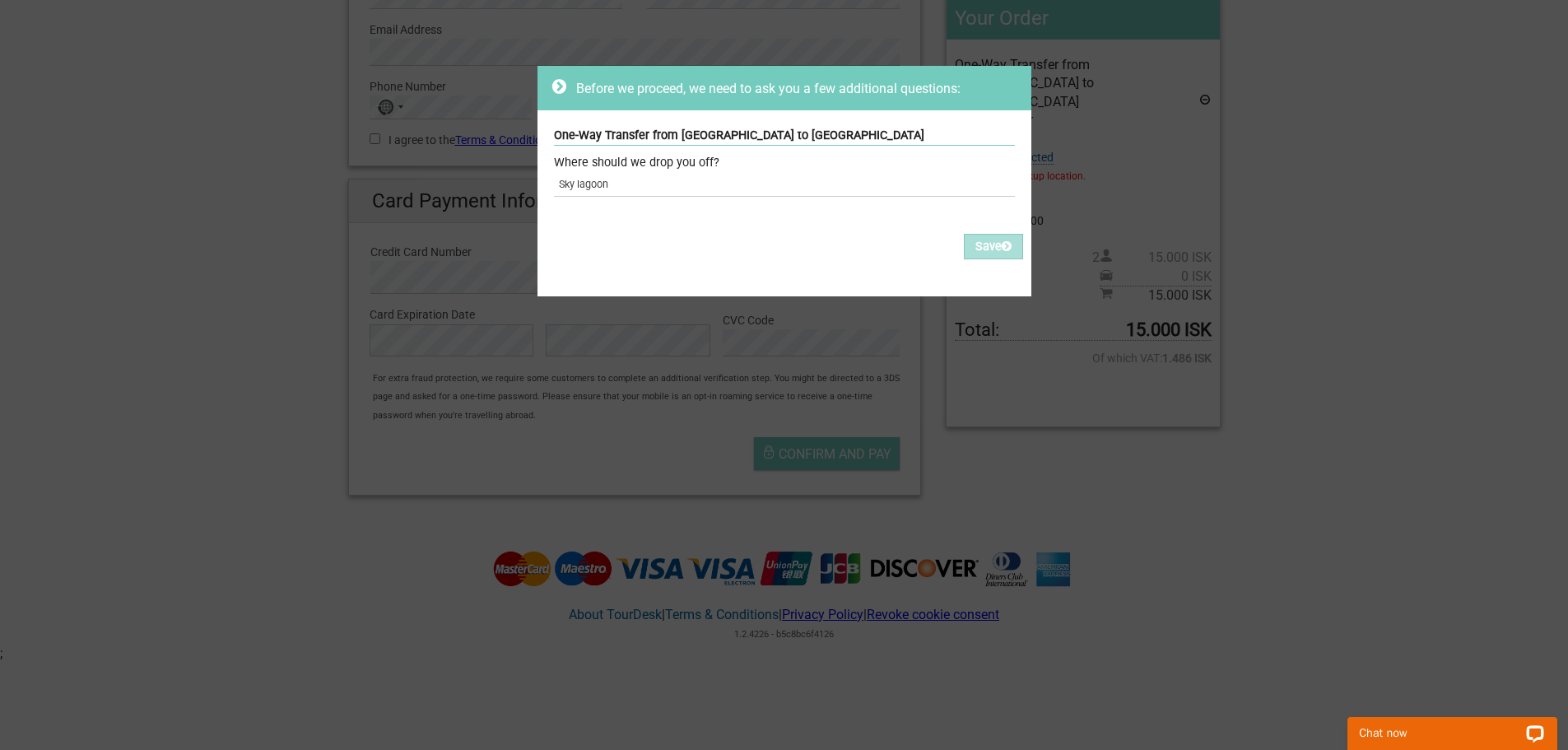 click on "Please fill out all the Required fields, for all items.
Please correct the values of some of the fields, for all items.
Save" at bounding box center (784, 254) 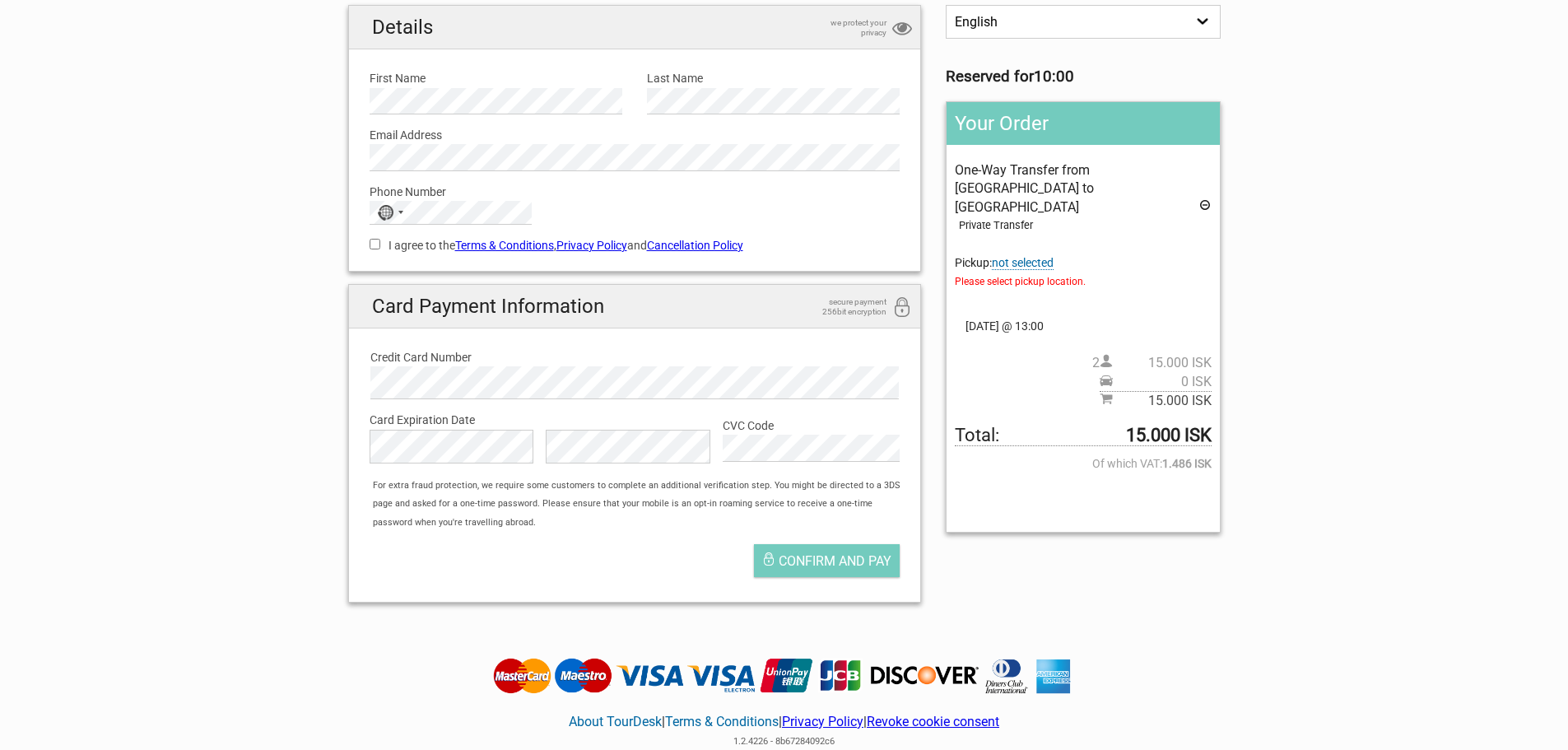 scroll, scrollTop: 0, scrollLeft: 0, axis: both 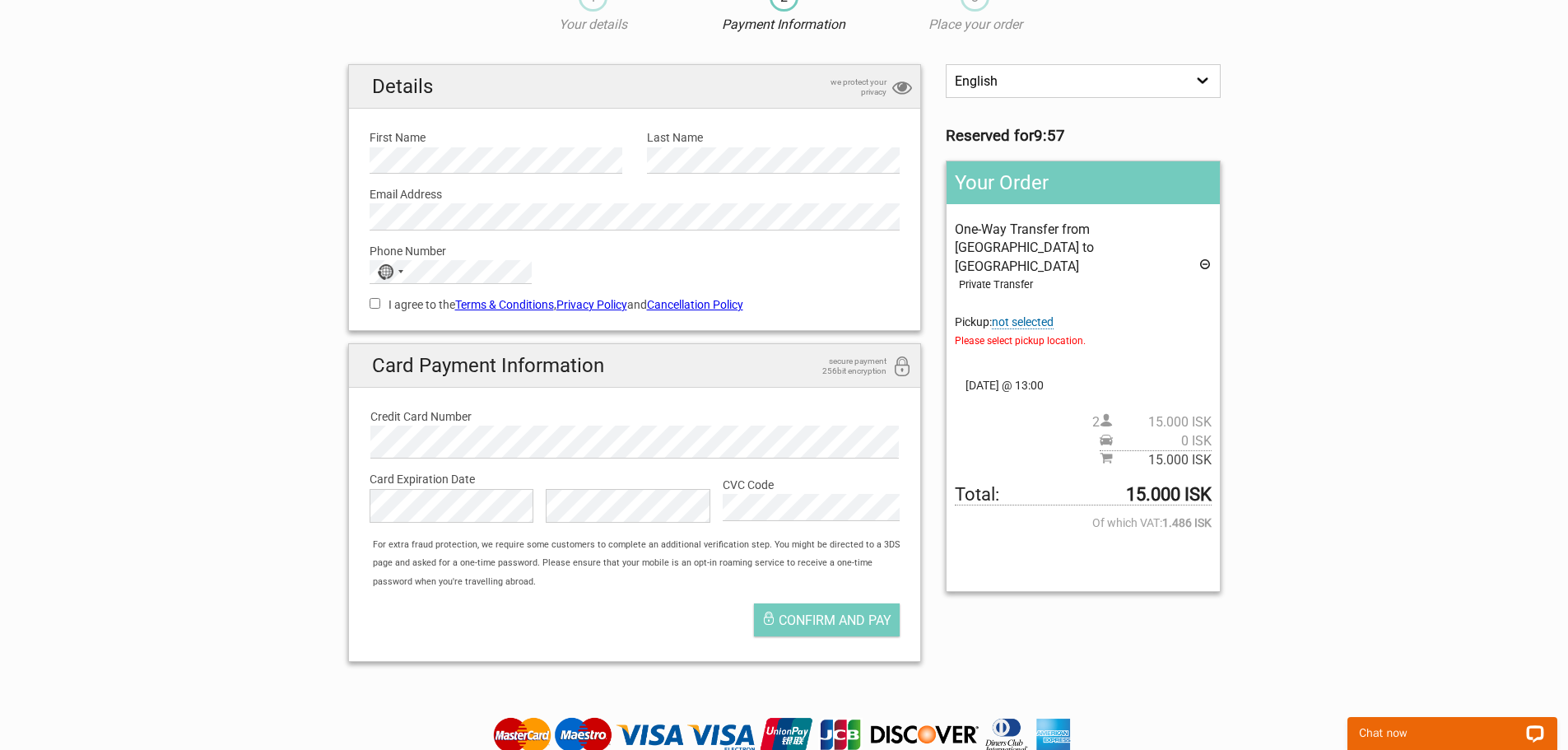 click on "not selected" at bounding box center (1022, 322) 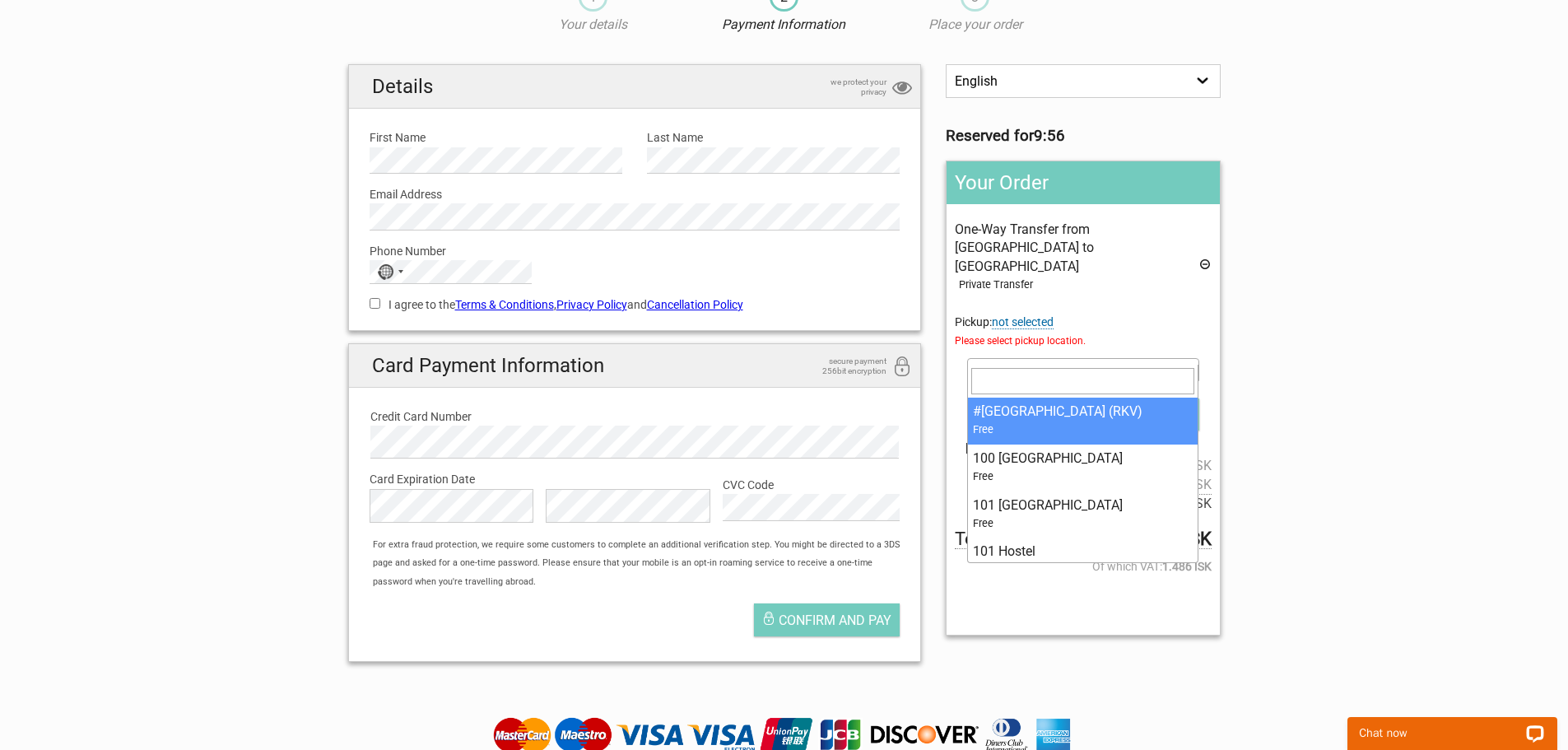 click at bounding box center [1082, 370] 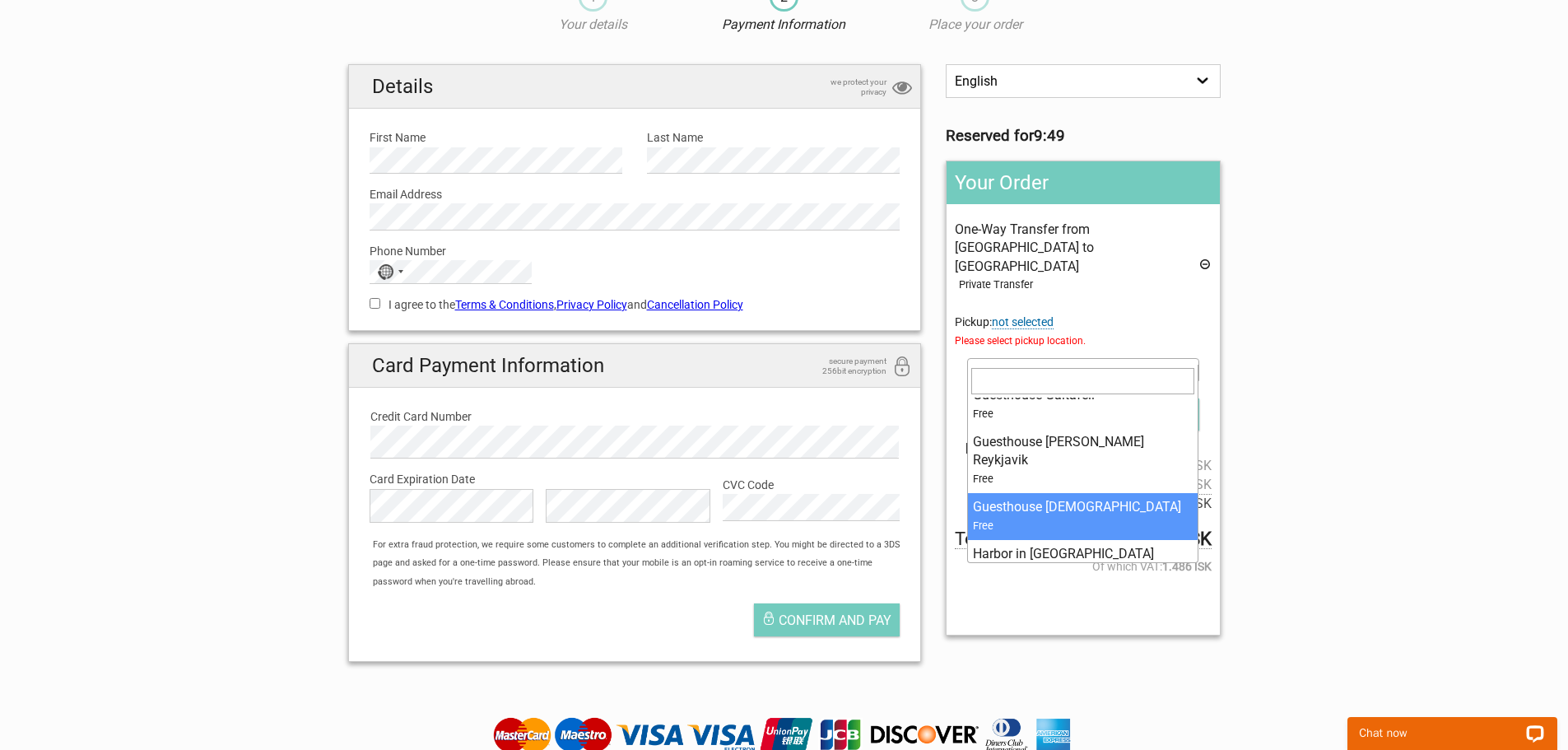 scroll, scrollTop: 3540, scrollLeft: 0, axis: vertical 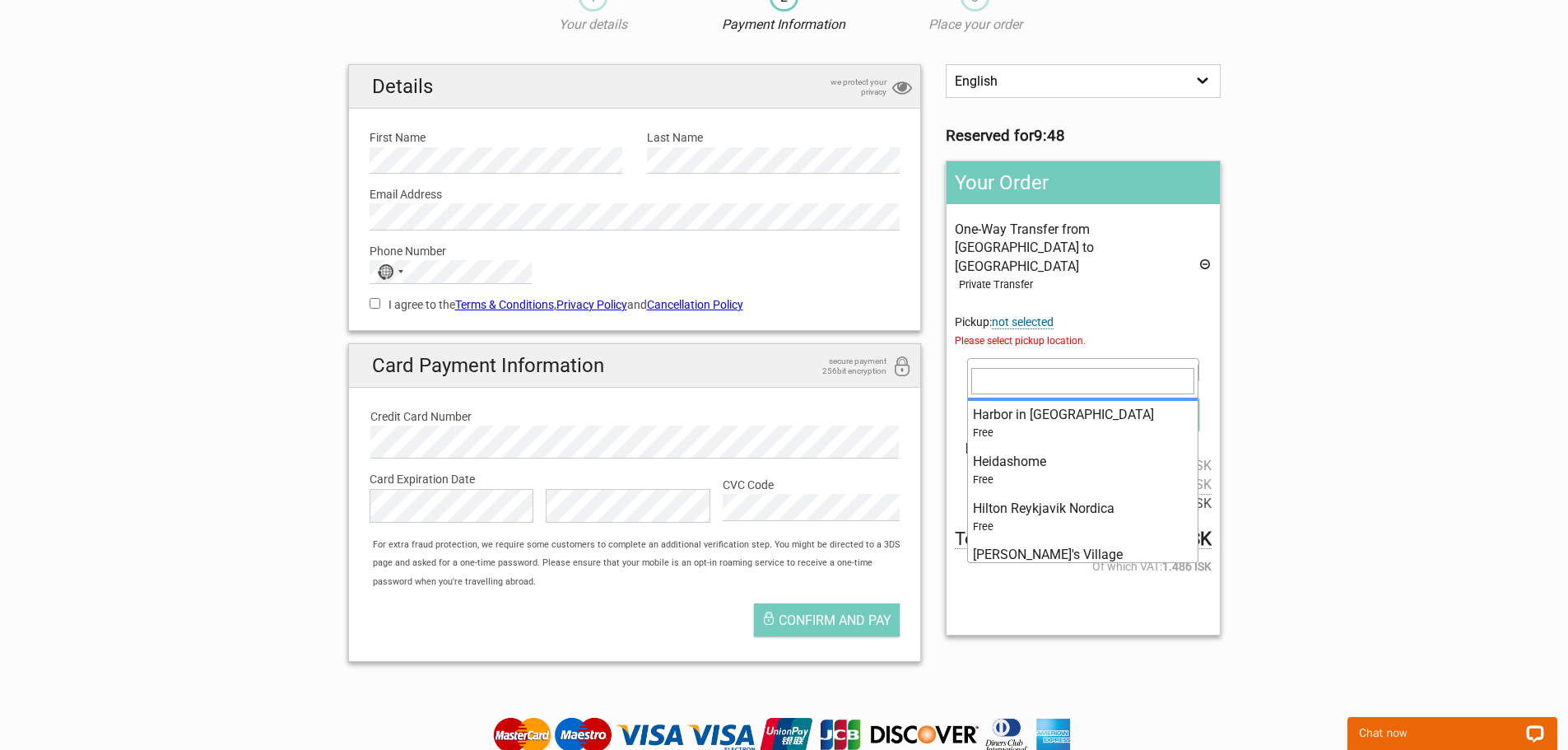 click on "1
Your details
2
Payment Information
3
Place your order
English
Español
Deutsch
Reserved for  9:48
Your Order
One-Way Transfer from [GEOGRAPHIC_DATA] to [GEOGRAPHIC_DATA]
Private Transfer
Pickup:
not selected
Please select pickup location.
Select an option
#[GEOGRAPHIC_DATA] (RKV)
100 Iceland Hotel
101 Guesthouse Hotel
101 Hostel
101 Hotel
105 - A Townhouse [GEOGRAPHIC_DATA]" at bounding box center [784, 321] 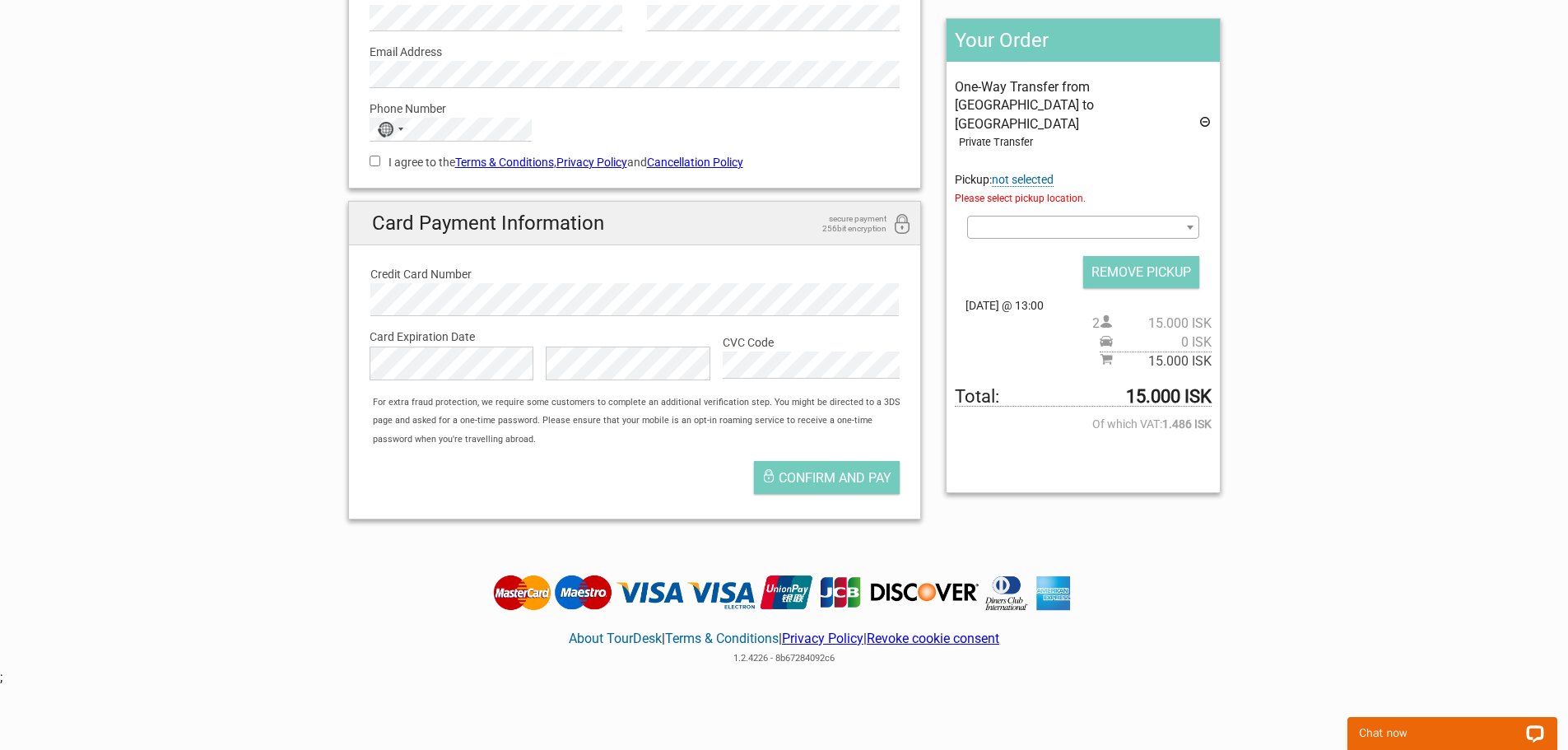 scroll, scrollTop: 247, scrollLeft: 0, axis: vertical 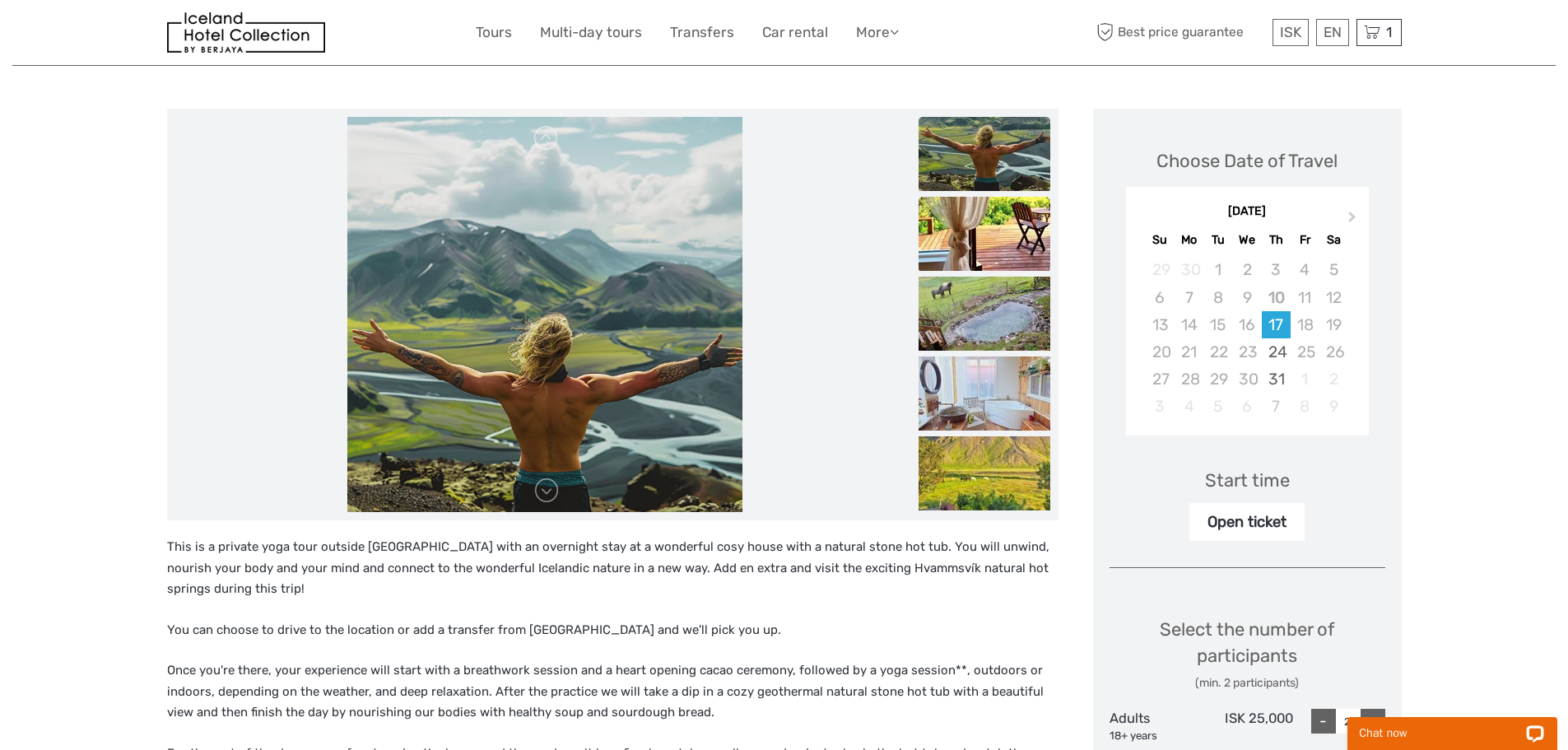 click at bounding box center [984, 234] 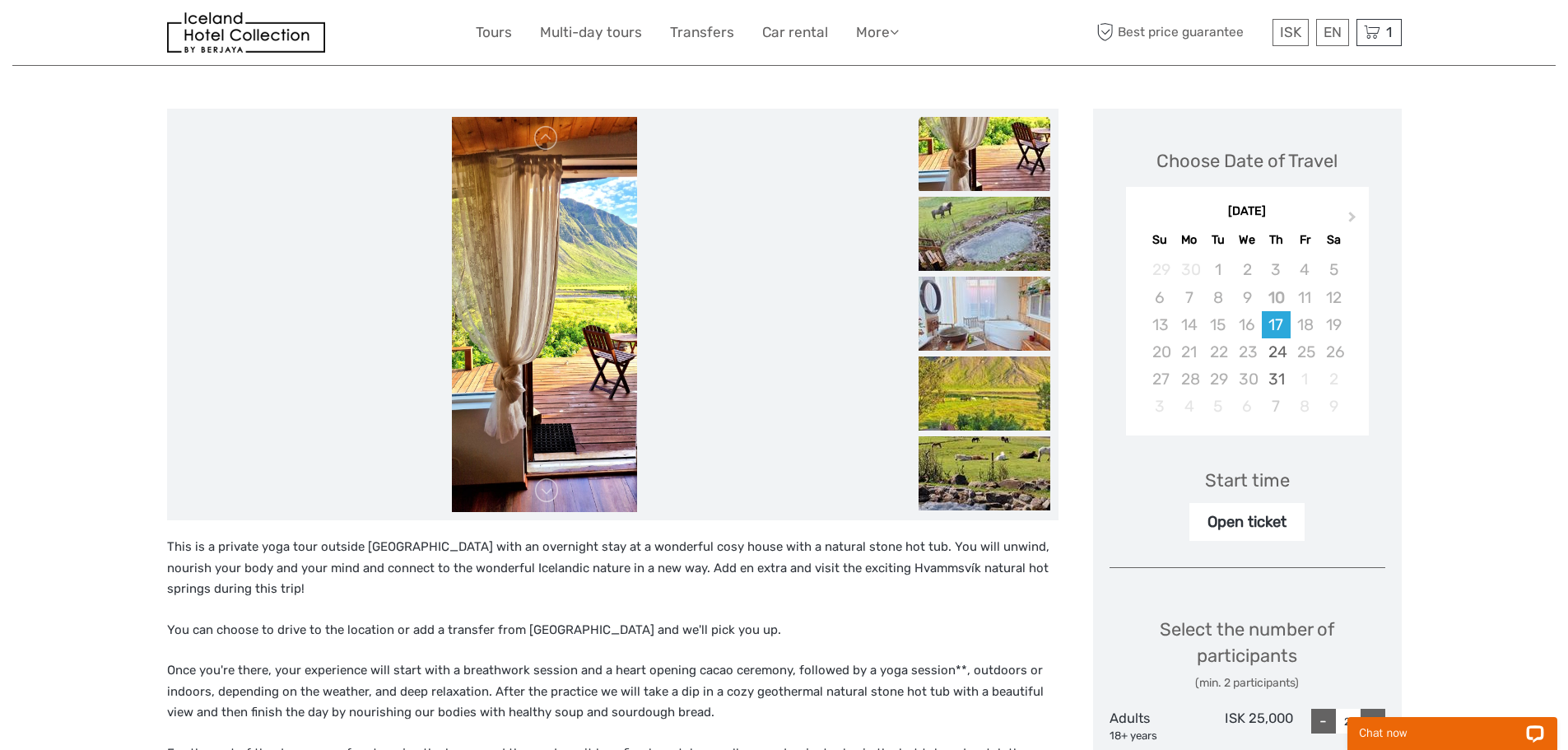 click at bounding box center [984, 397] 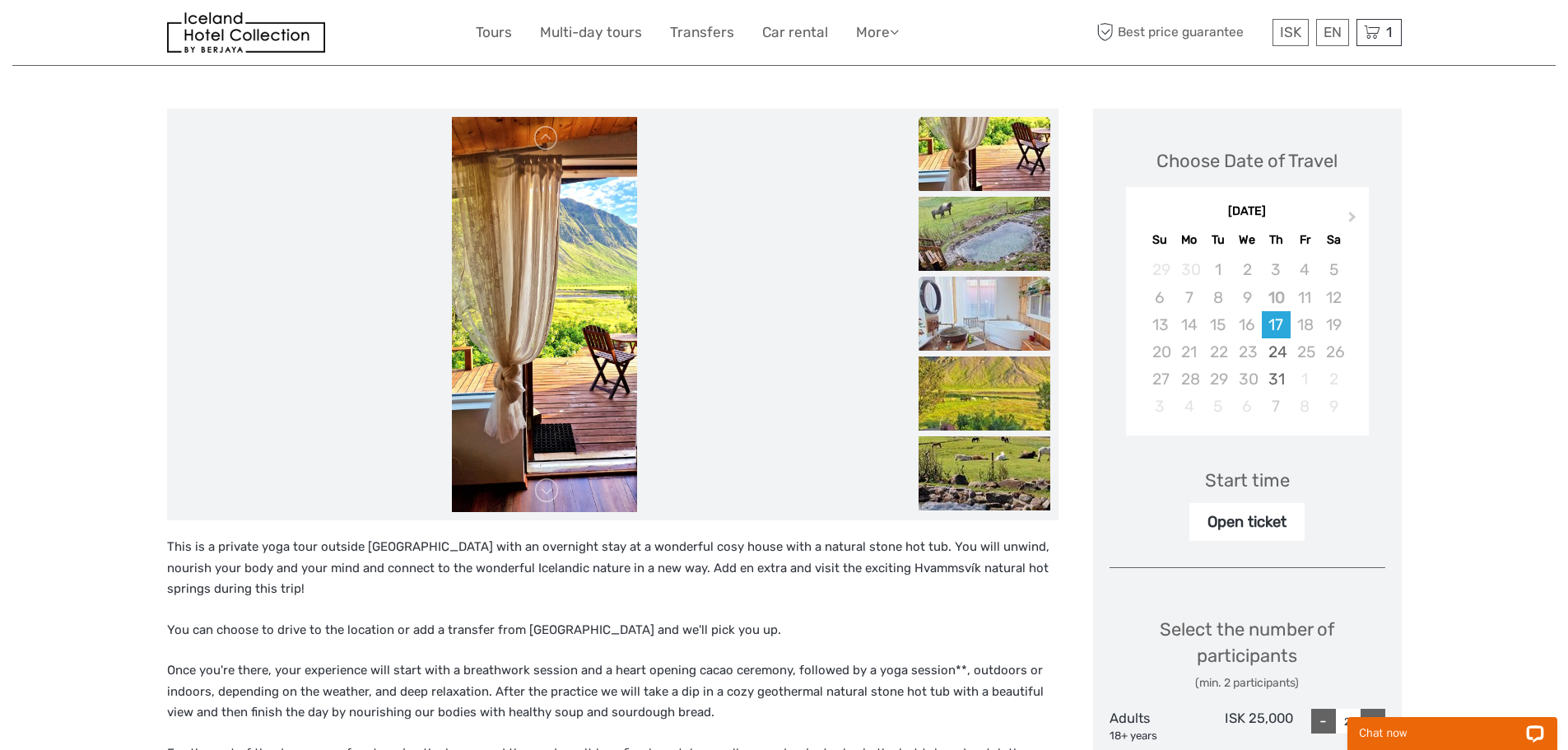 click at bounding box center (984, 314) 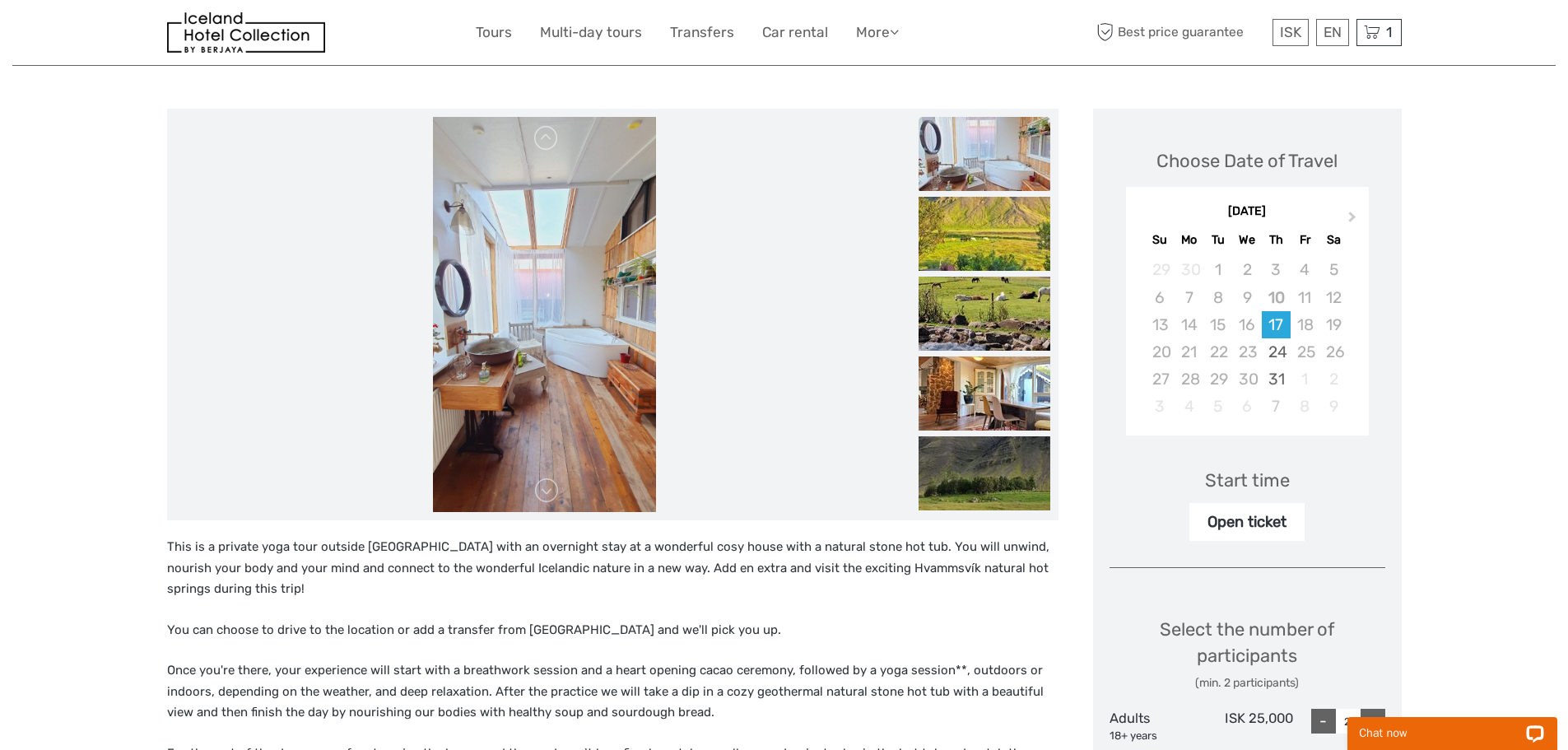 click at bounding box center [984, 237] 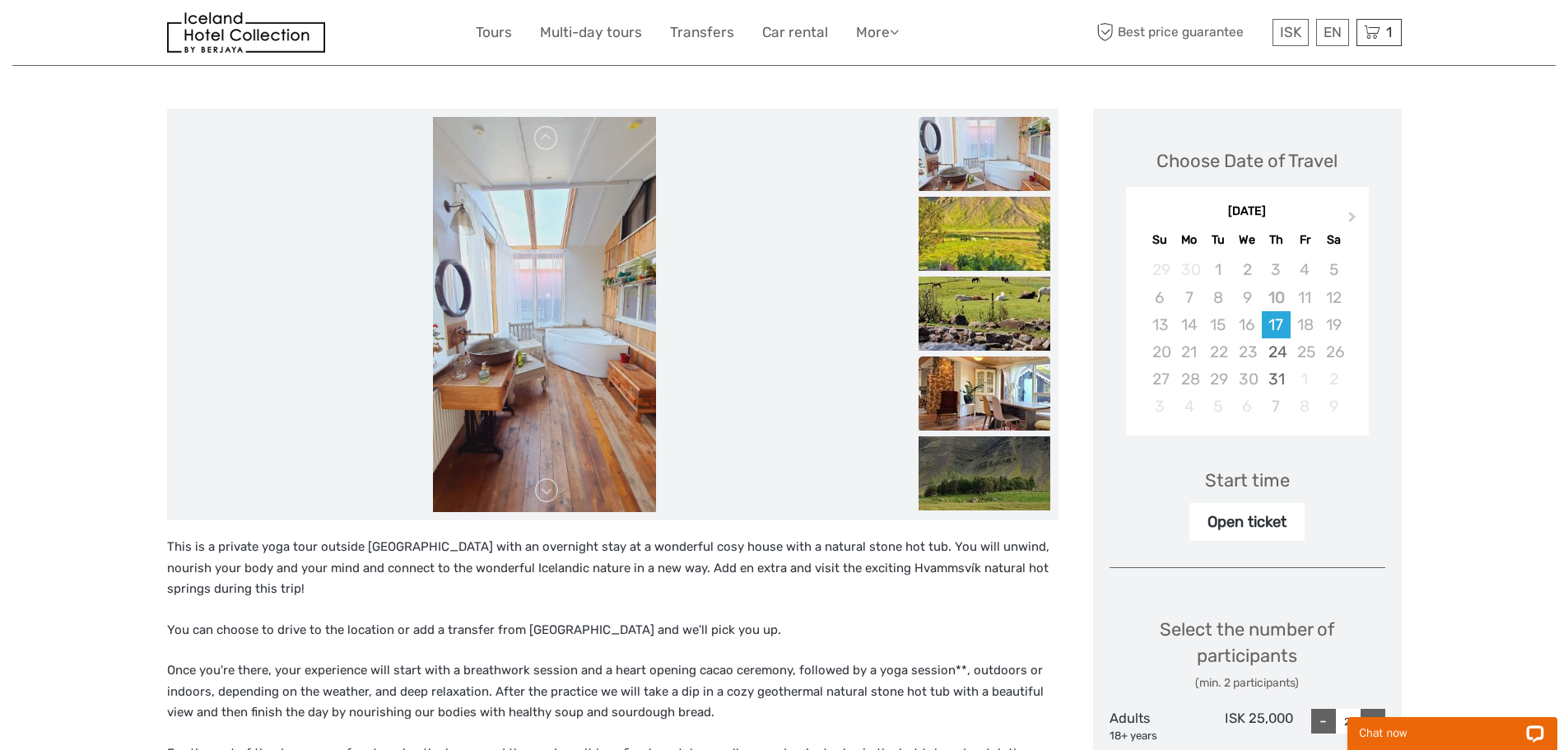 click at bounding box center [984, 394] 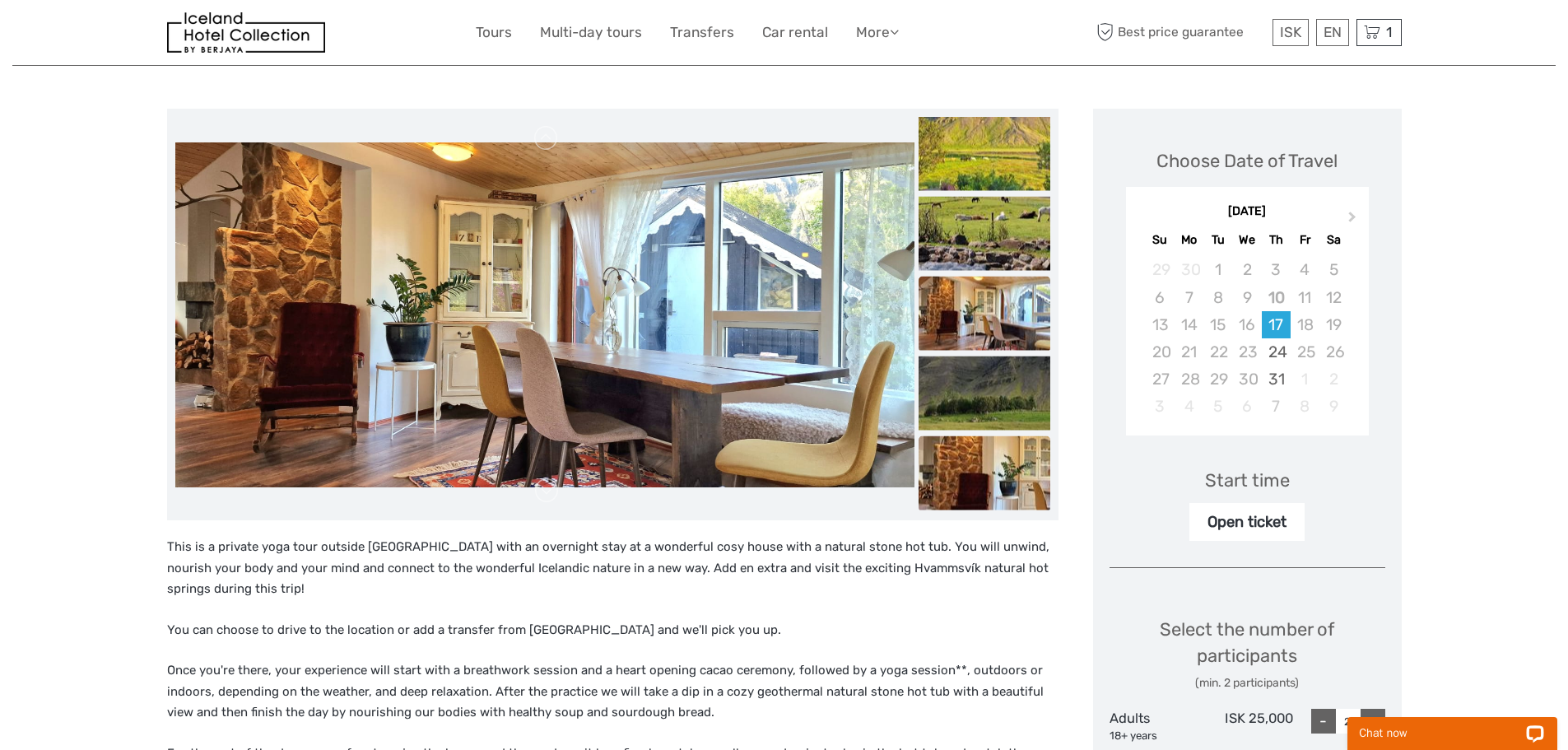 click at bounding box center [984, 473] 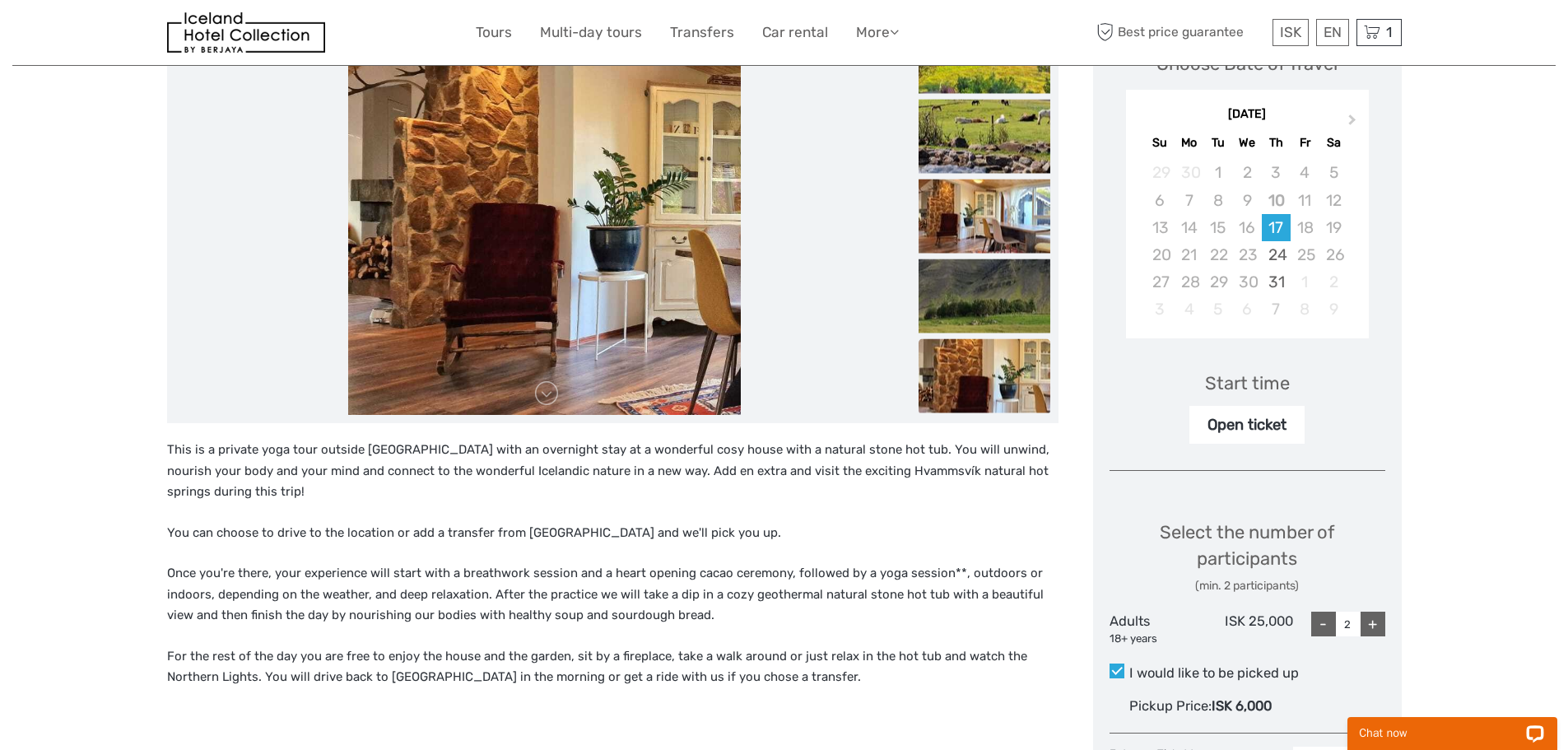 scroll, scrollTop: 412, scrollLeft: 0, axis: vertical 